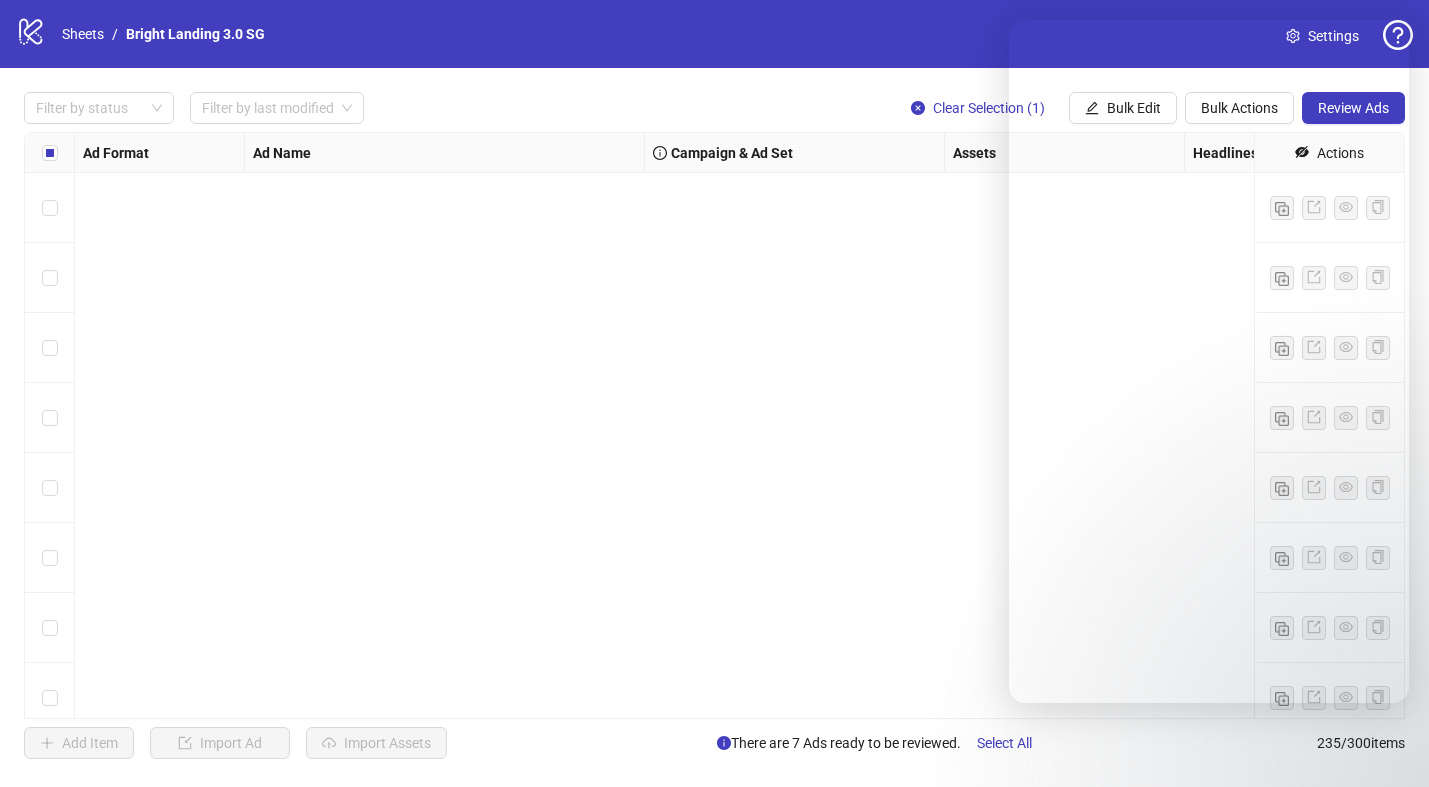 scroll, scrollTop: 0, scrollLeft: 0, axis: both 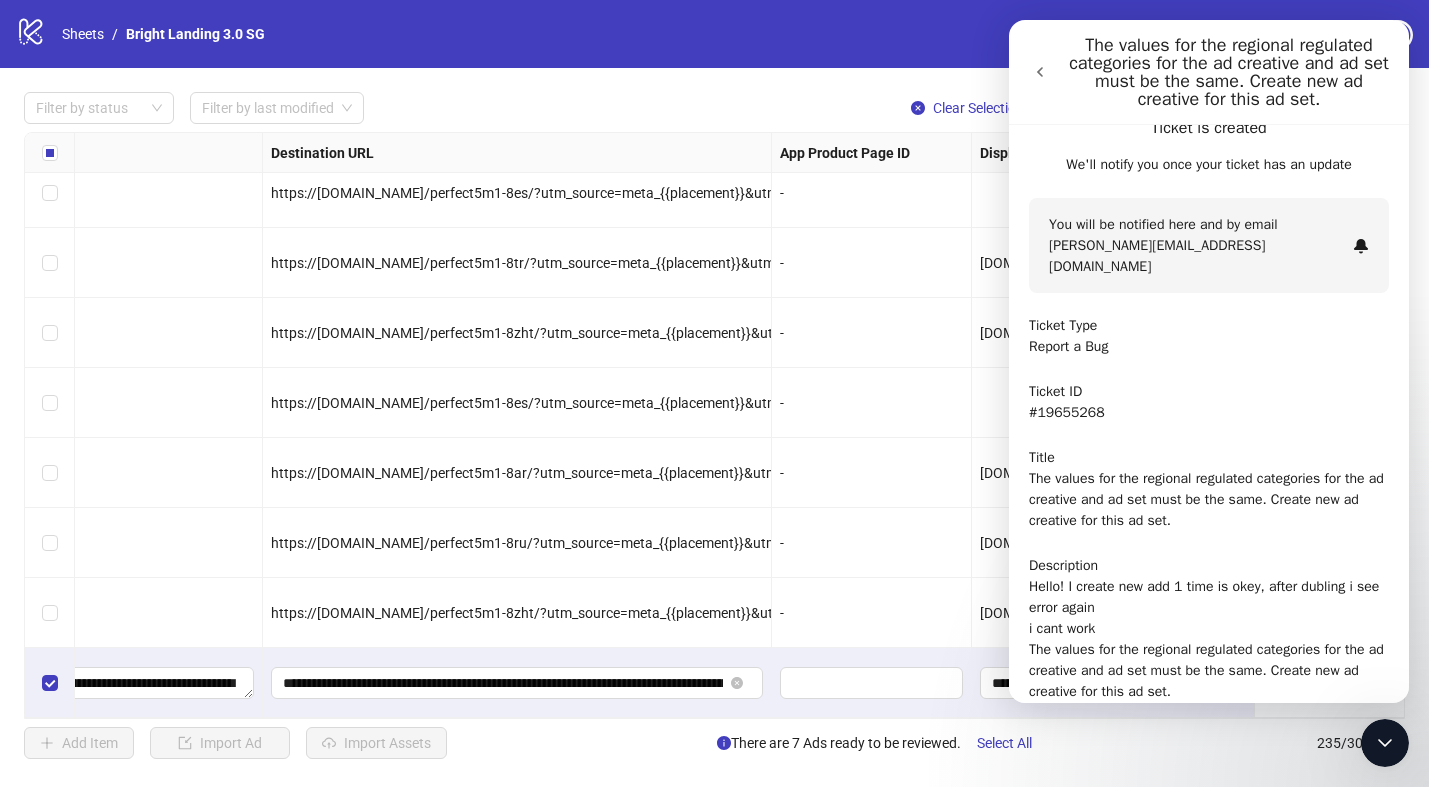 click 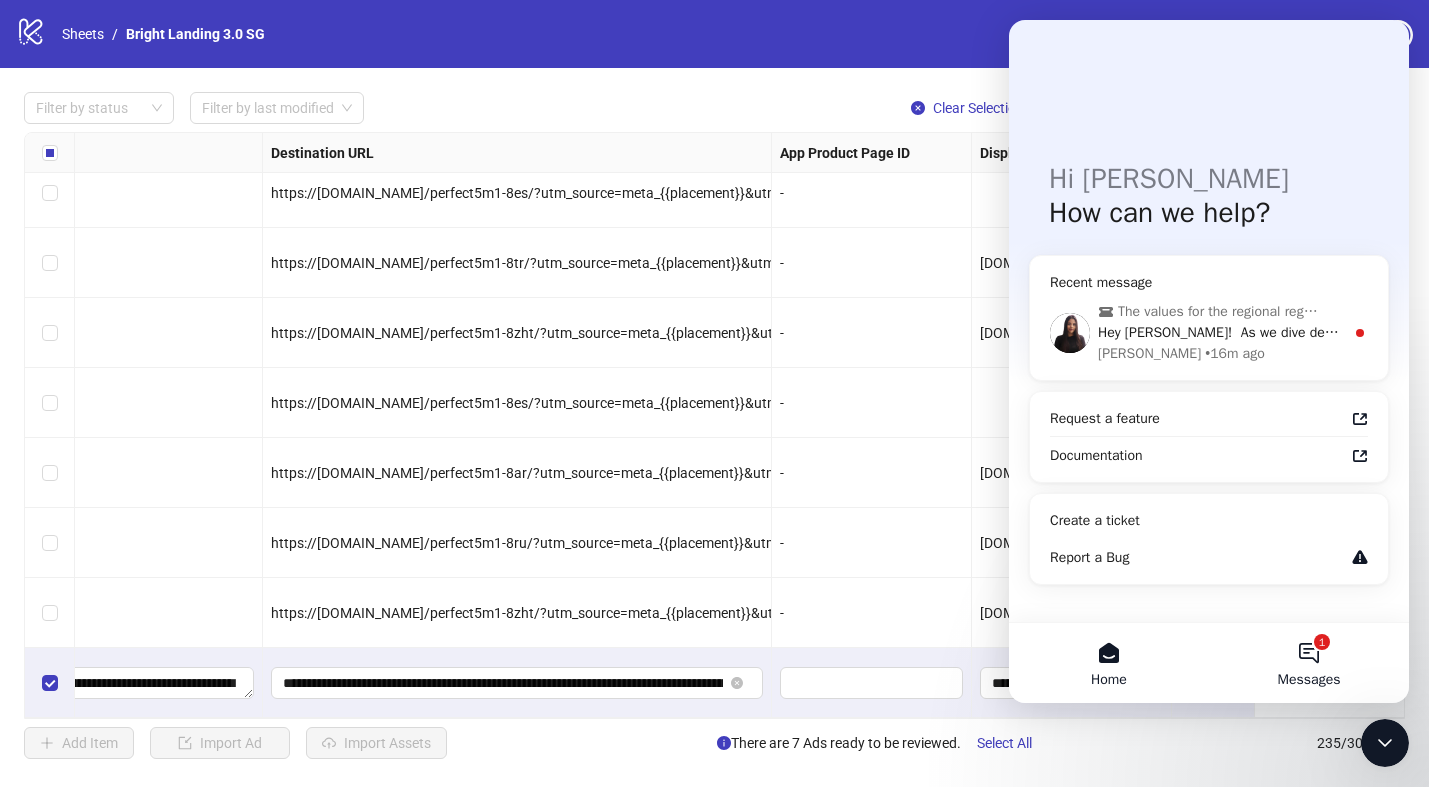 click on "1 Messages" at bounding box center (1309, 663) 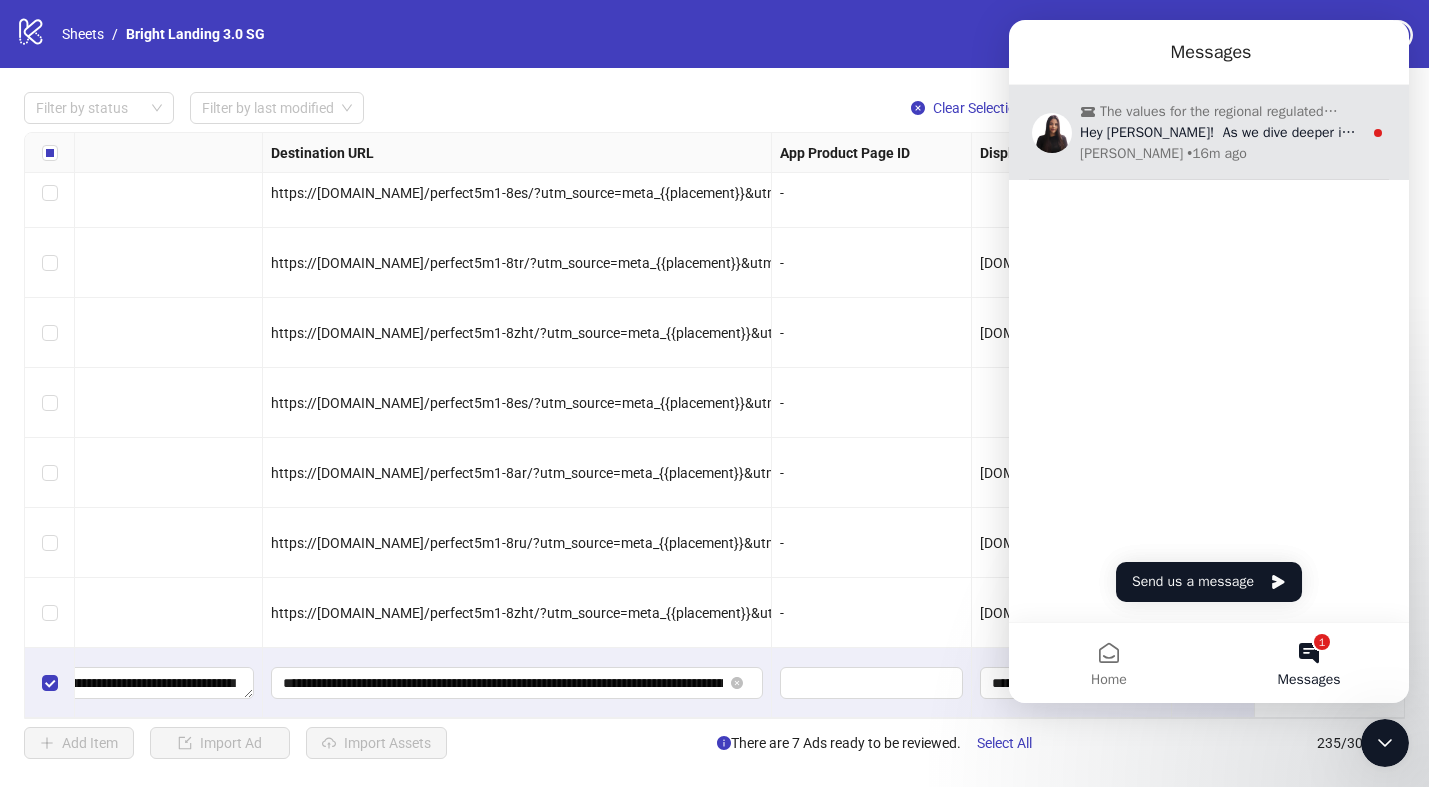 click on "Hey [PERSON_NAME]! ​ As we dive deeper into this issue, I'd like to ask whether you're using worldwide targeting for your ad sets?" at bounding box center [1478, 132] 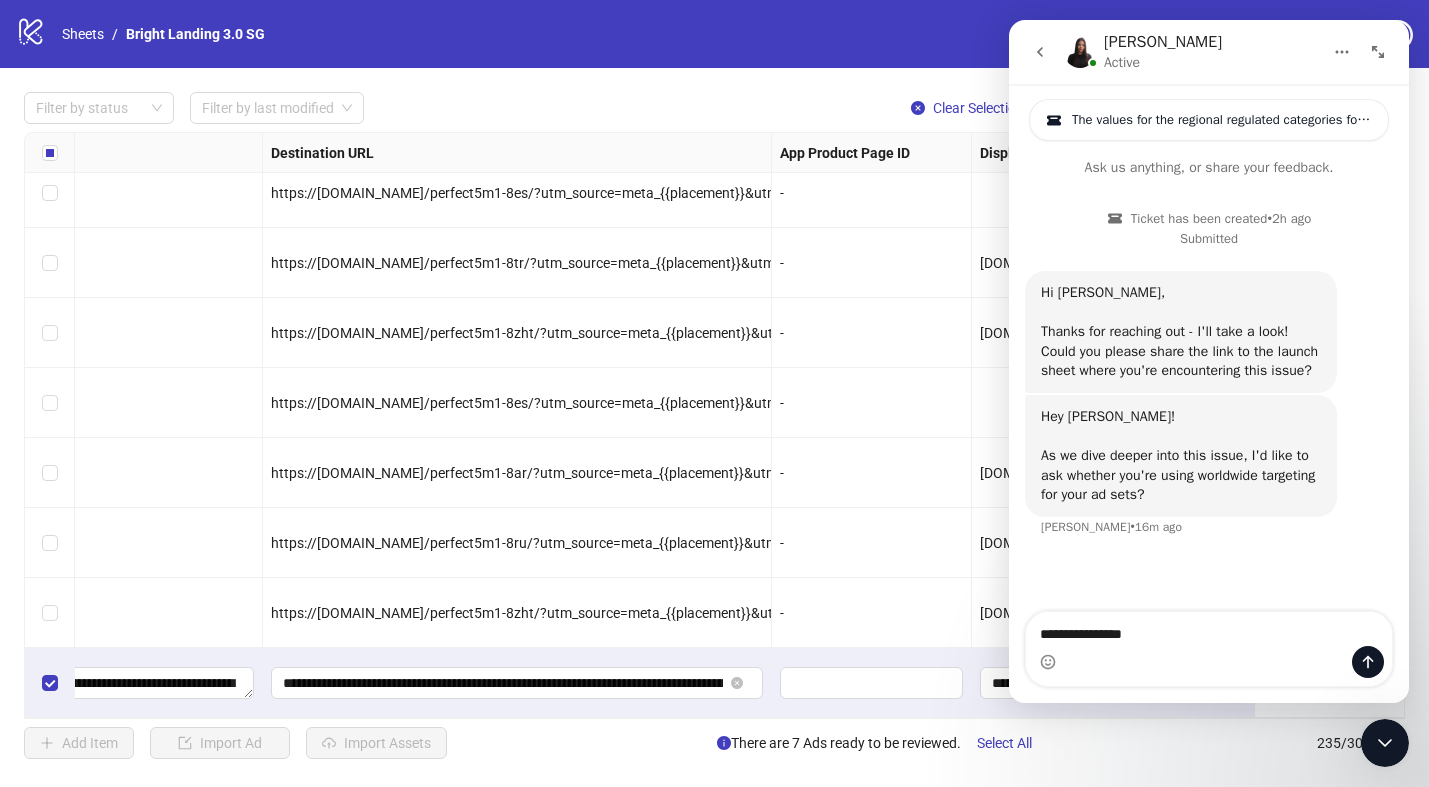 click on "**********" at bounding box center (1209, 629) 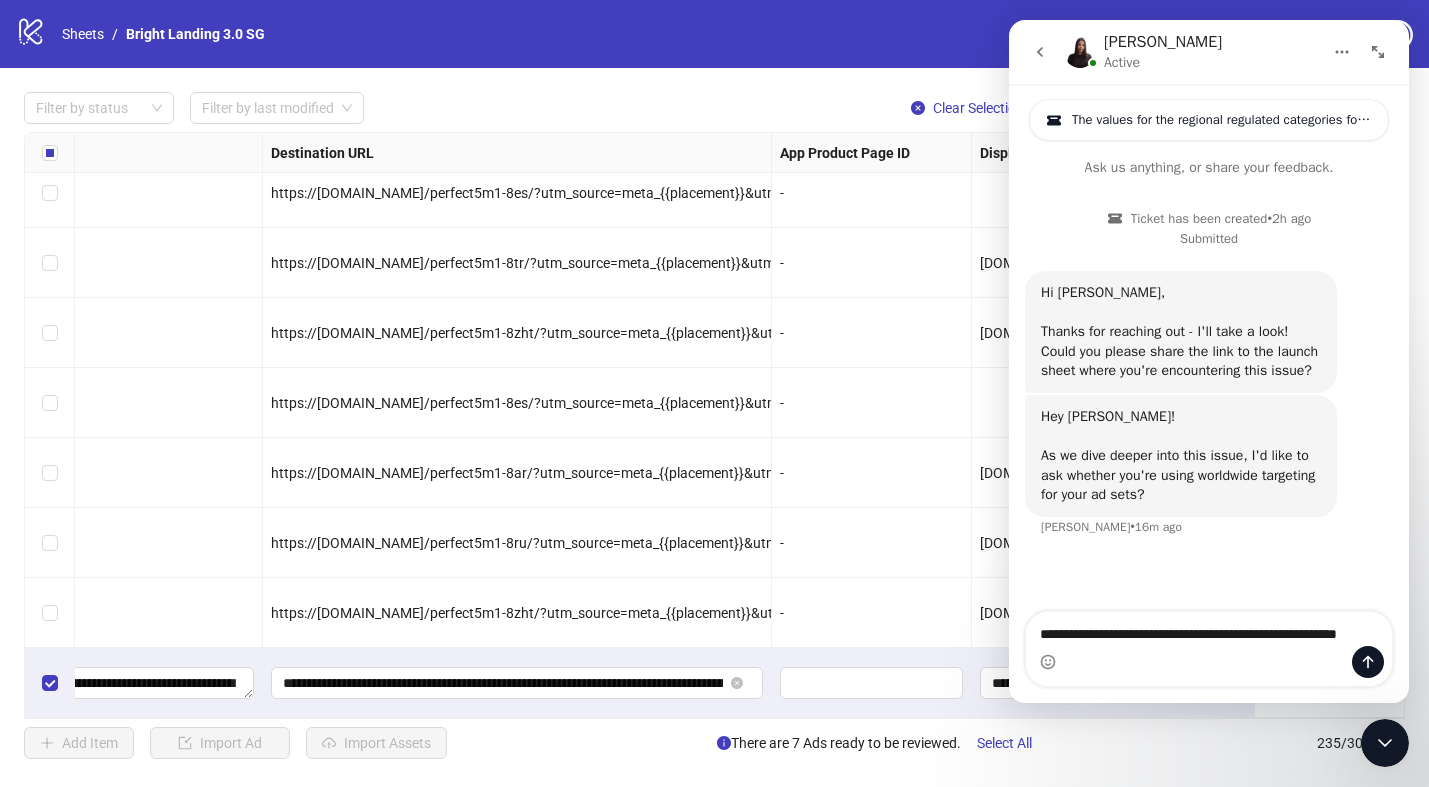 type on "**********" 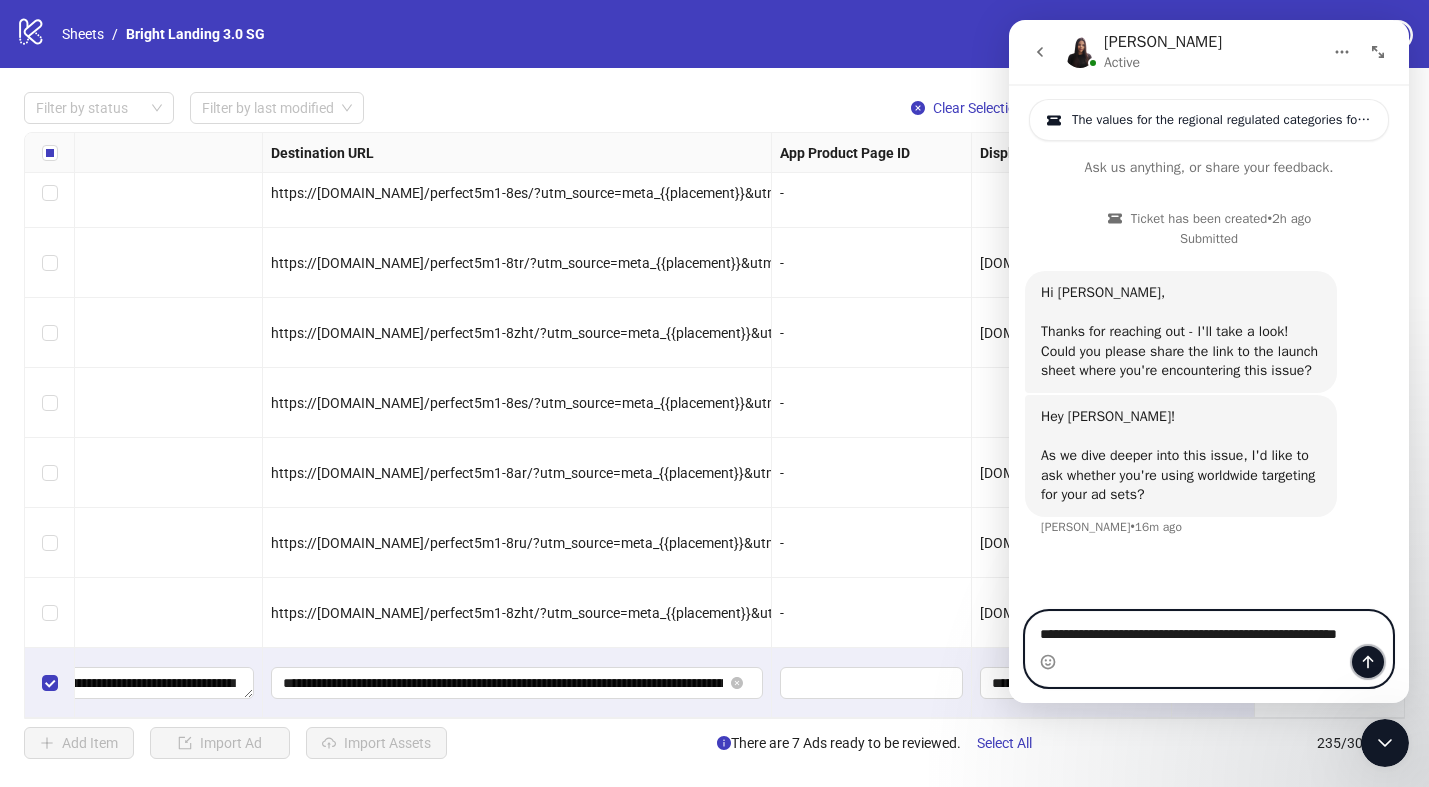 click 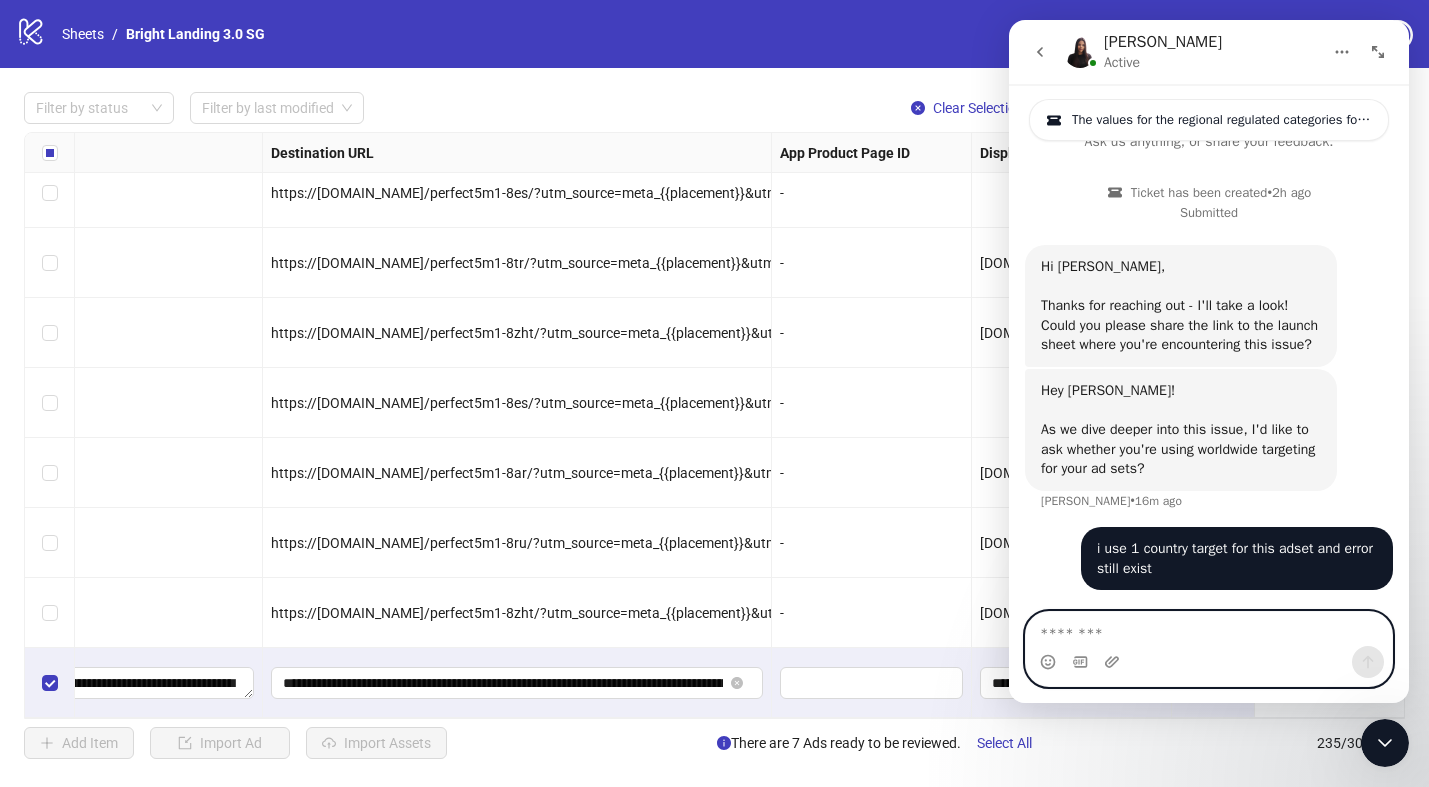 scroll, scrollTop: 45, scrollLeft: 0, axis: vertical 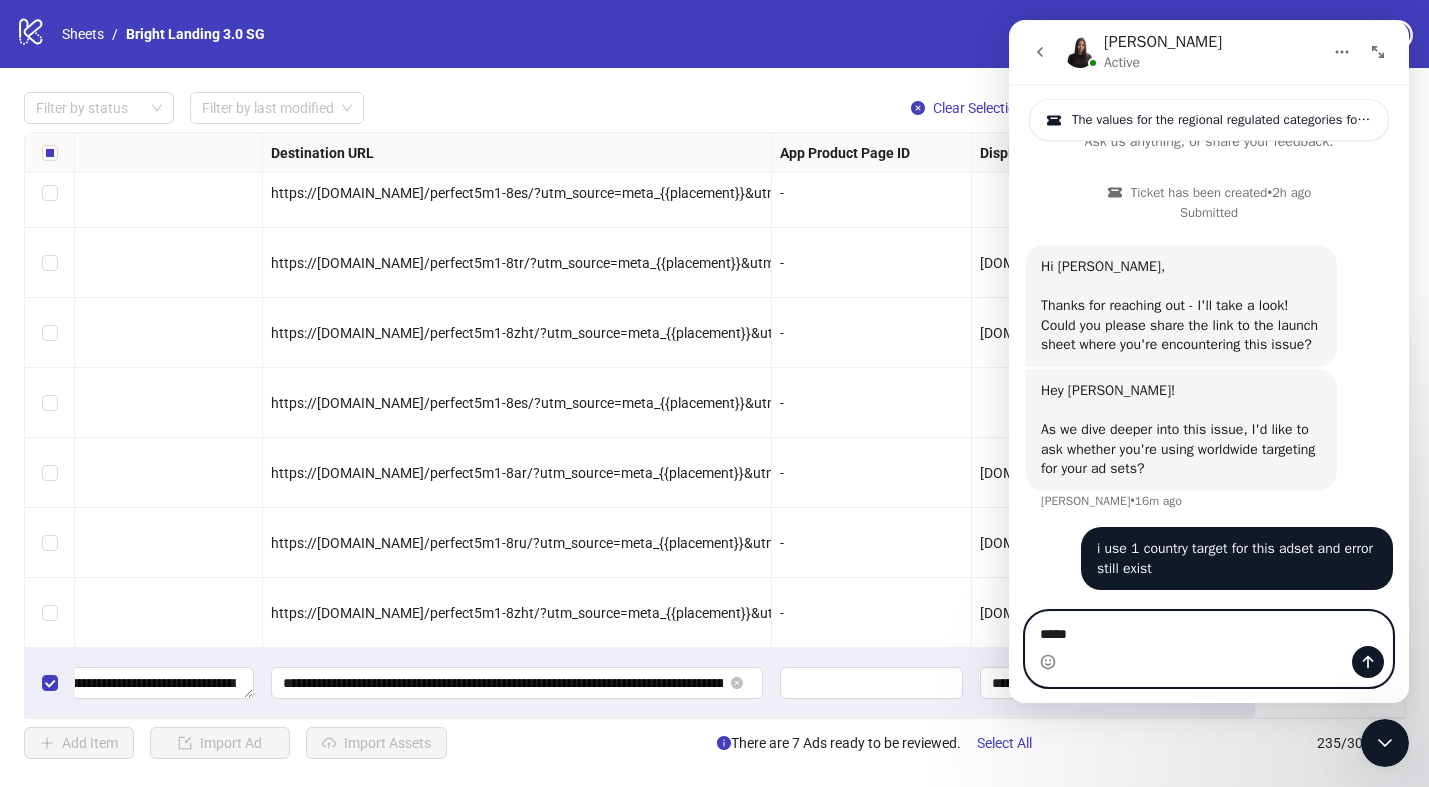 type on "******" 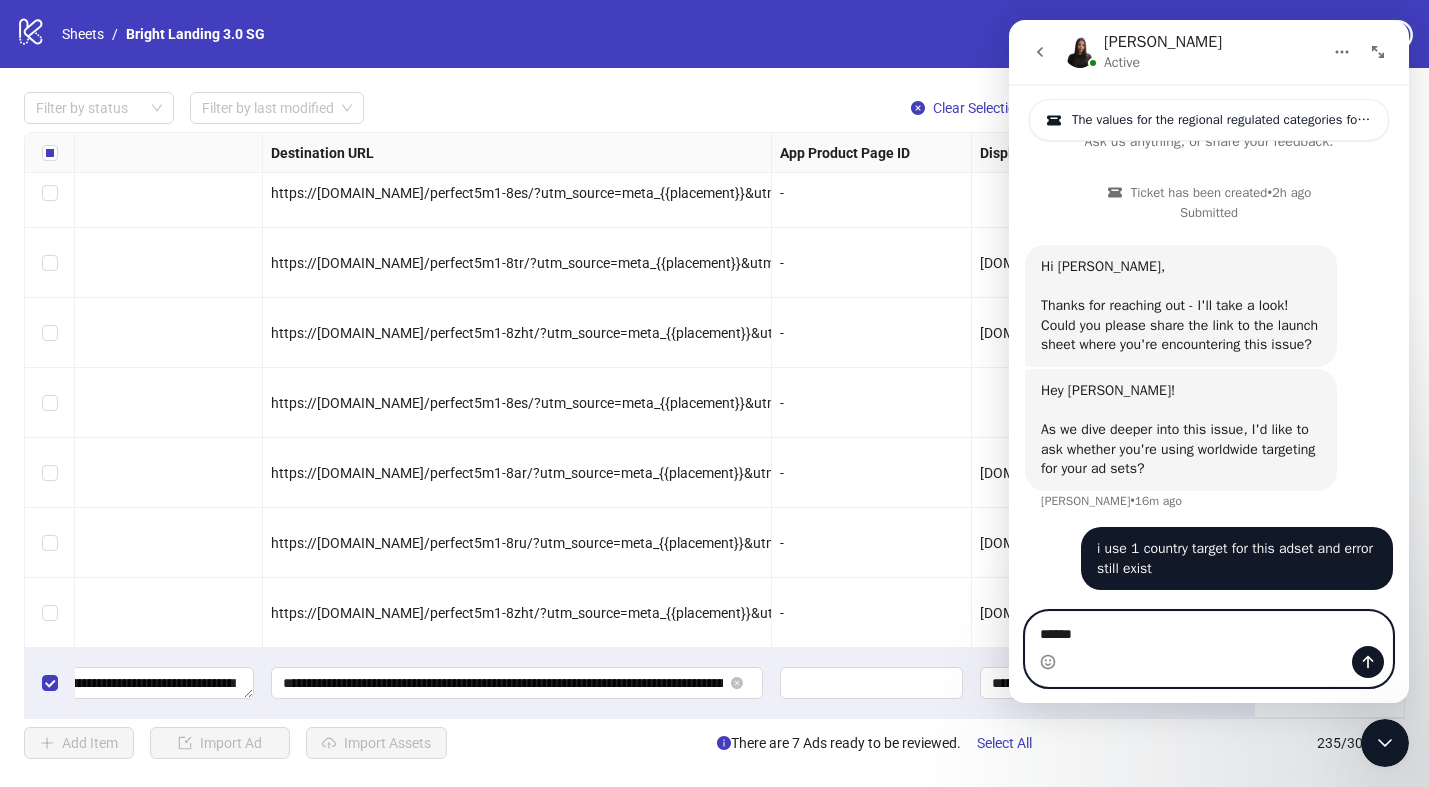 type 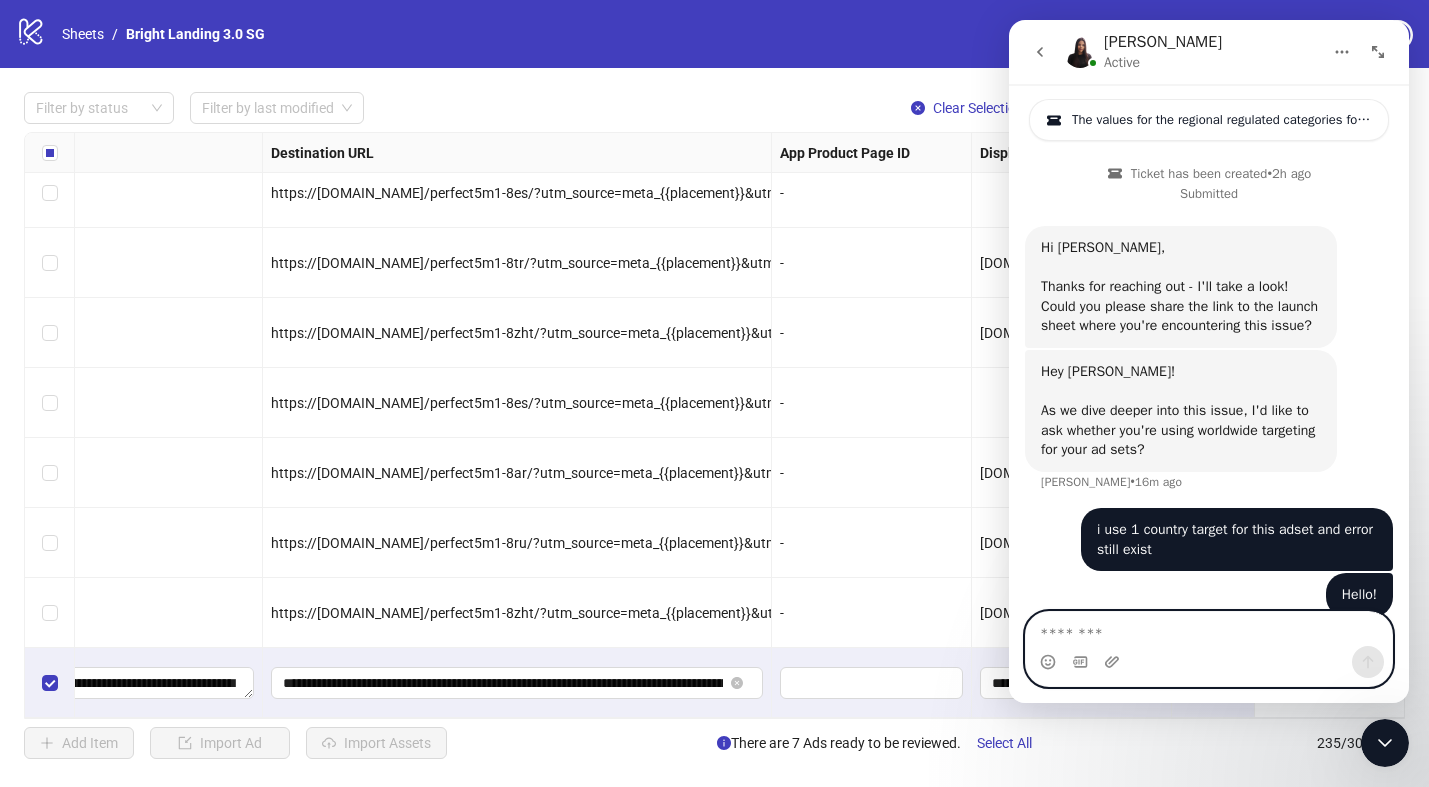 scroll, scrollTop: 91, scrollLeft: 0, axis: vertical 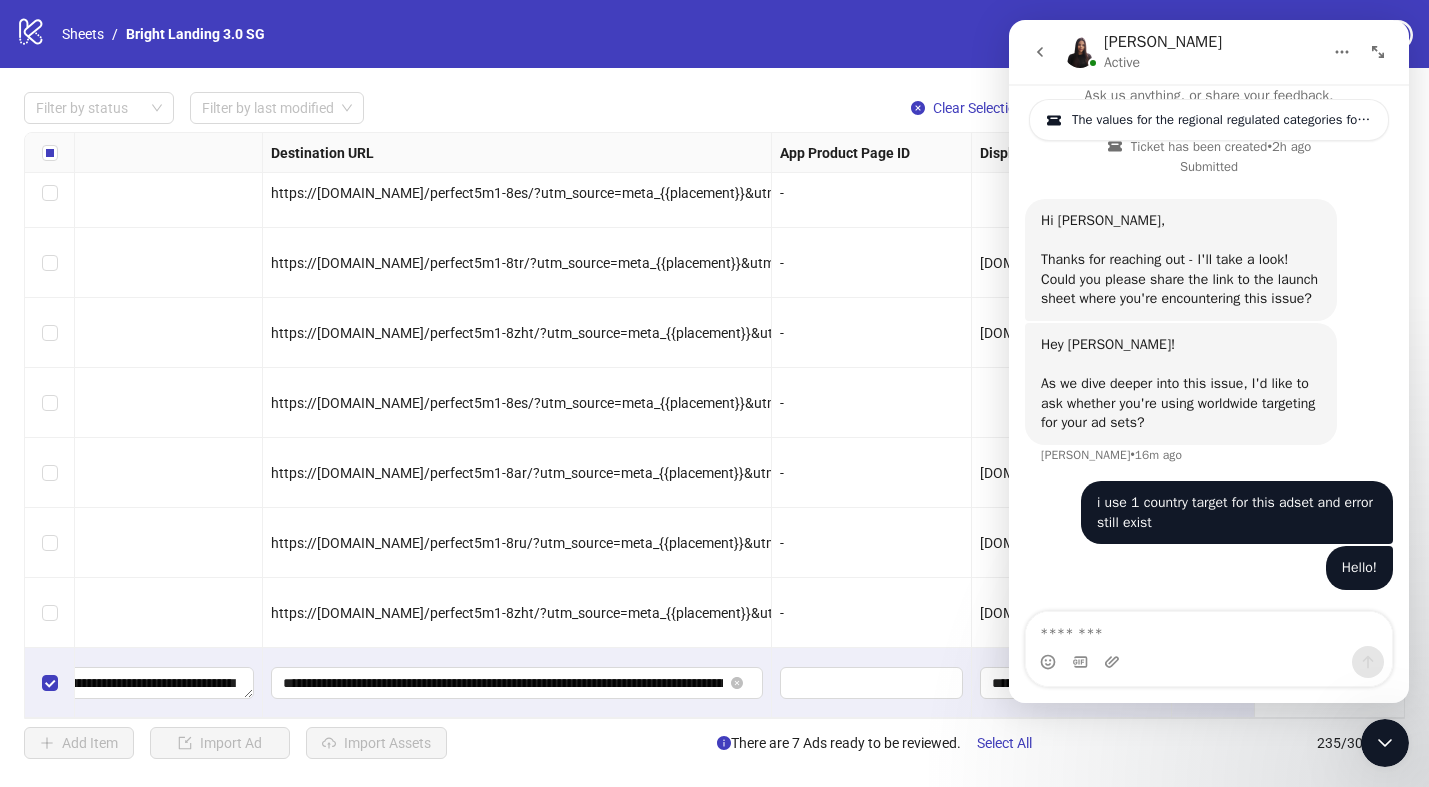 click on "-" at bounding box center (872, 473) 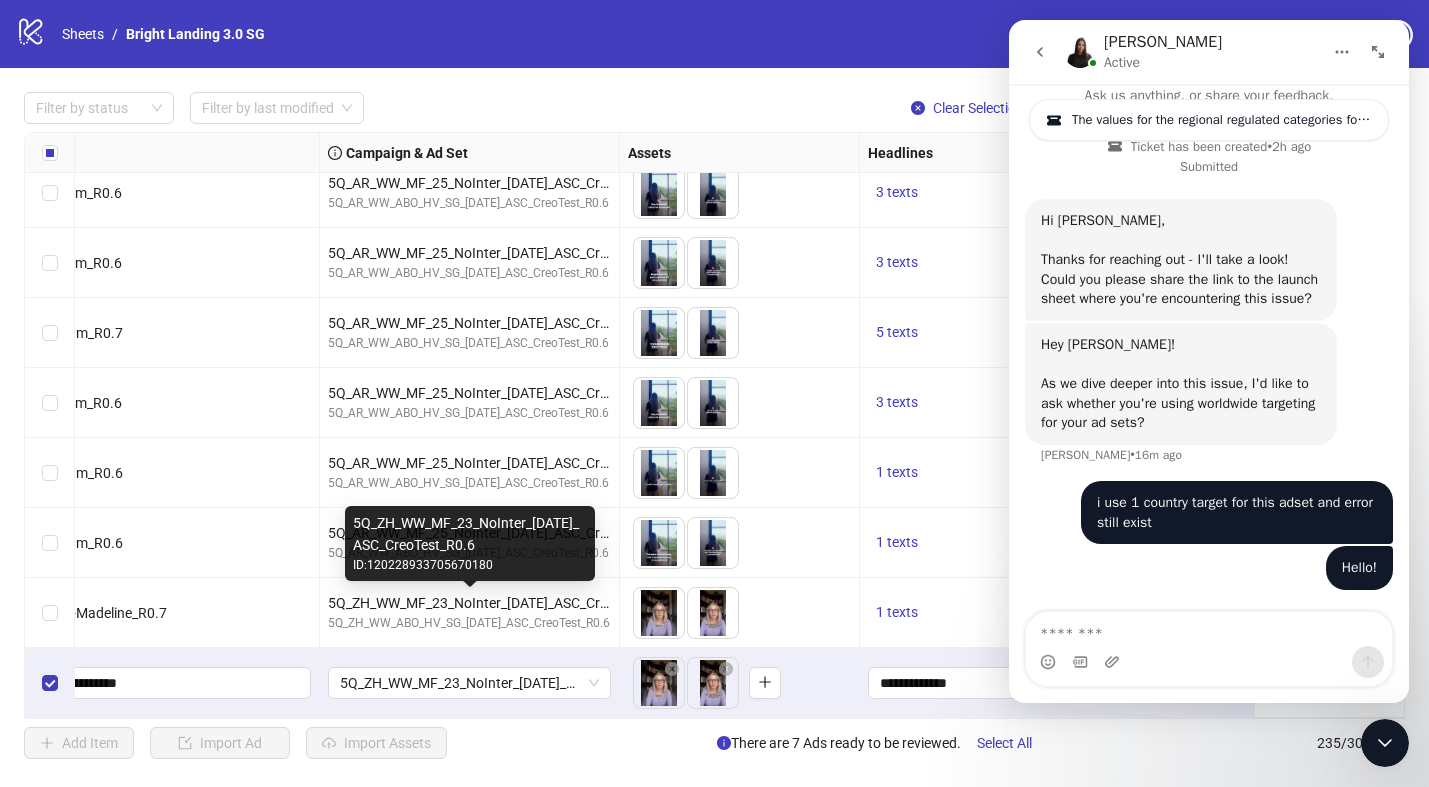 scroll, scrollTop: 15905, scrollLeft: 0, axis: vertical 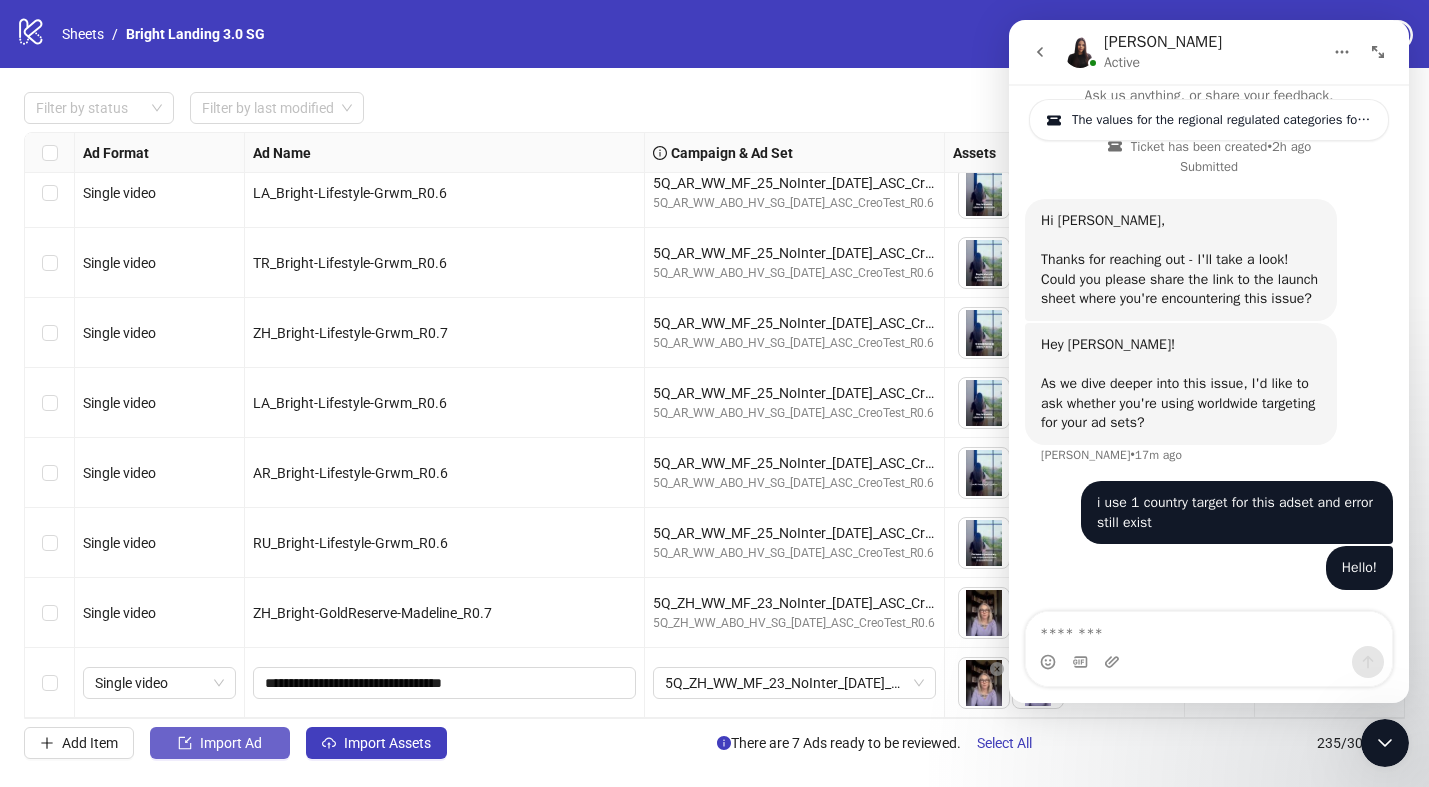 click on "Import Ad" at bounding box center [220, 743] 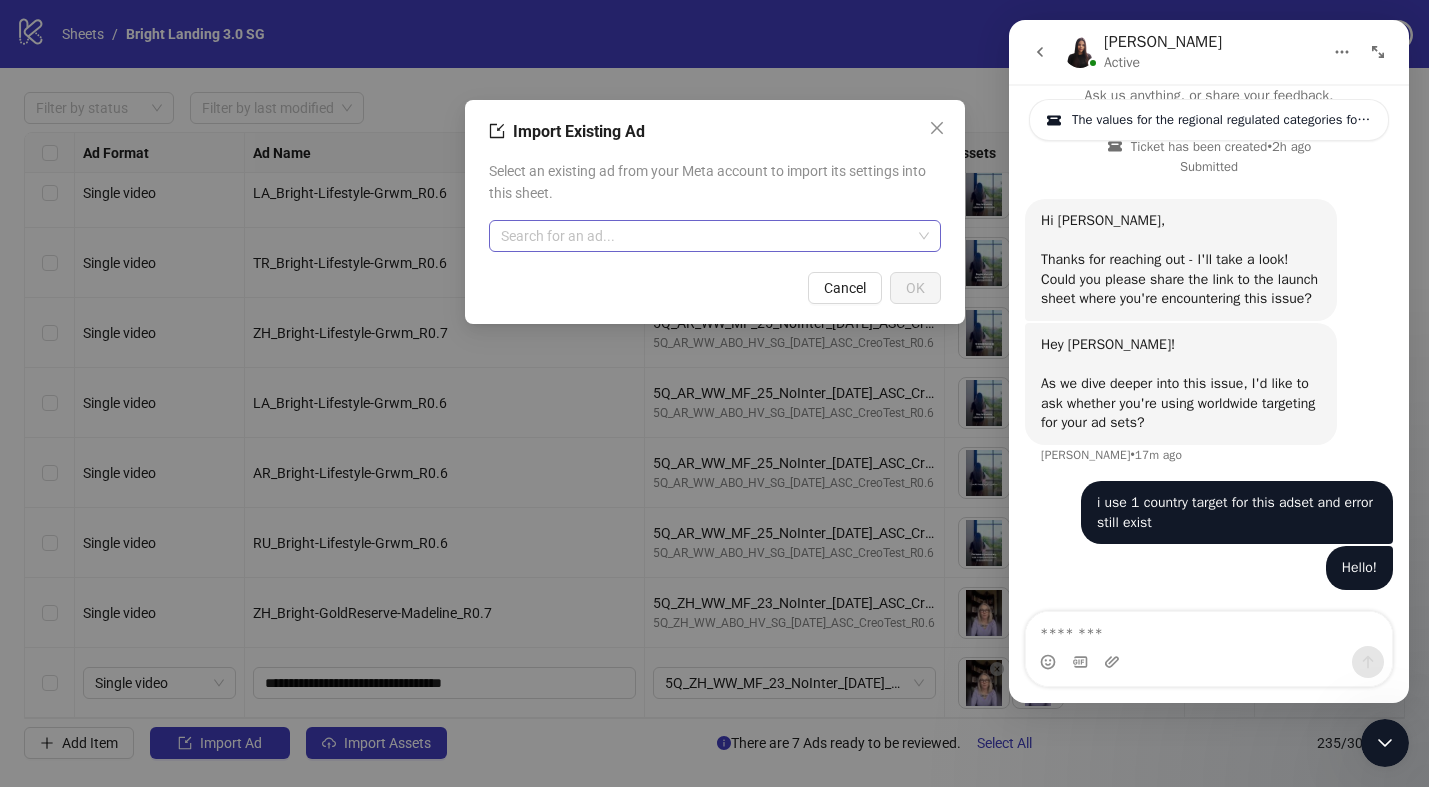 click at bounding box center (706, 236) 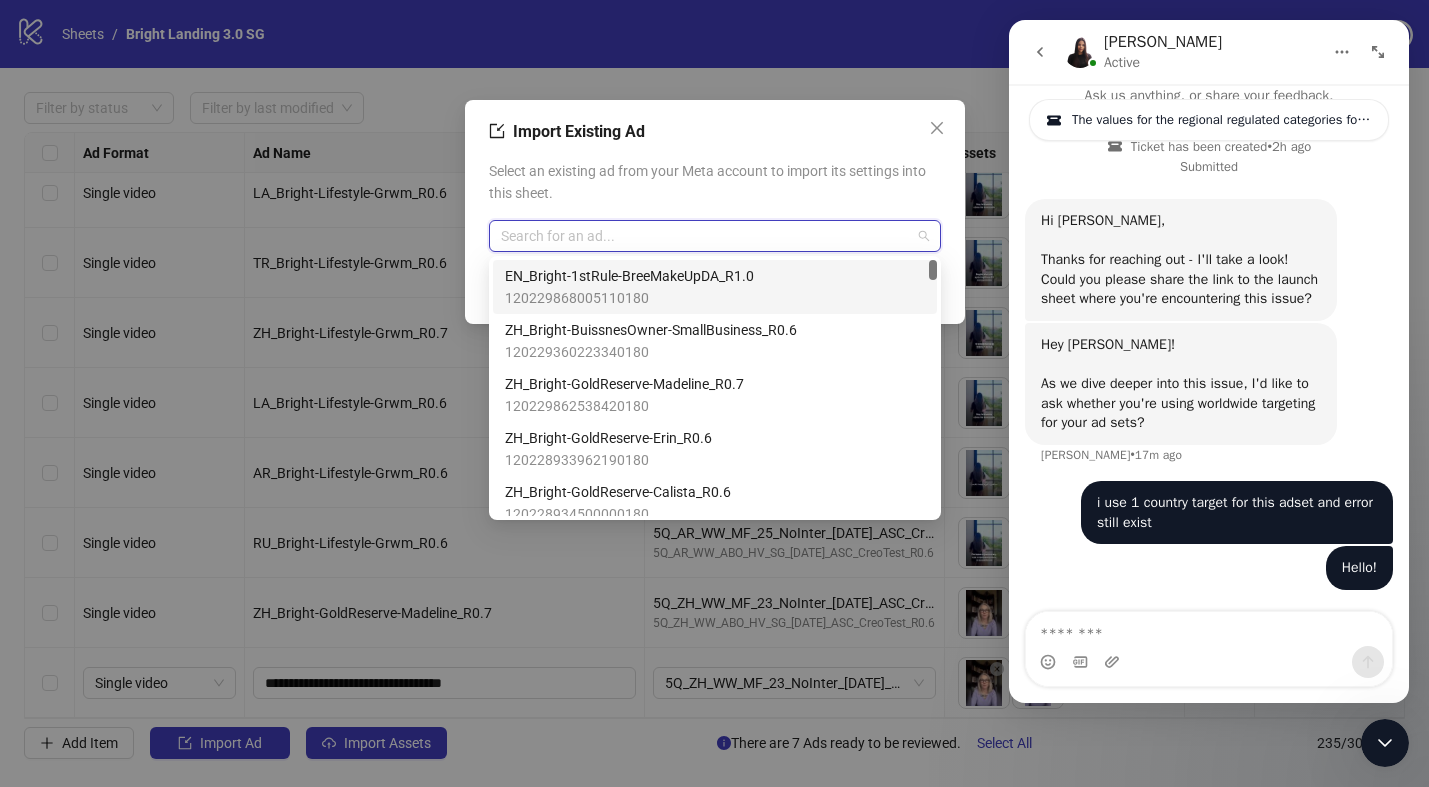 paste on "**********" 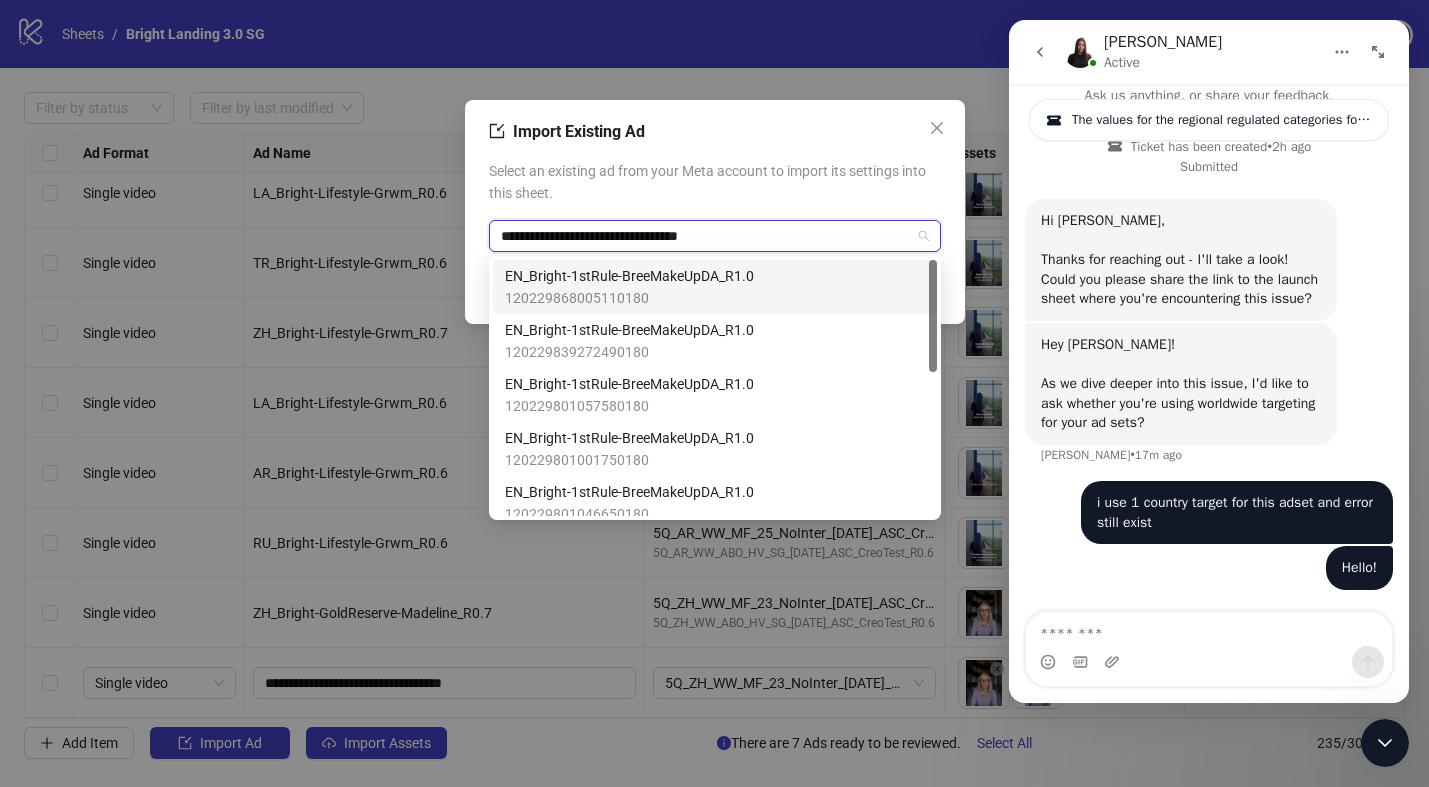 click on "EN_Bright-1stRule-BreeMakeUpDA_R1.0" at bounding box center (629, 276) 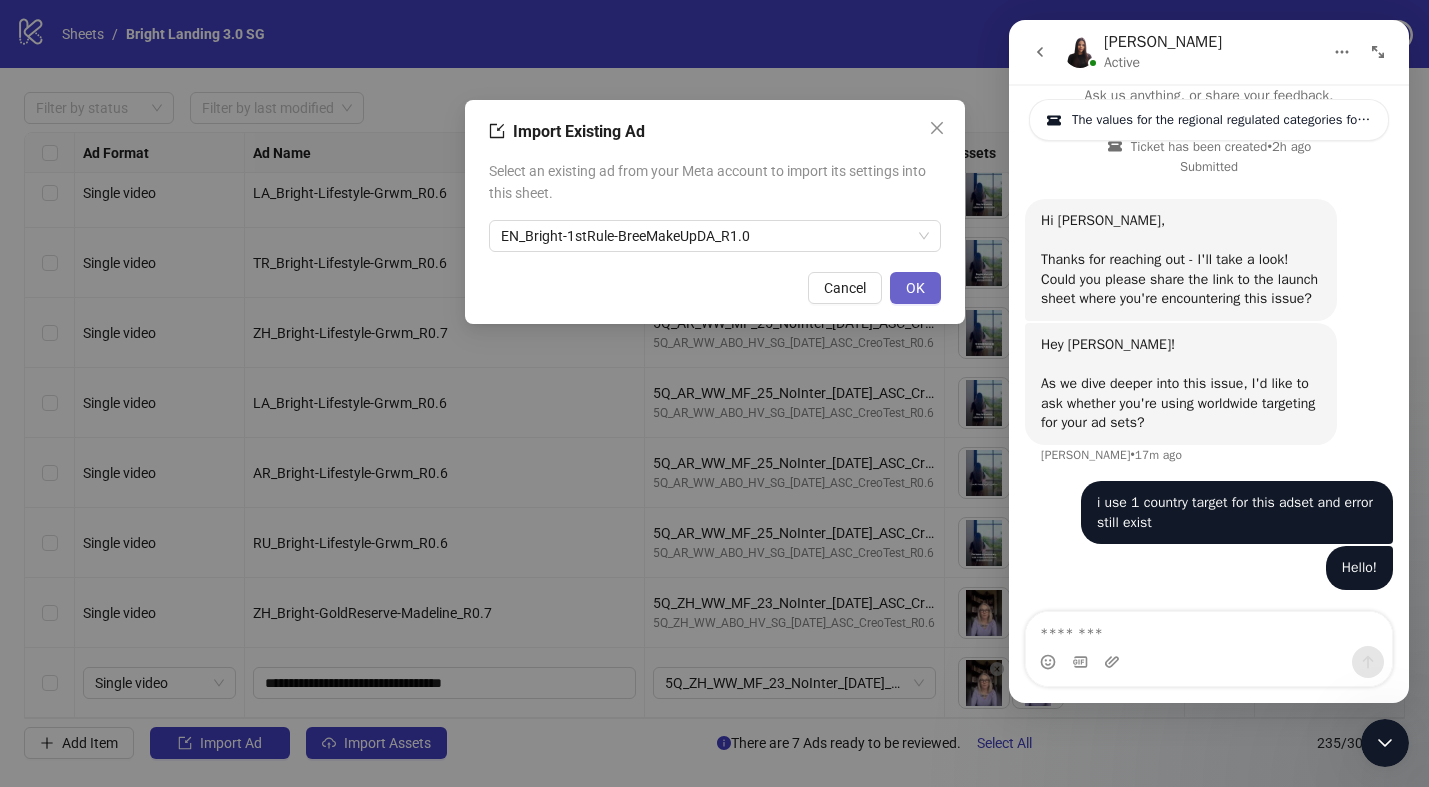 click on "OK" at bounding box center (915, 288) 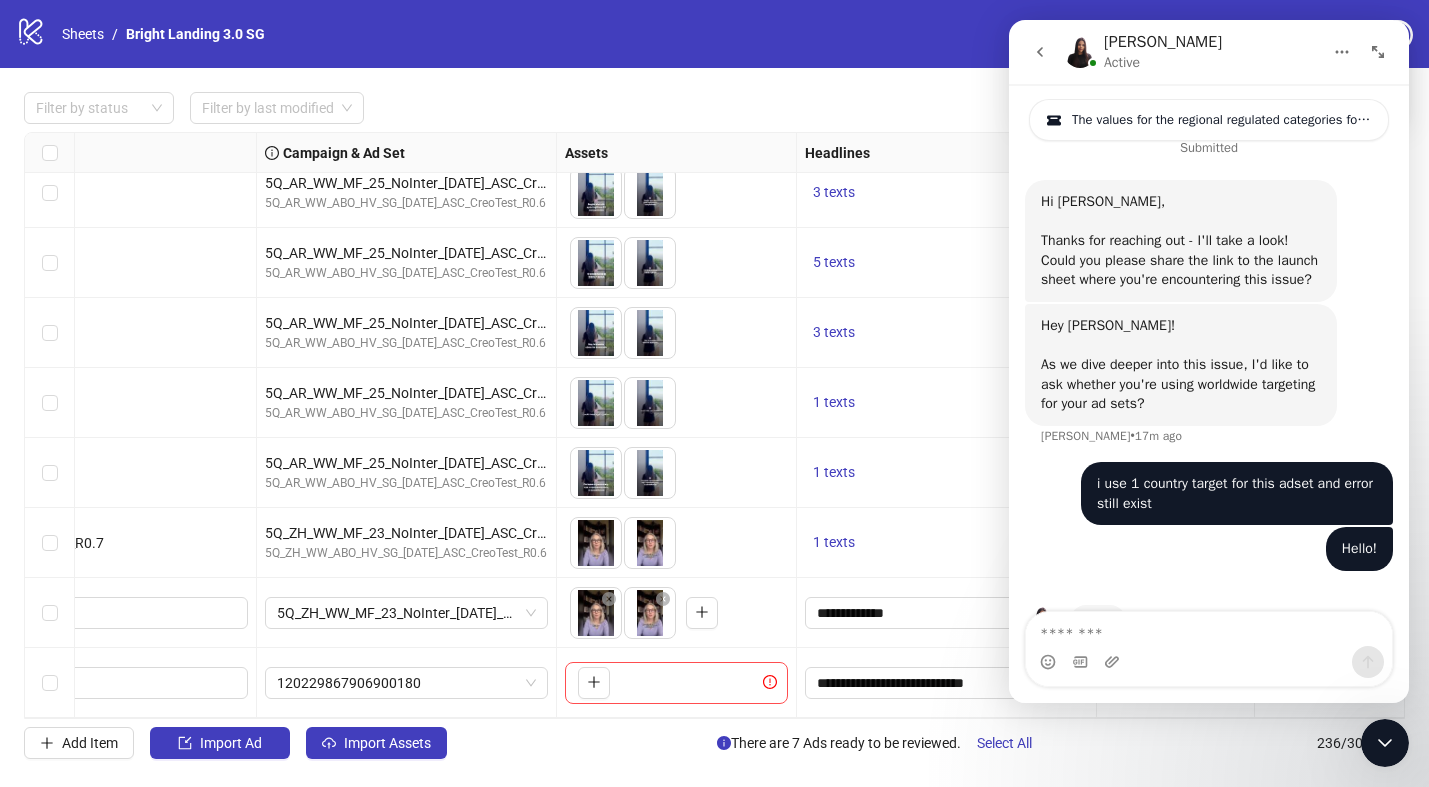 scroll, scrollTop: 15975, scrollLeft: 0, axis: vertical 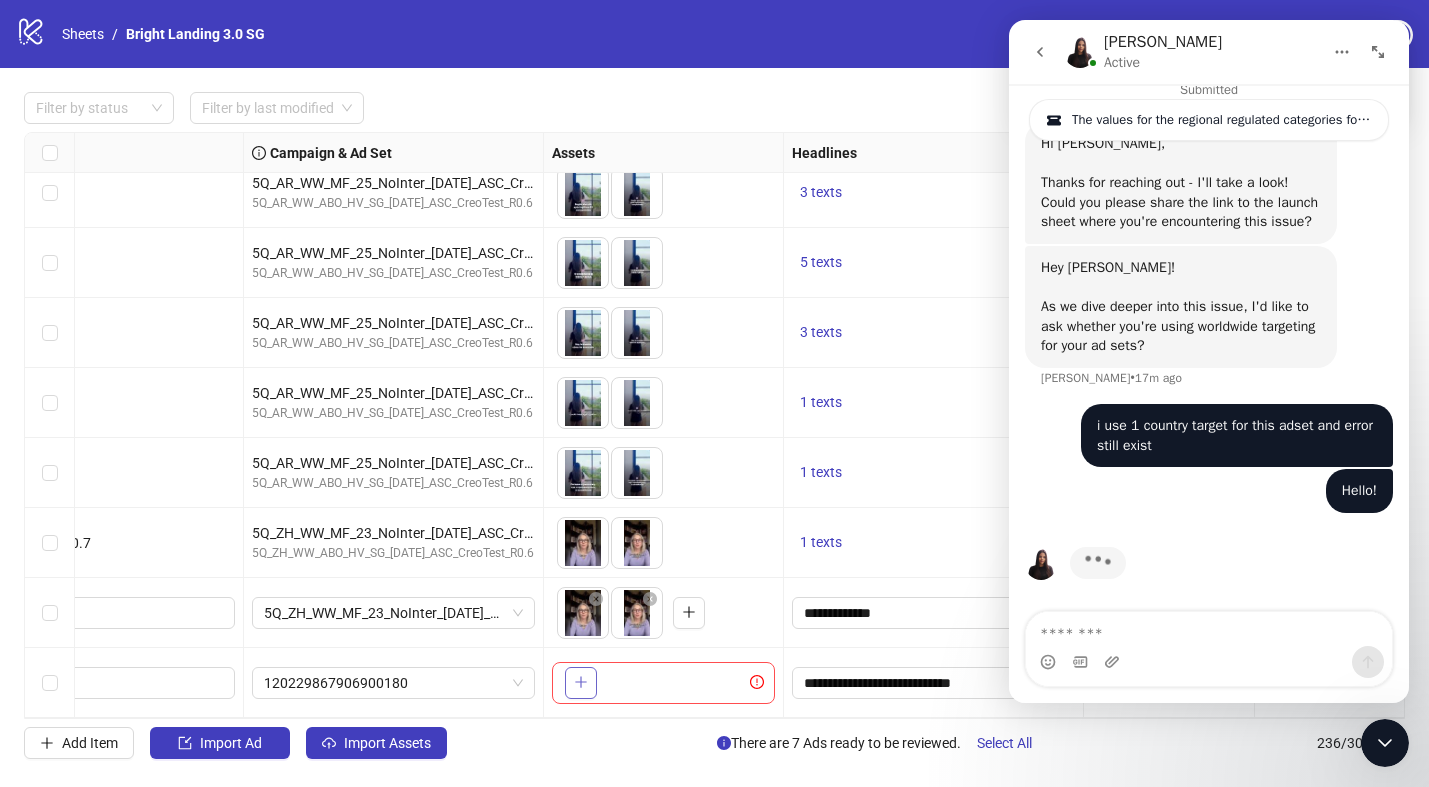 click 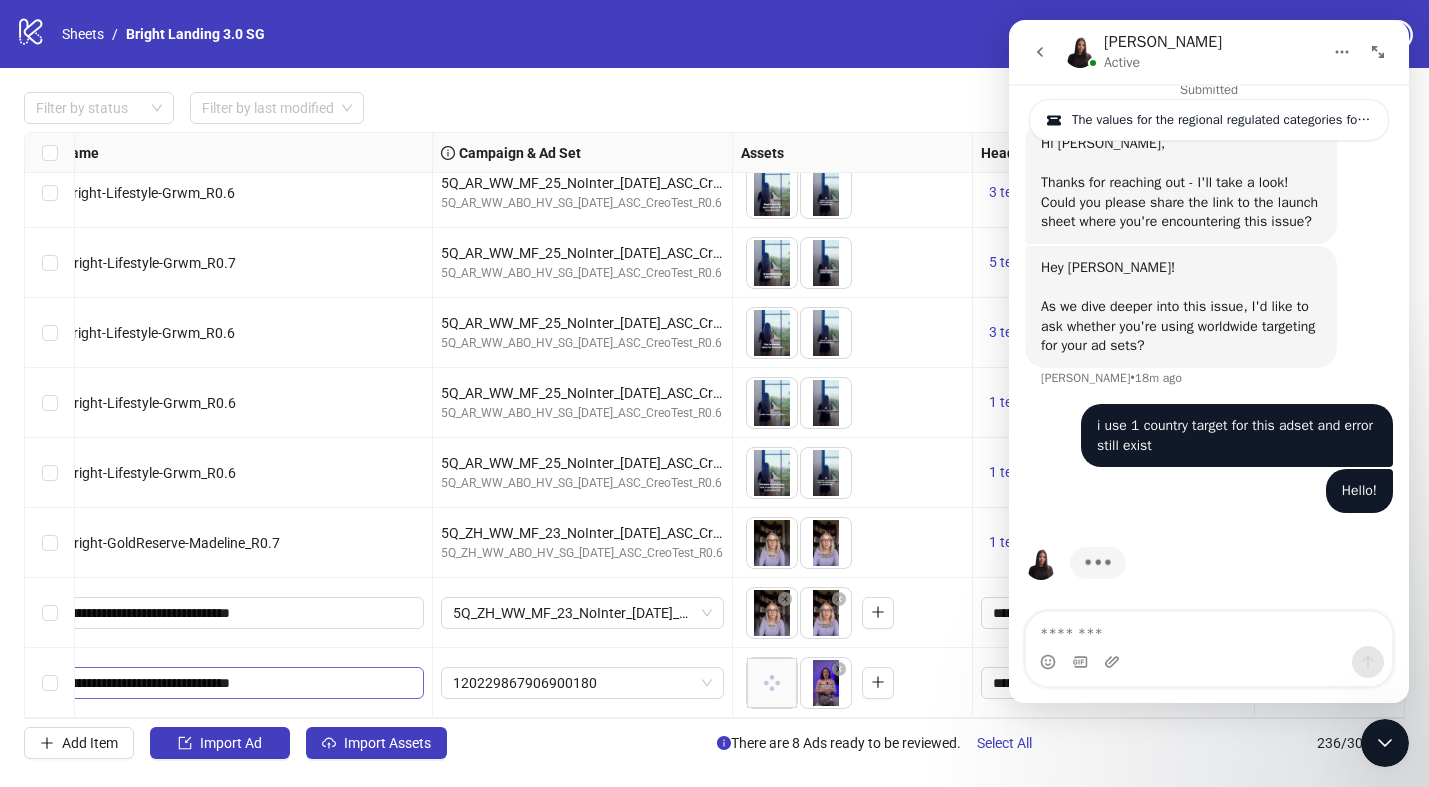 scroll, scrollTop: 15975, scrollLeft: 0, axis: vertical 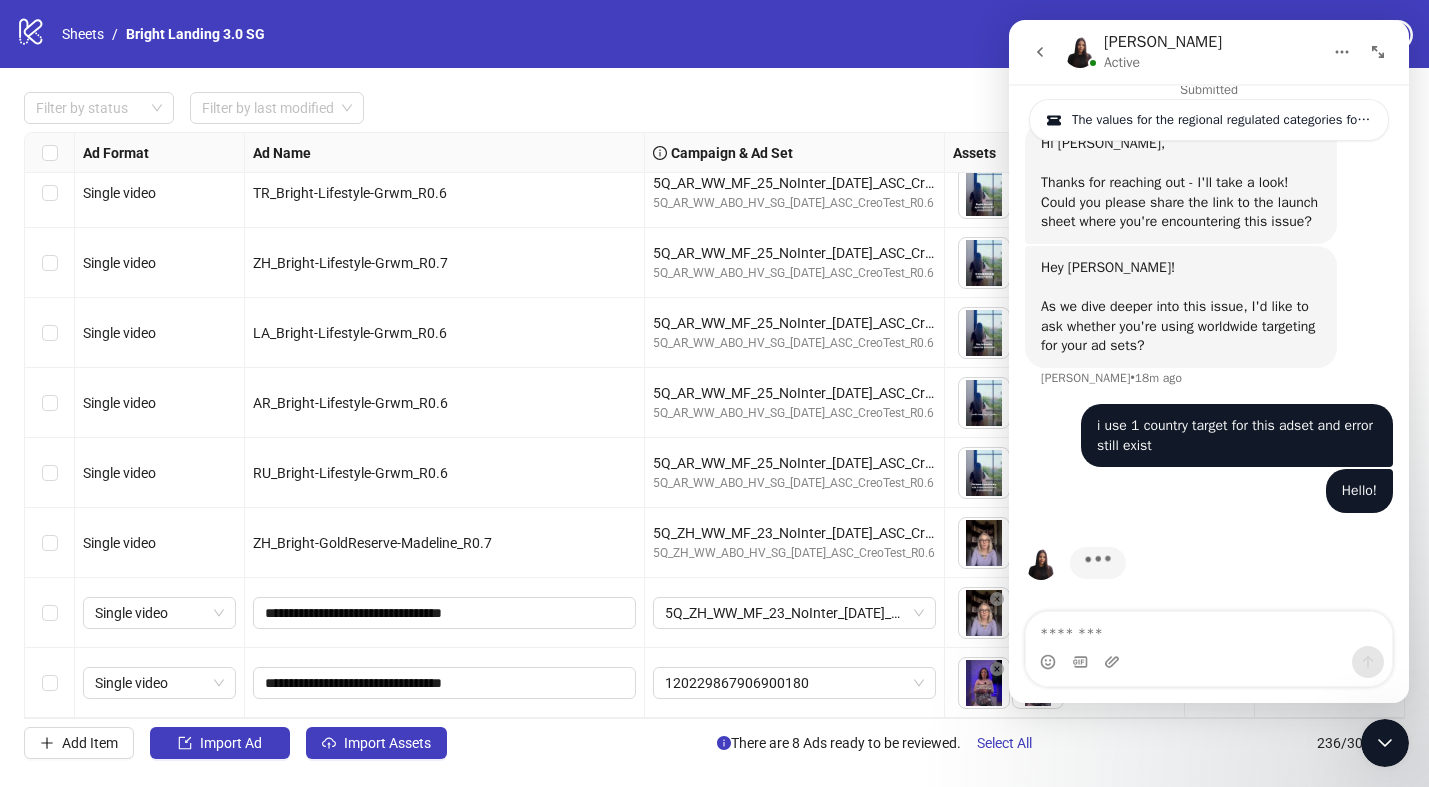 click 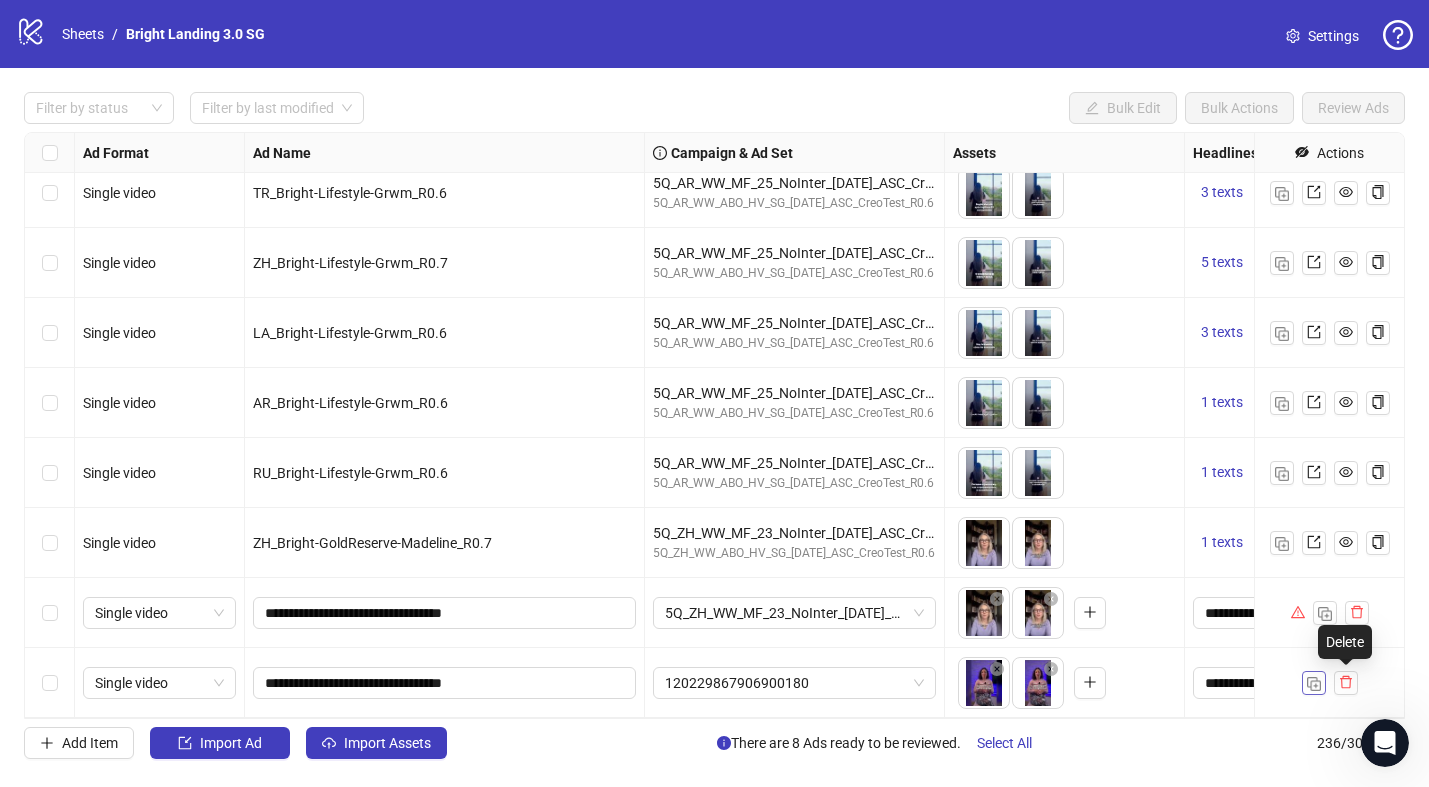 click at bounding box center (1314, 684) 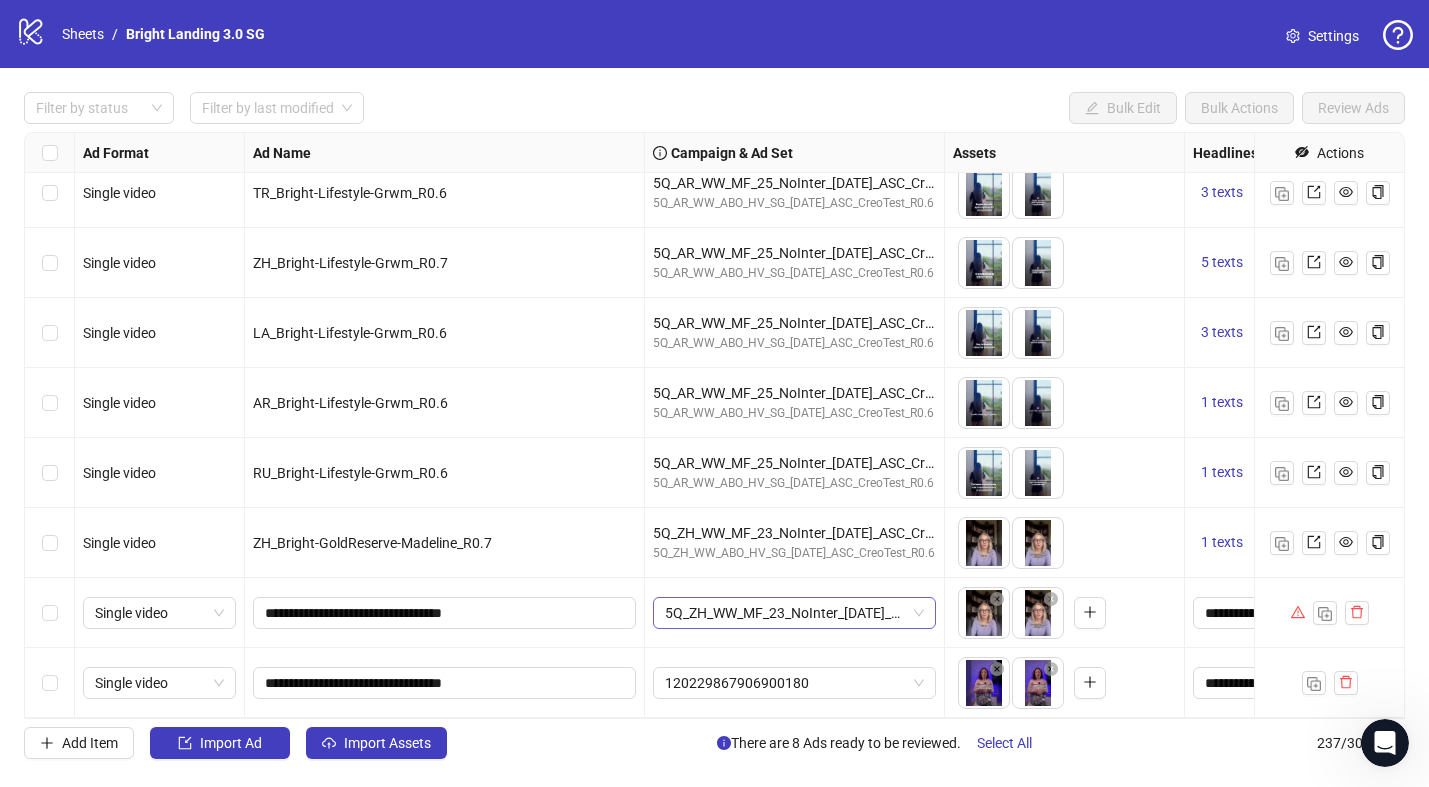 scroll, scrollTop: 16045, scrollLeft: 0, axis: vertical 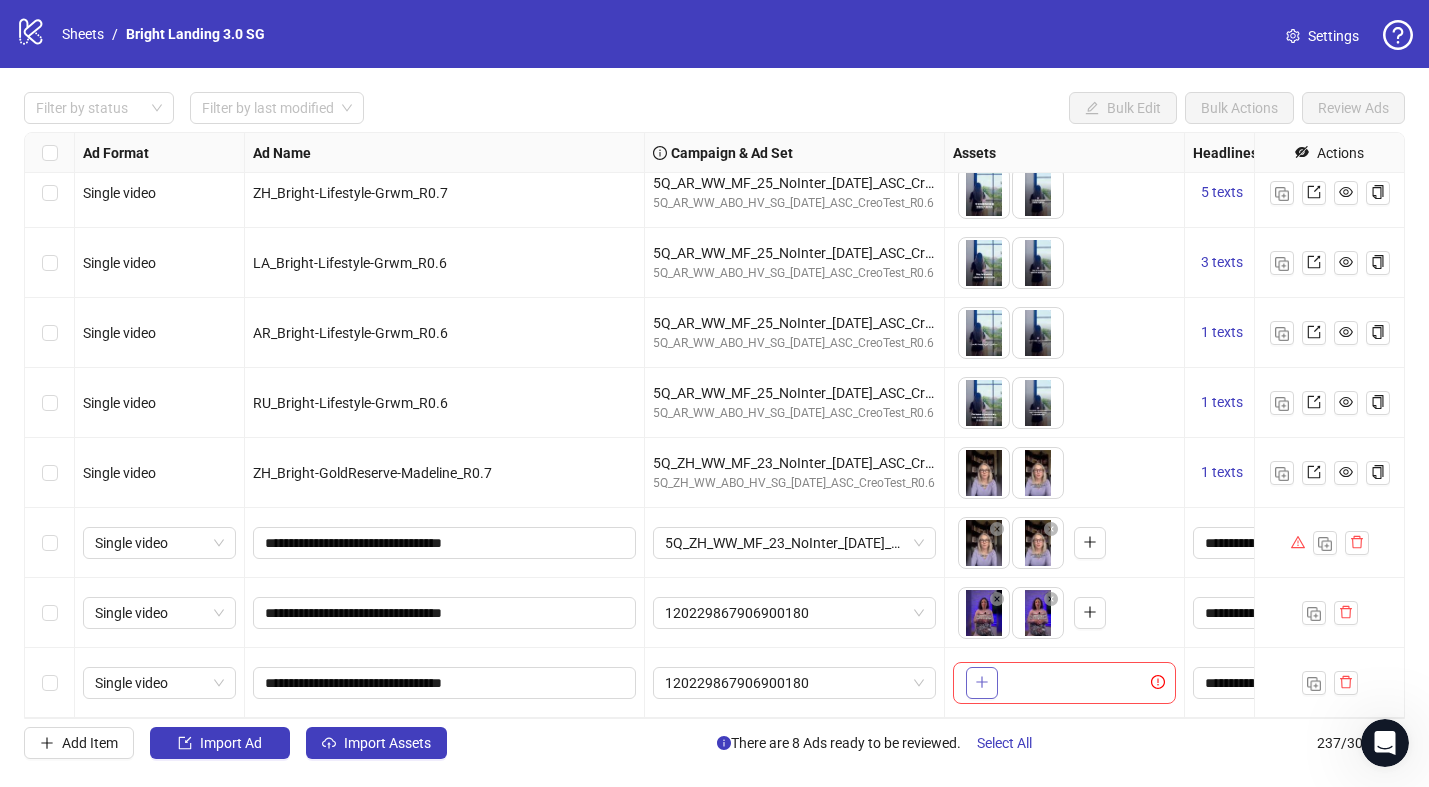 click 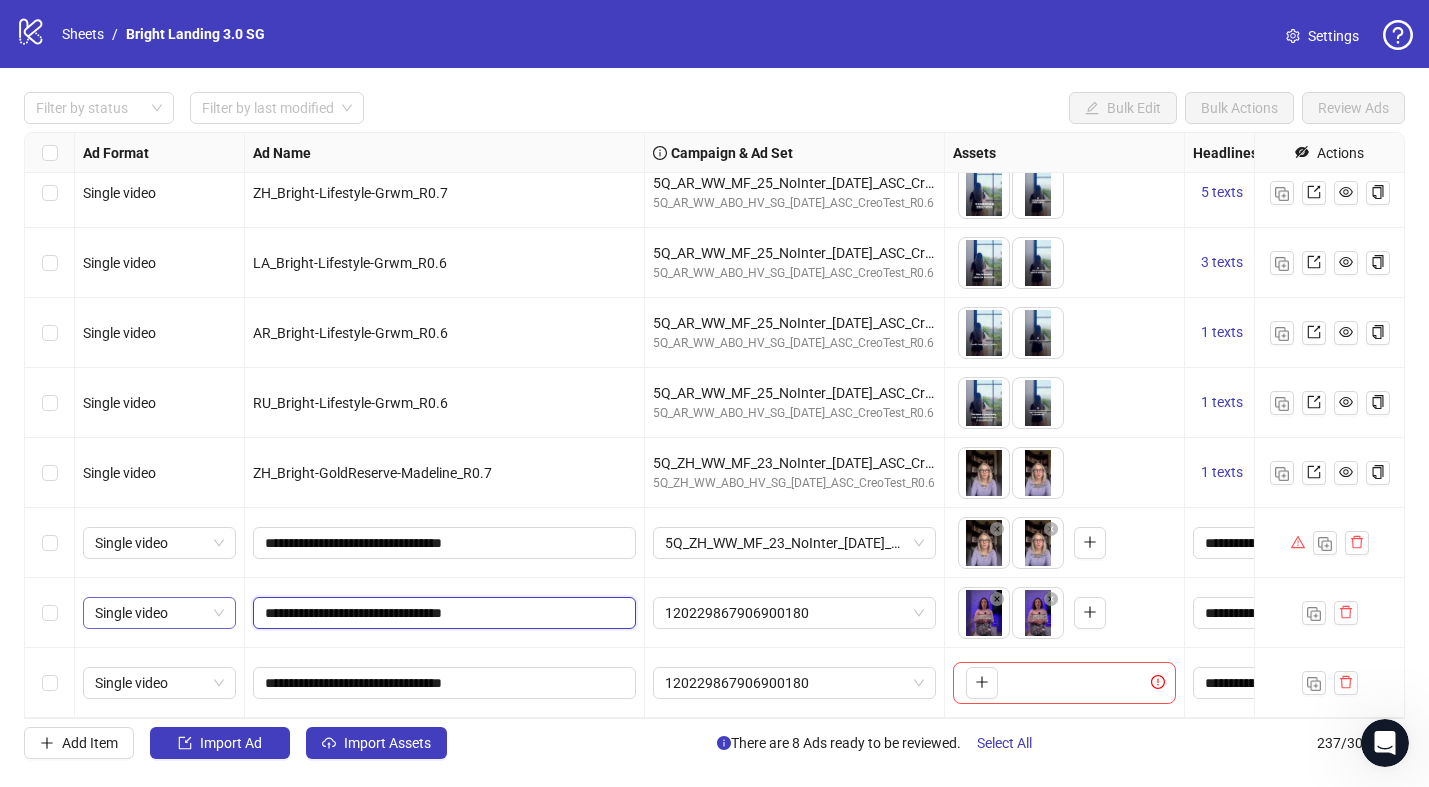 drag, startPoint x: 477, startPoint y: 610, endPoint x: 181, endPoint y: 604, distance: 296.0608 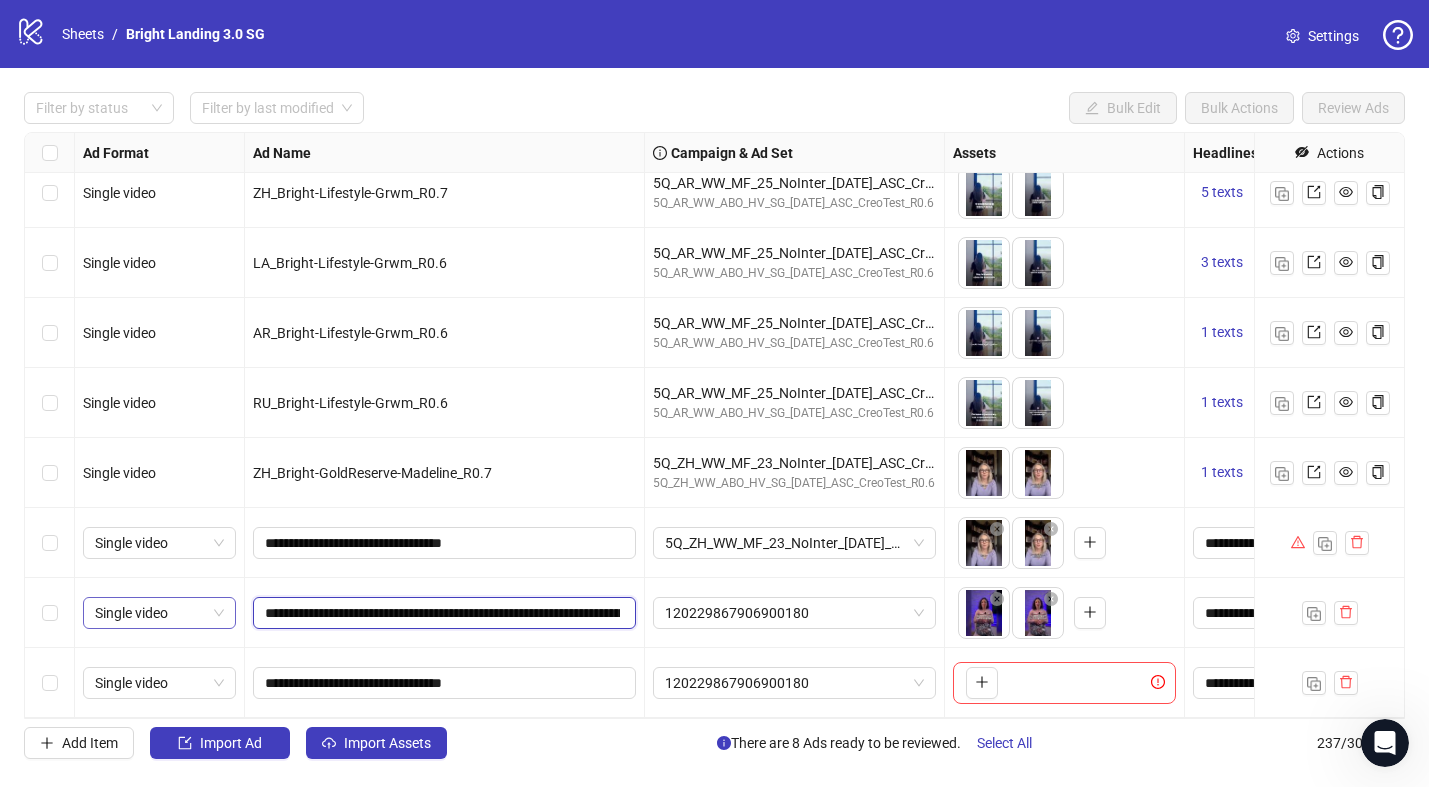 scroll, scrollTop: 0, scrollLeft: 924, axis: horizontal 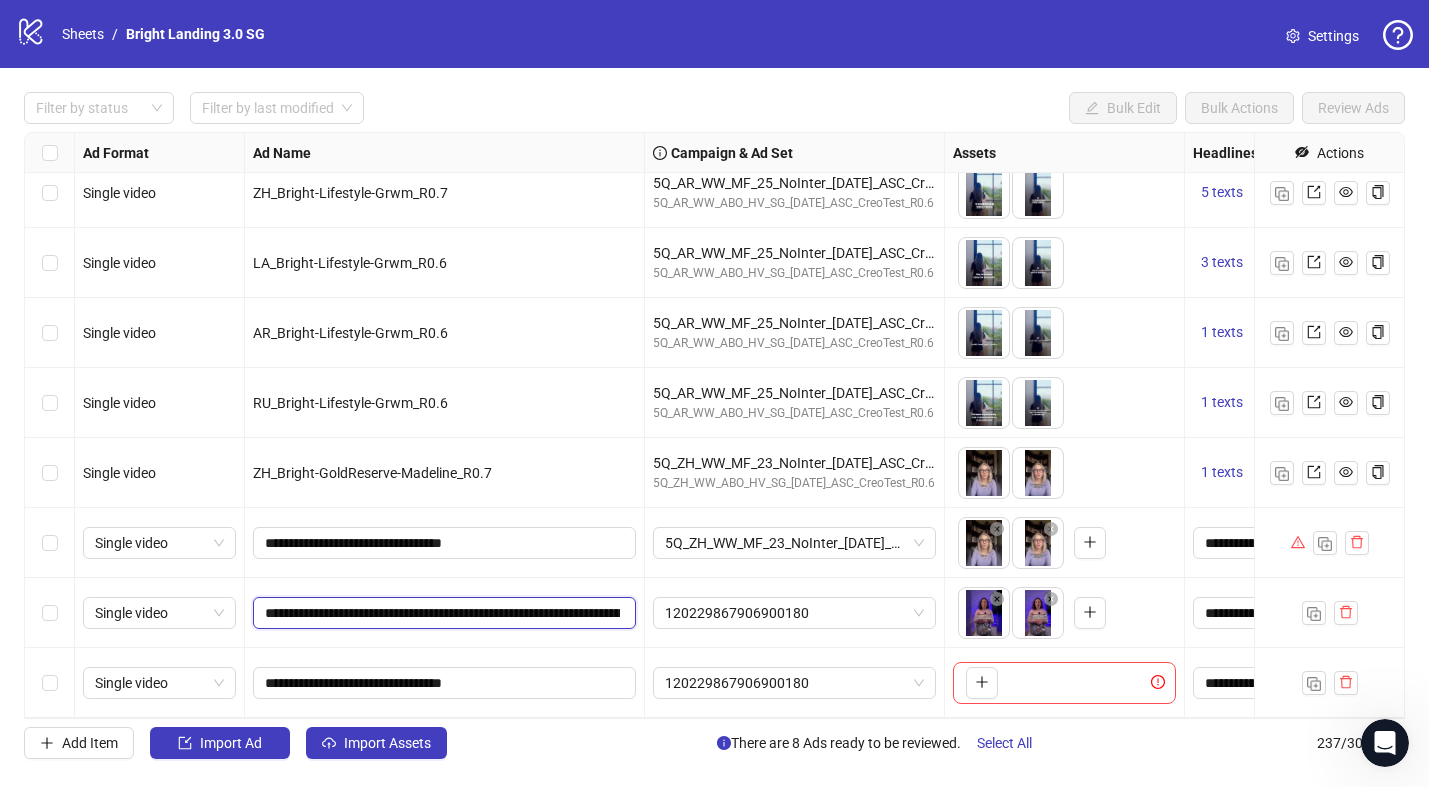 drag, startPoint x: 342, startPoint y: 613, endPoint x: -65, endPoint y: 608, distance: 407.0307 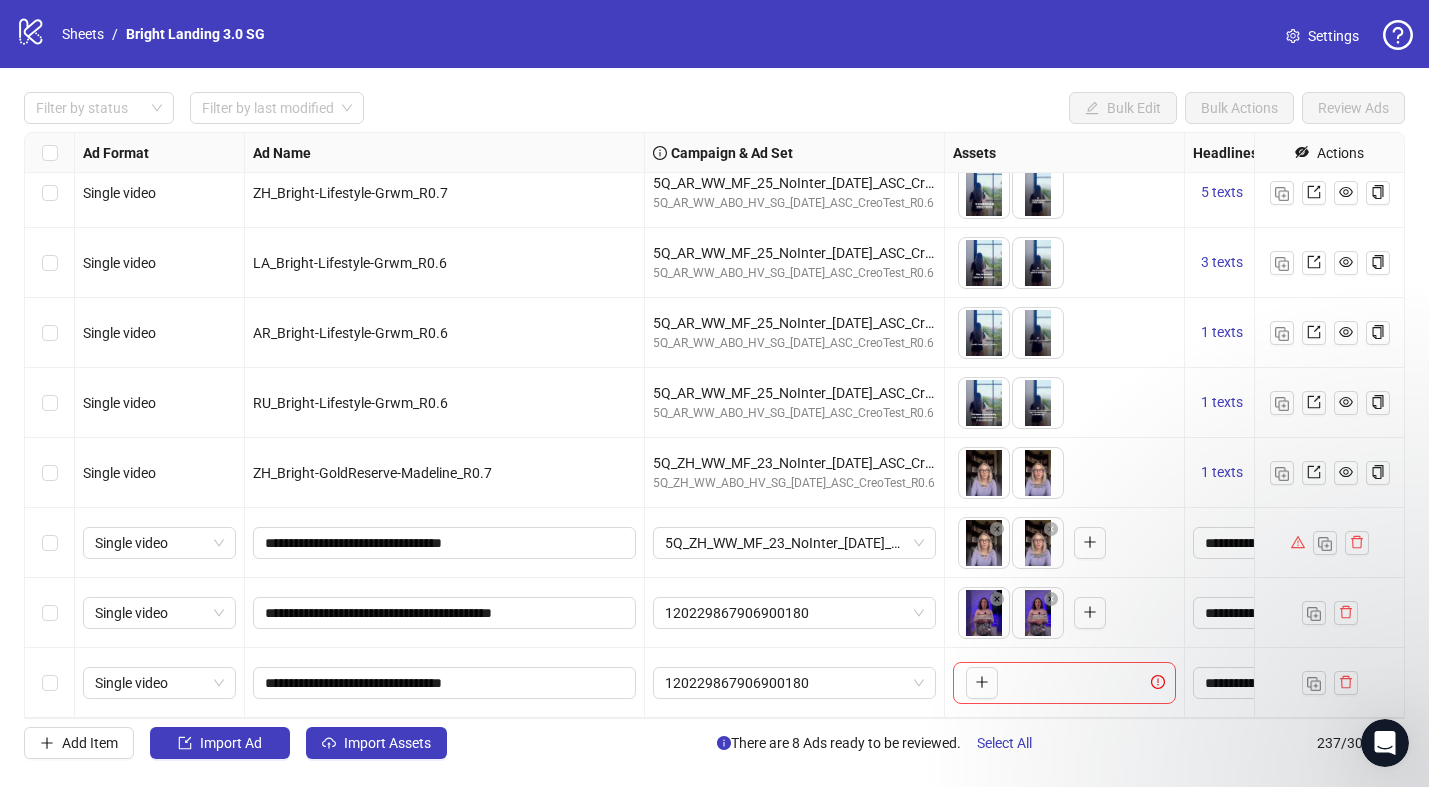 scroll, scrollTop: 228, scrollLeft: 0, axis: vertical 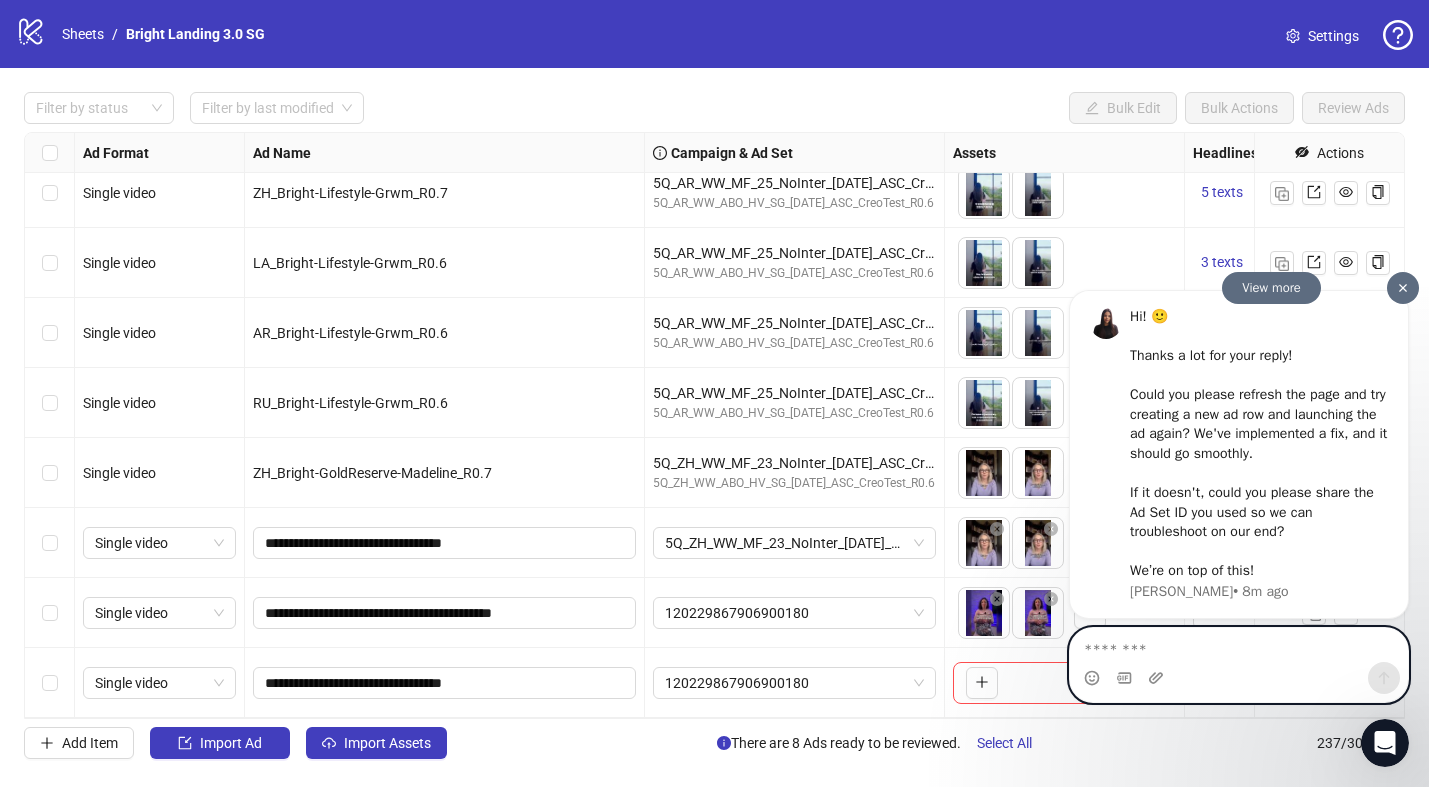 click at bounding box center (1239, 644) 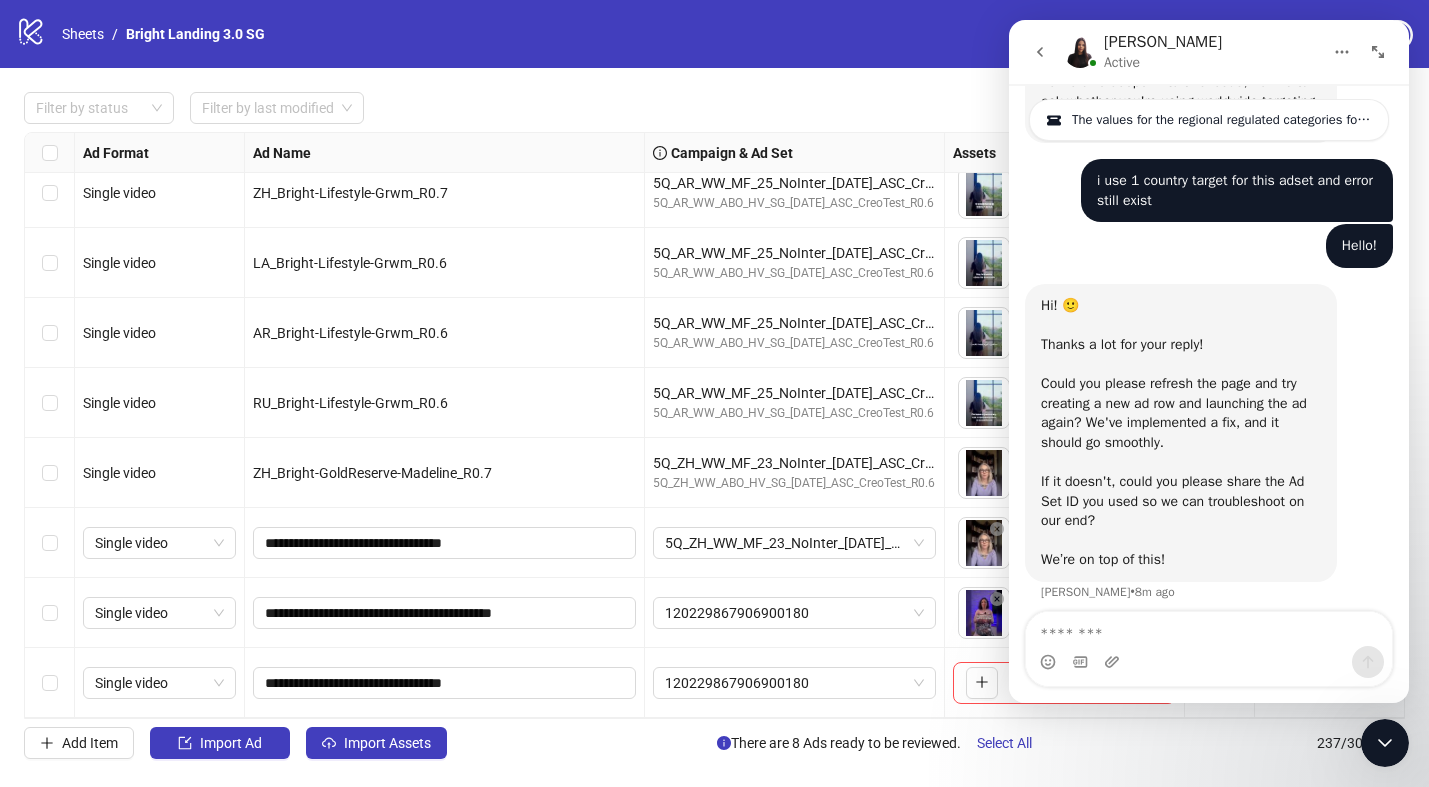 scroll, scrollTop: 405, scrollLeft: 0, axis: vertical 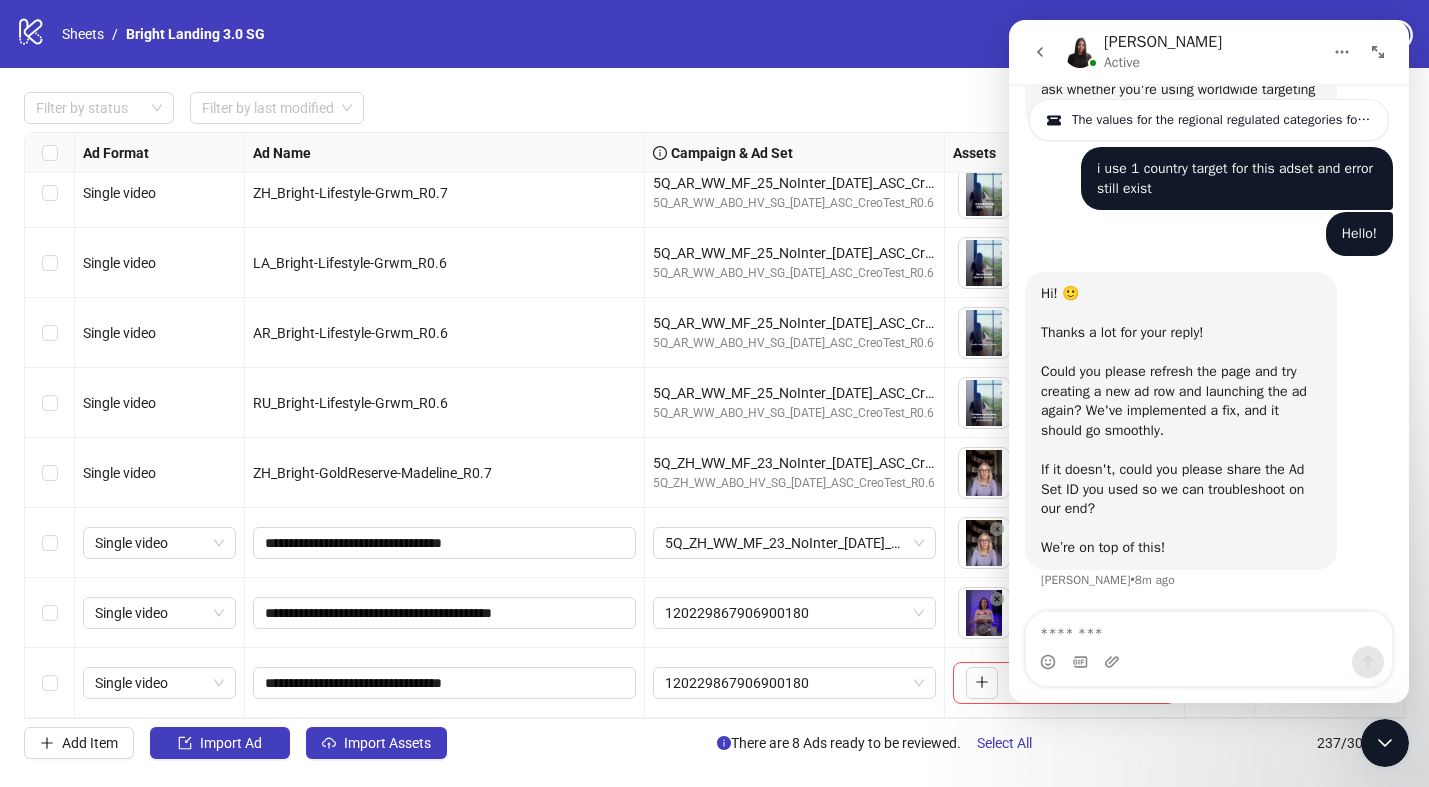 click on "Filter by status Filter by last modified Bulk Edit Bulk Actions Review Ads" at bounding box center [714, 108] 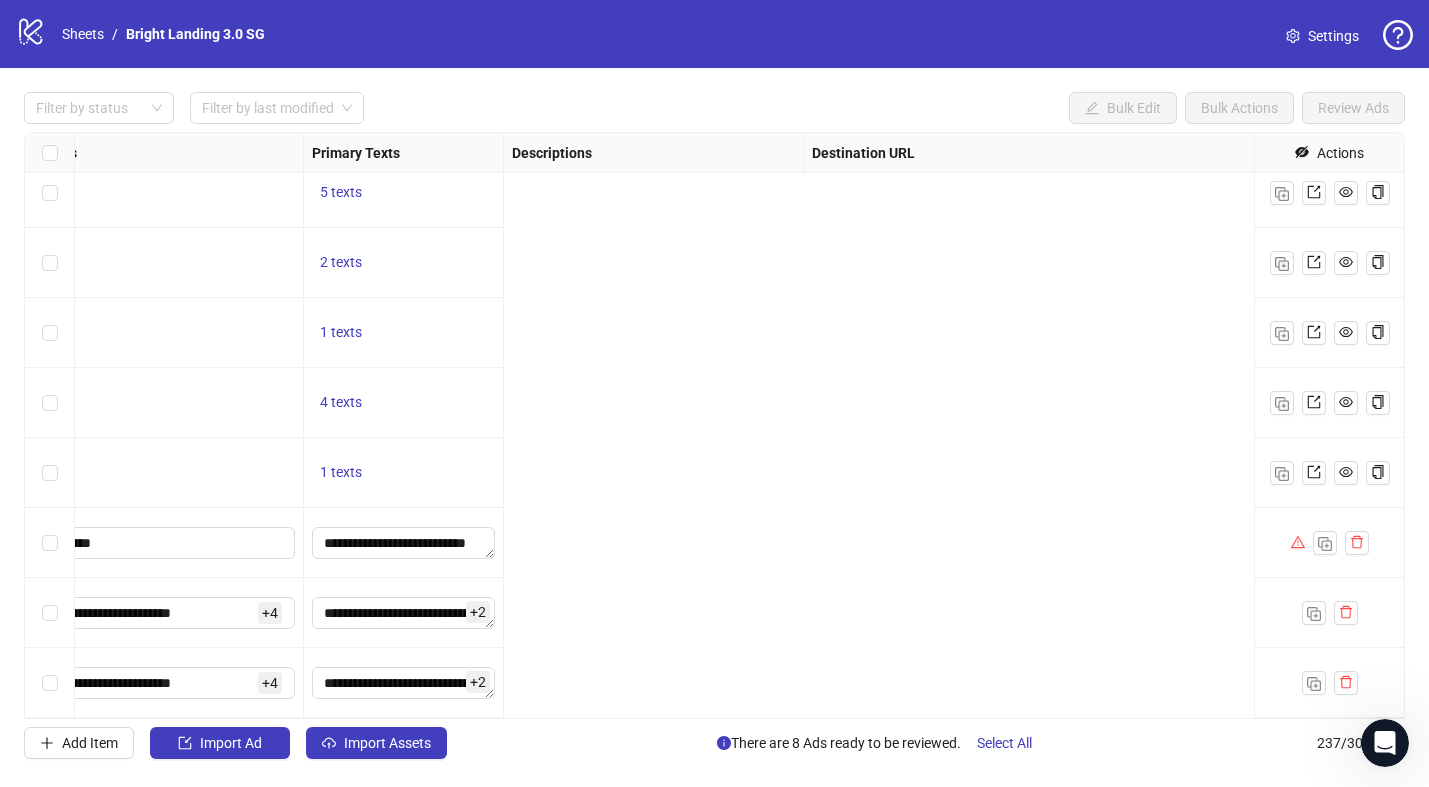 scroll, scrollTop: 16045, scrollLeft: 0, axis: vertical 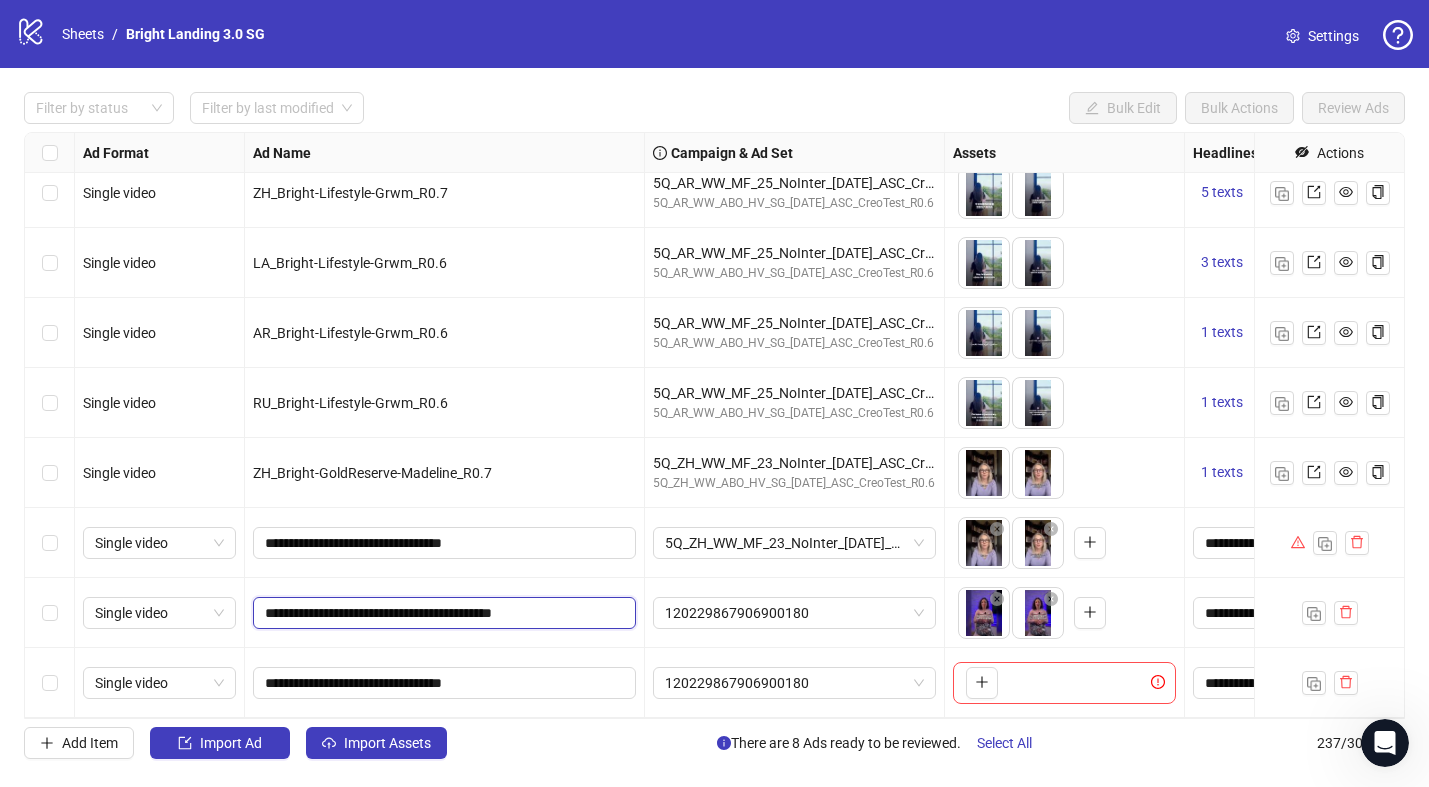 click on "**********" at bounding box center (442, 613) 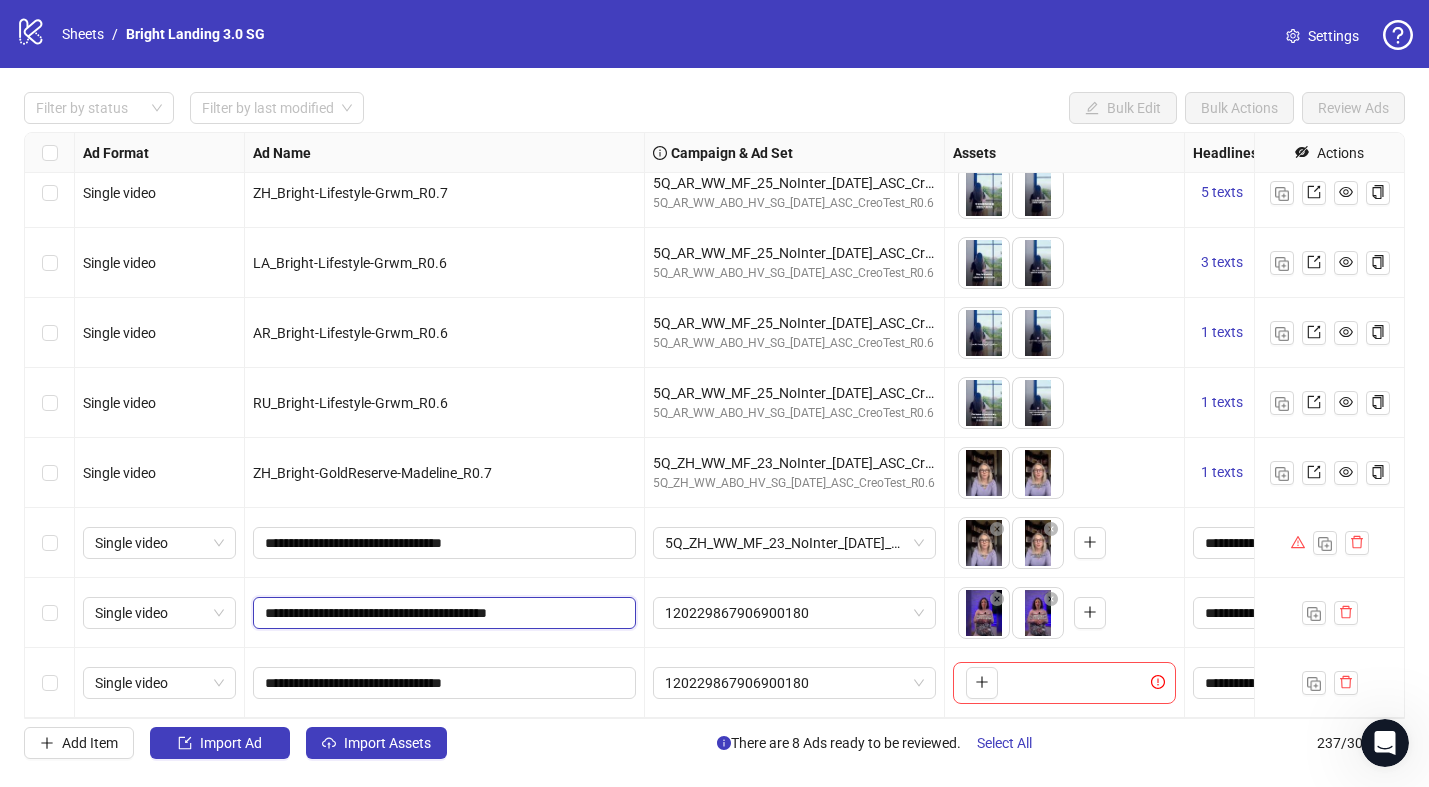 type on "**********" 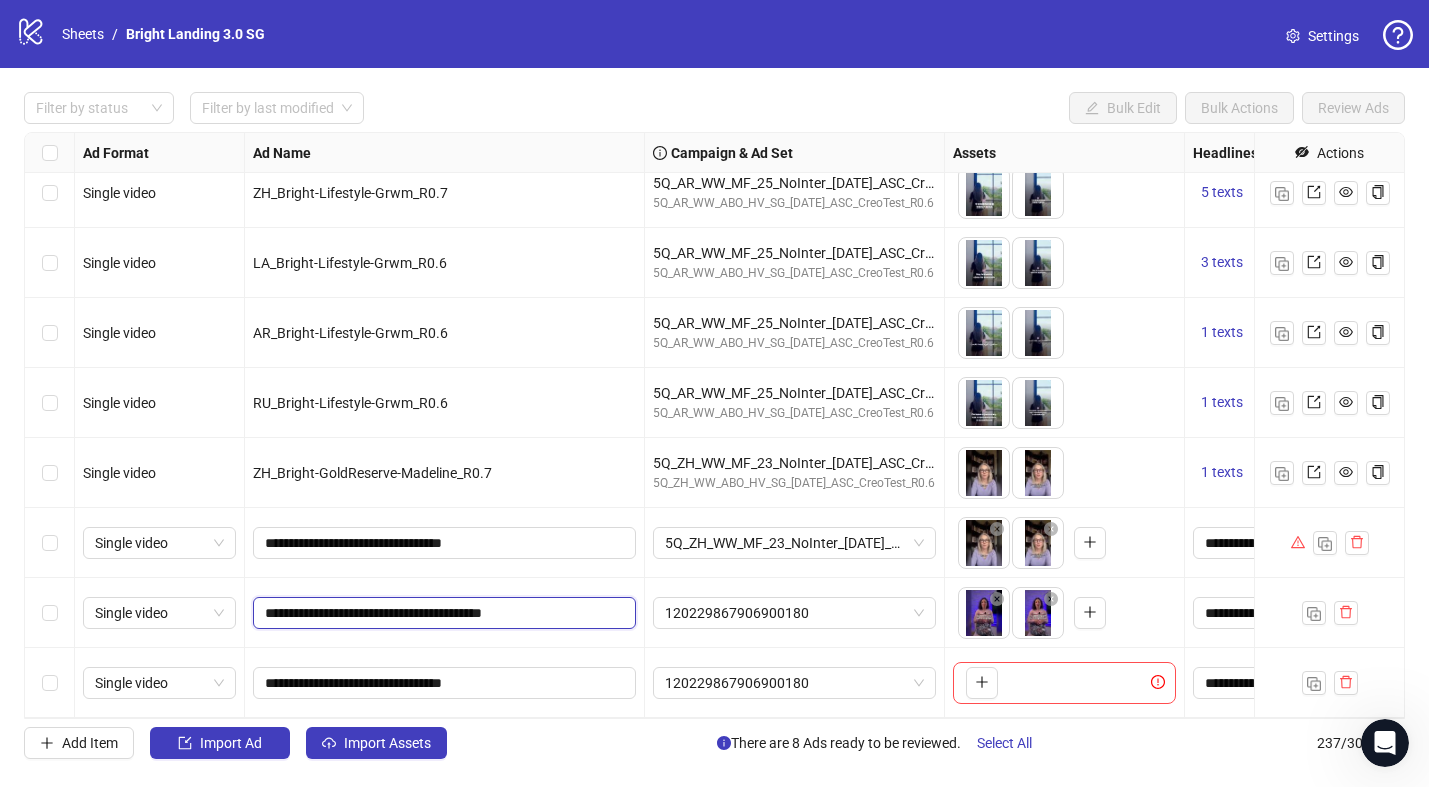 drag, startPoint x: 432, startPoint y: 615, endPoint x: 362, endPoint y: 502, distance: 132.92479 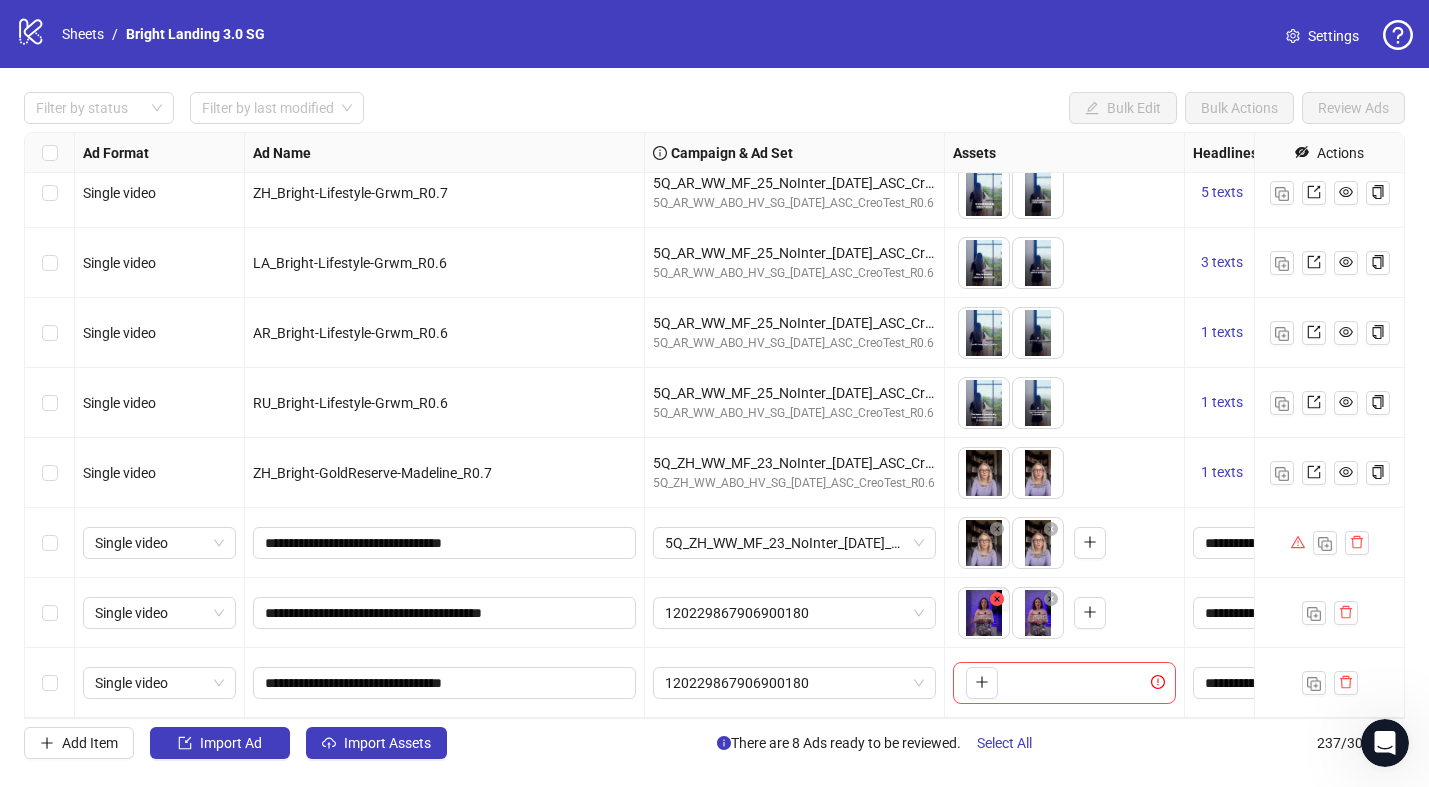 click 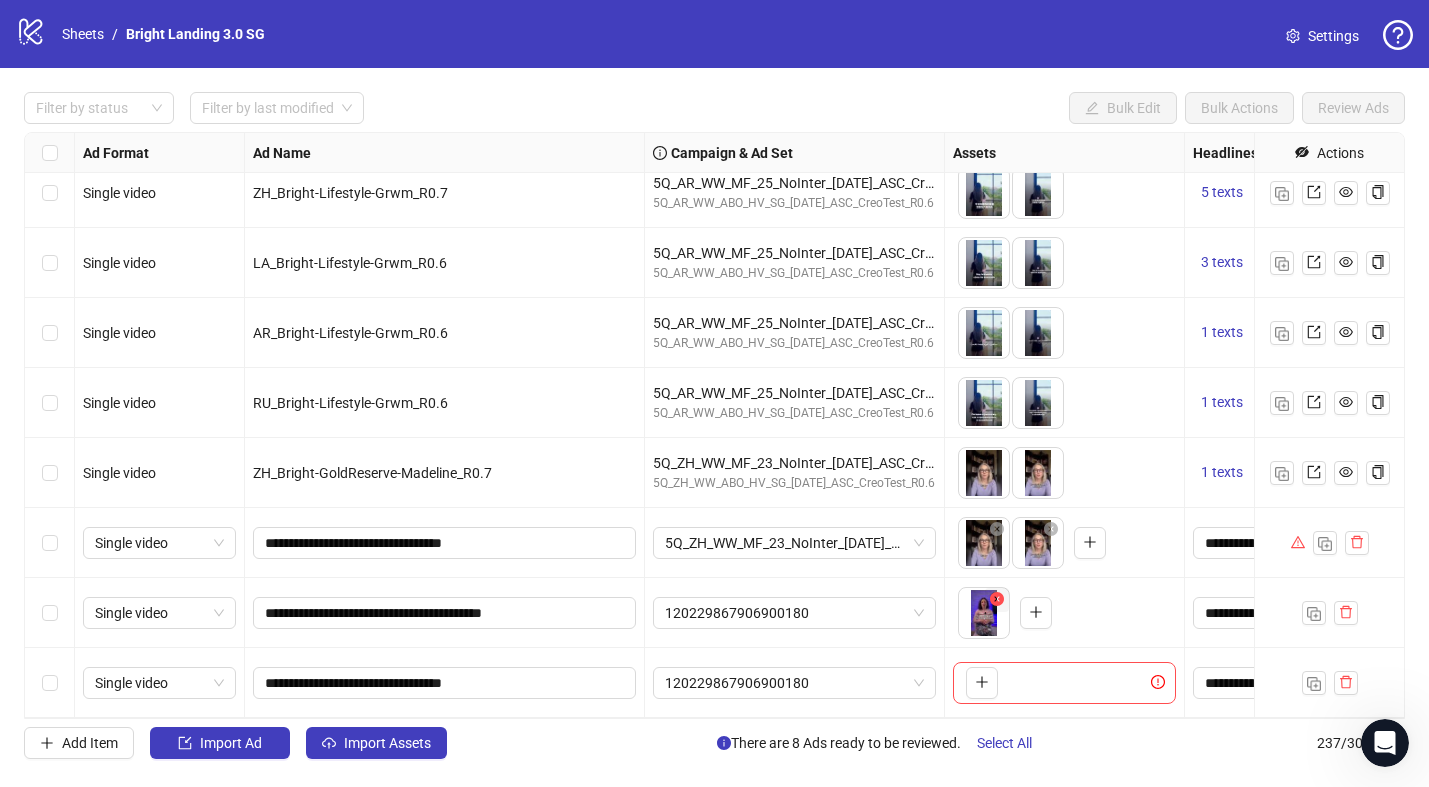 click 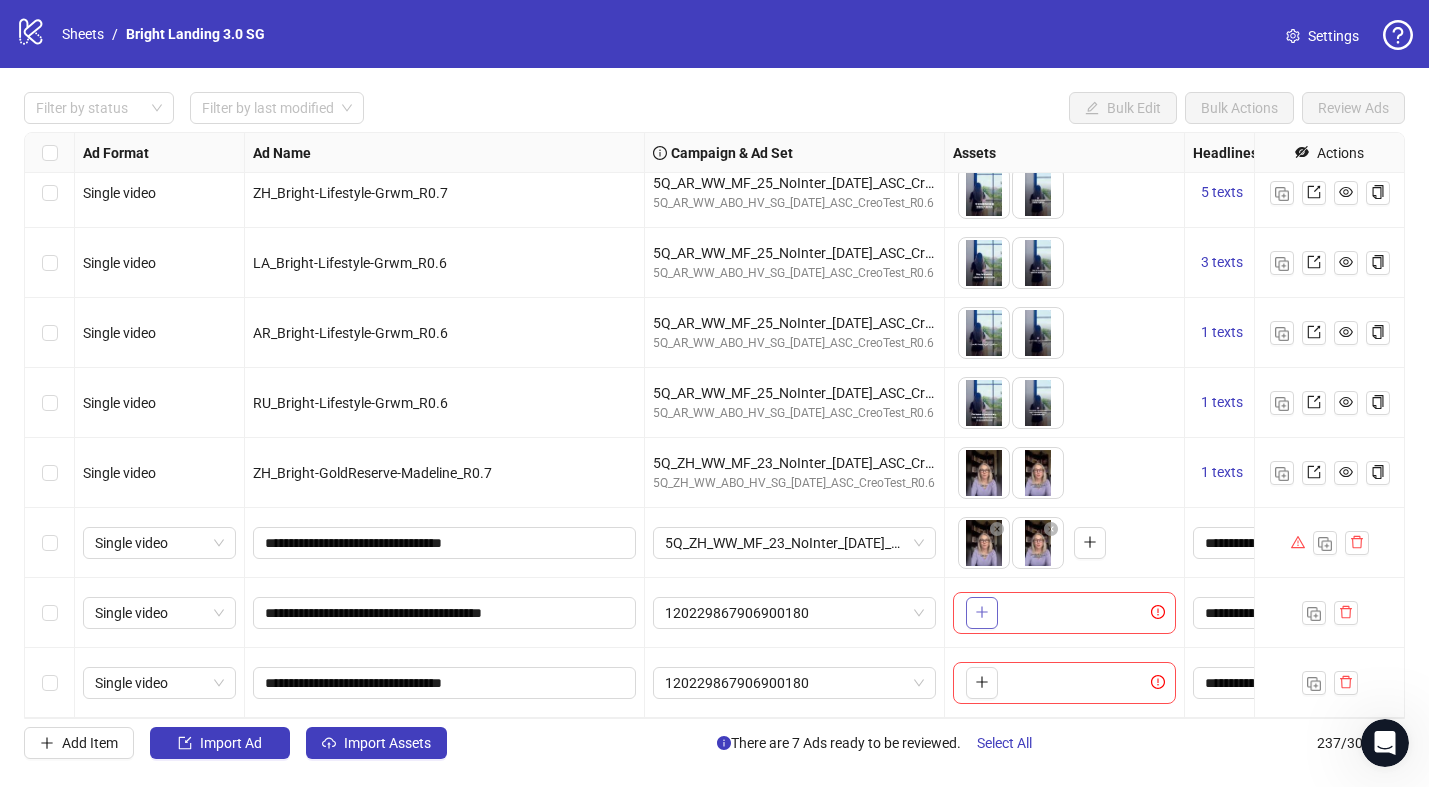 click 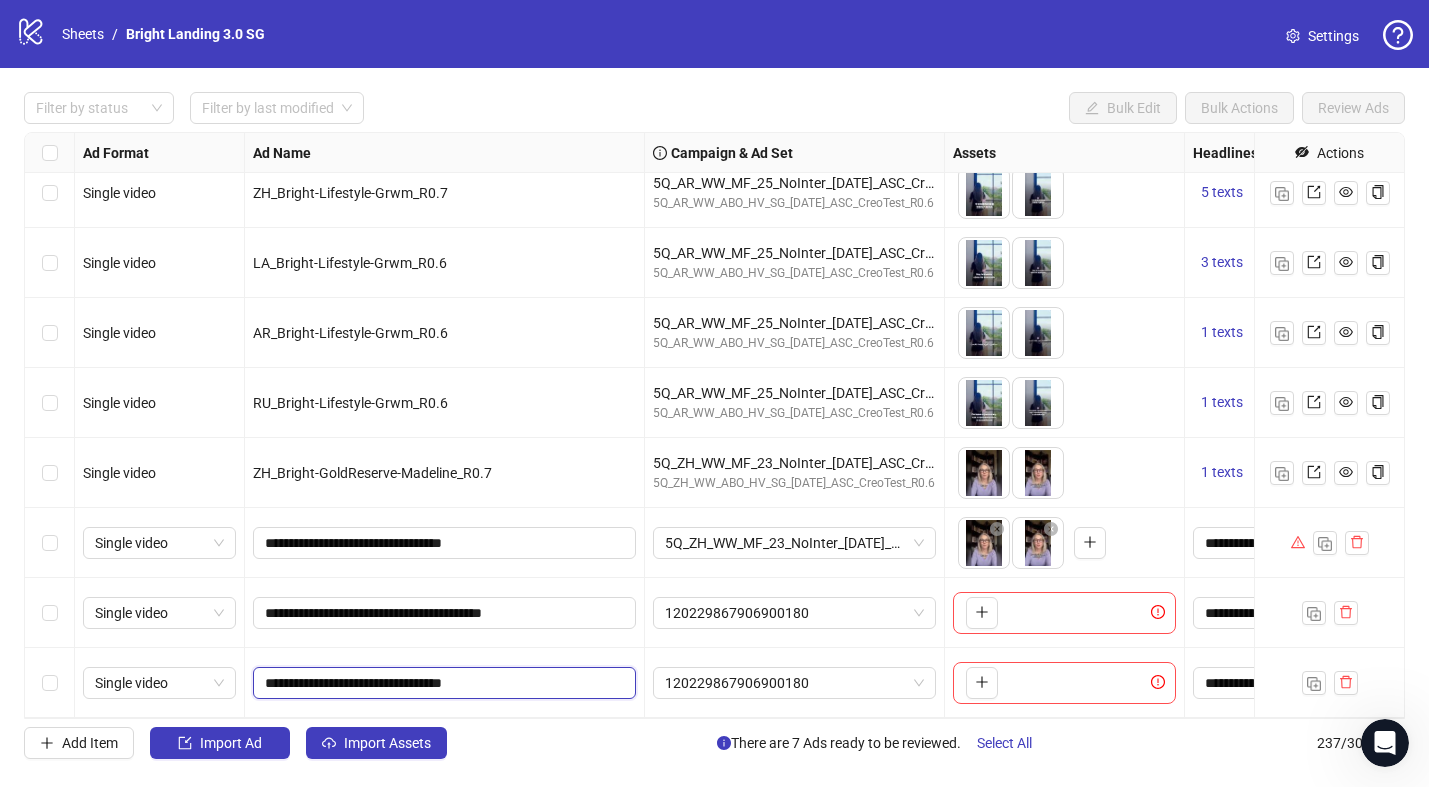 click on "**********" at bounding box center (442, 683) 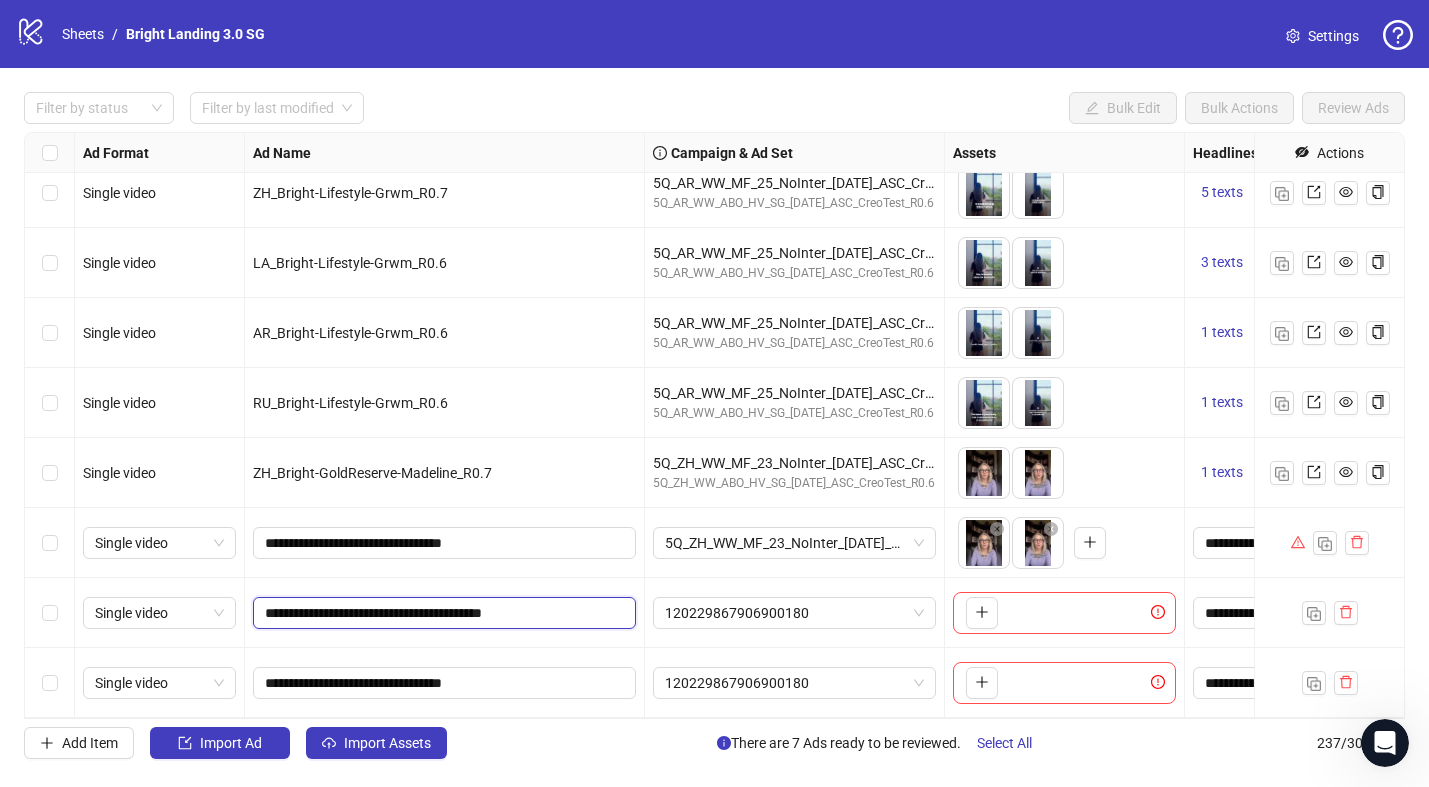 drag, startPoint x: 462, startPoint y: 547, endPoint x: 410, endPoint y: 479, distance: 85.60374 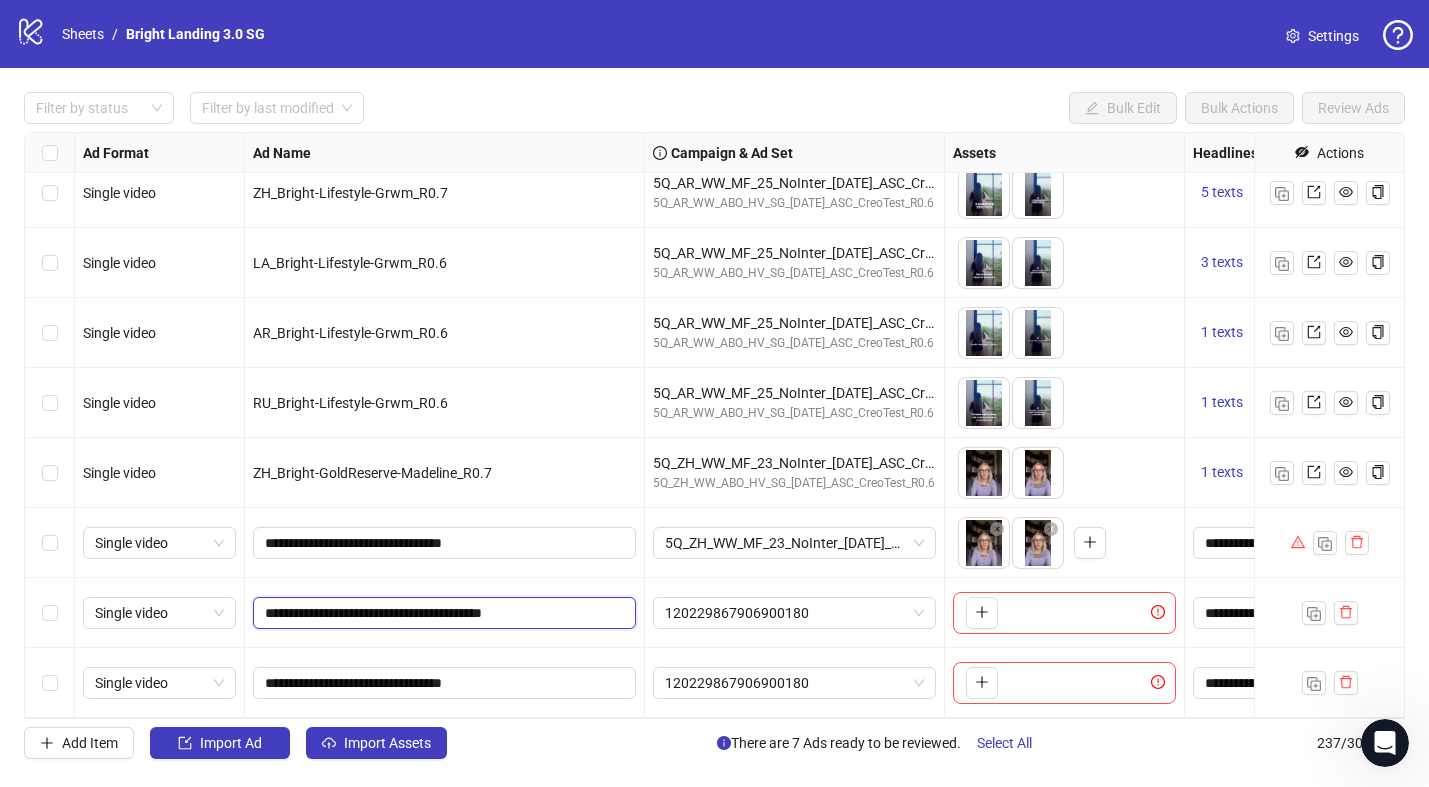 click on "Single video LA_Bright-Lifestyle-Grwm_R0.6 5Q_AR_WW_MF_25_NoInter_[DATE]_ASC_CreoTest_R0.6 5Q_AR_WW_ABO_HV_SG_[DATE]_ASC_CreoTest_R0.6
To pick up a draggable item, press the space bar.
While dragging, use the arrow keys to move the item.
Press space again to drop the item in its new position, or press escape to cancel.
3 texts 2 texts Single video TR_Bright-Lifestyle-Grwm_R0.6 5Q_AR_WW_MF_25_NoInter_[DATE]_ASC_CreoTest_R0.6 5Q_AR_WW_ABO_HV_SG_[DATE]_ASC_CreoTest_R0.6
To pick up a draggable item, press the space bar.
While dragging, use the arrow keys to move the item.
Press space again to drop the item in its new position, or press escape to cancel.
3 texts 3 texts Single video ZH_Bright-Lifestyle-Grwm_R0.7 5Q_AR_WW_MF_25_NoInter_[DATE]_ASC_CreoTest_R0.6 5Q_AR_WW_ABO_HV_SG_[DATE]_ASC_CreoTest_R0.6 5 texts 5 texts Single video LA_Bright-Lifestyle-Grwm_R0.6 5Q_AR_WW_MF_25_NoInter_[DATE]_ASC_CreoTest_R0.6 5Q_AR_WW_ABO_HV_SG_[DATE]_ASC_CreoTest_R0.6 3 texts 2 texts" at bounding box center [1889, -15912] 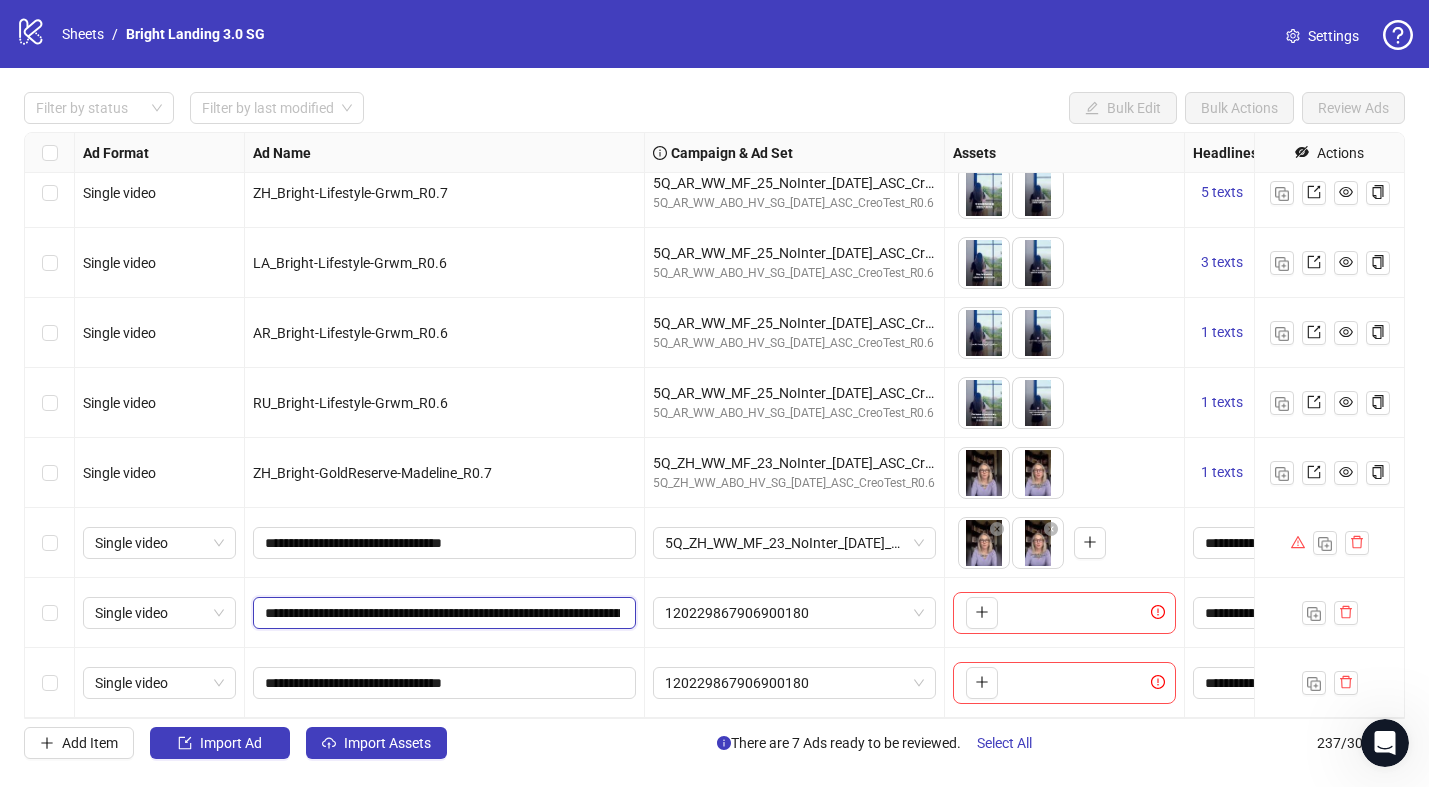 scroll, scrollTop: 0, scrollLeft: 581, axis: horizontal 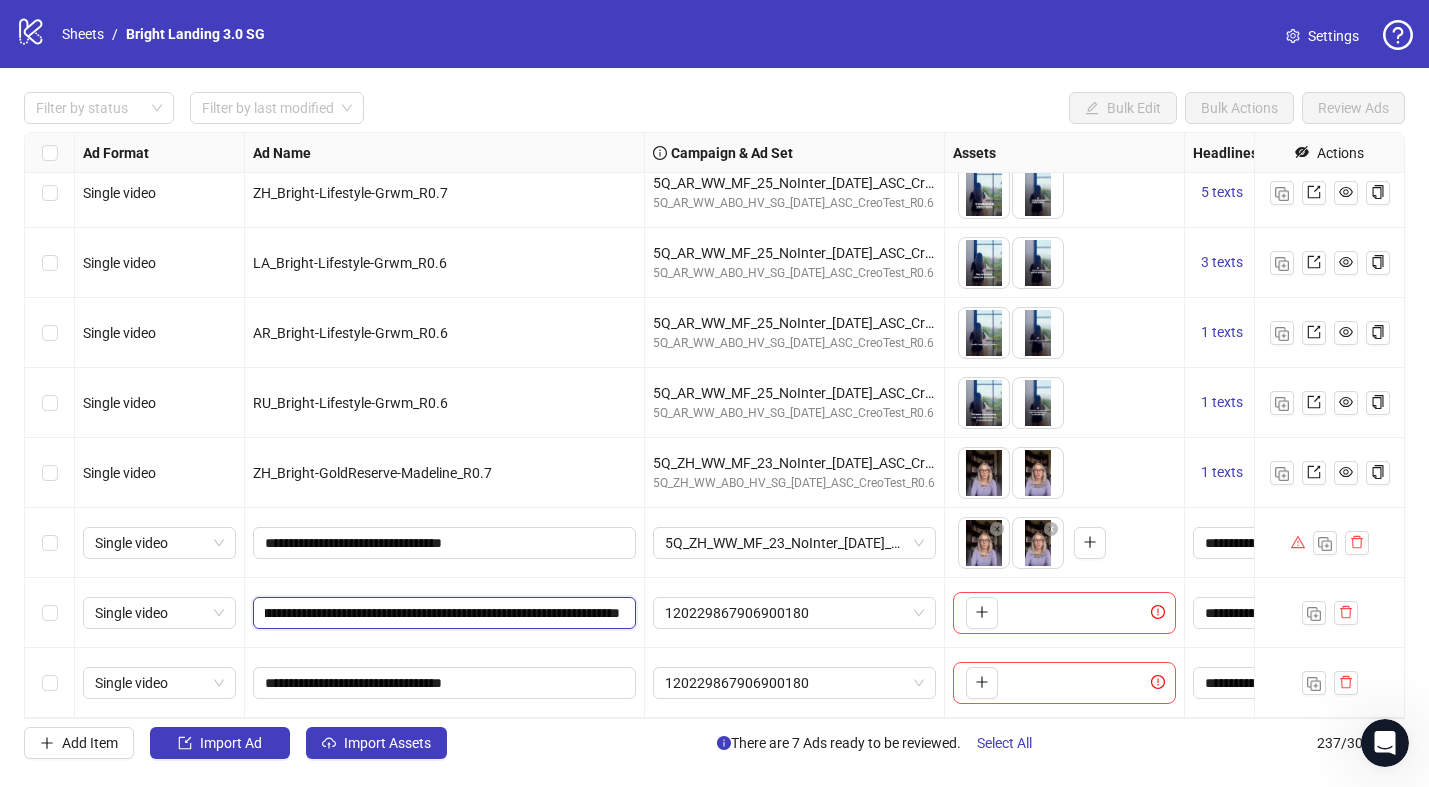 drag, startPoint x: 425, startPoint y: 614, endPoint x: 587, endPoint y: 612, distance: 162.01234 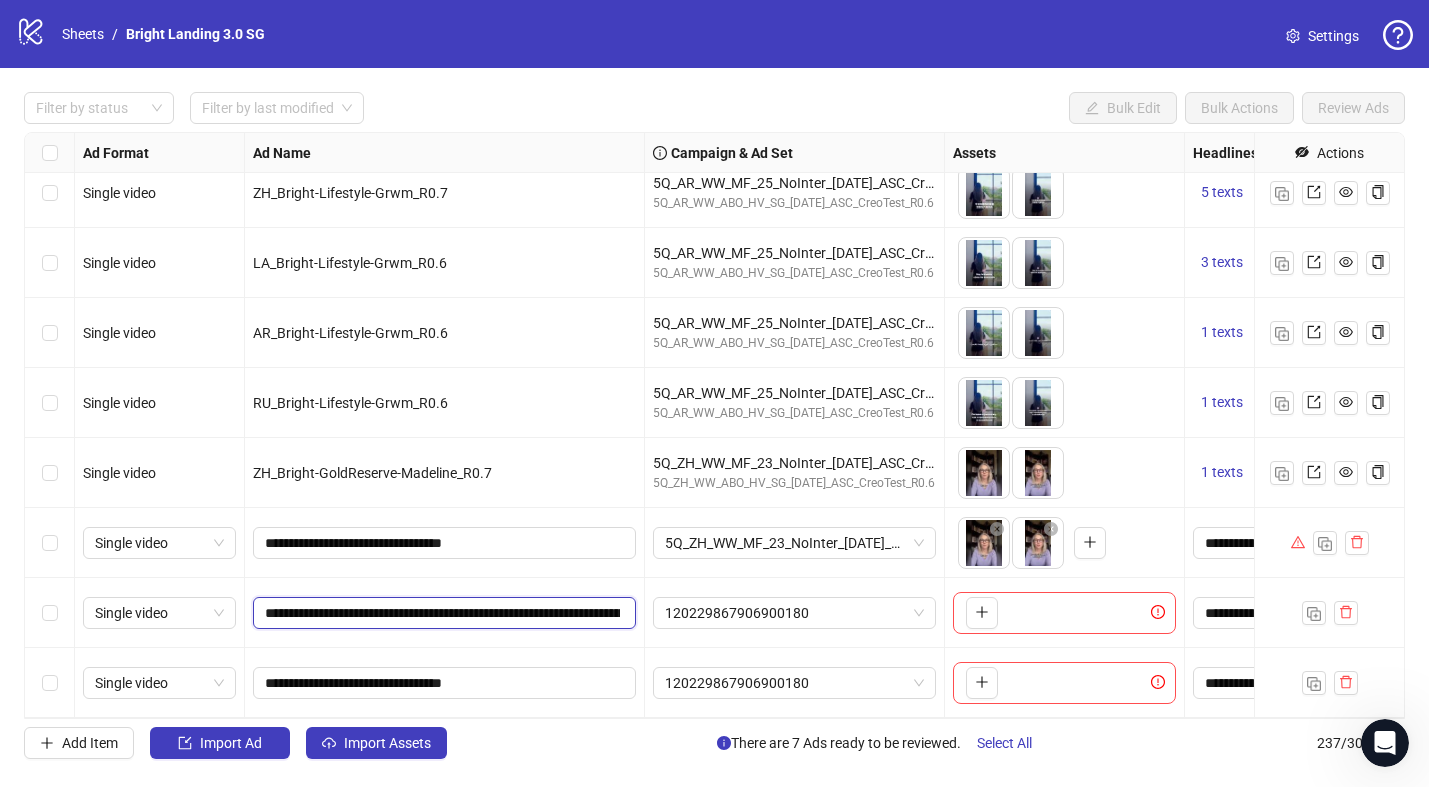 drag, startPoint x: 422, startPoint y: 611, endPoint x: -82, endPoint y: 647, distance: 505.2841 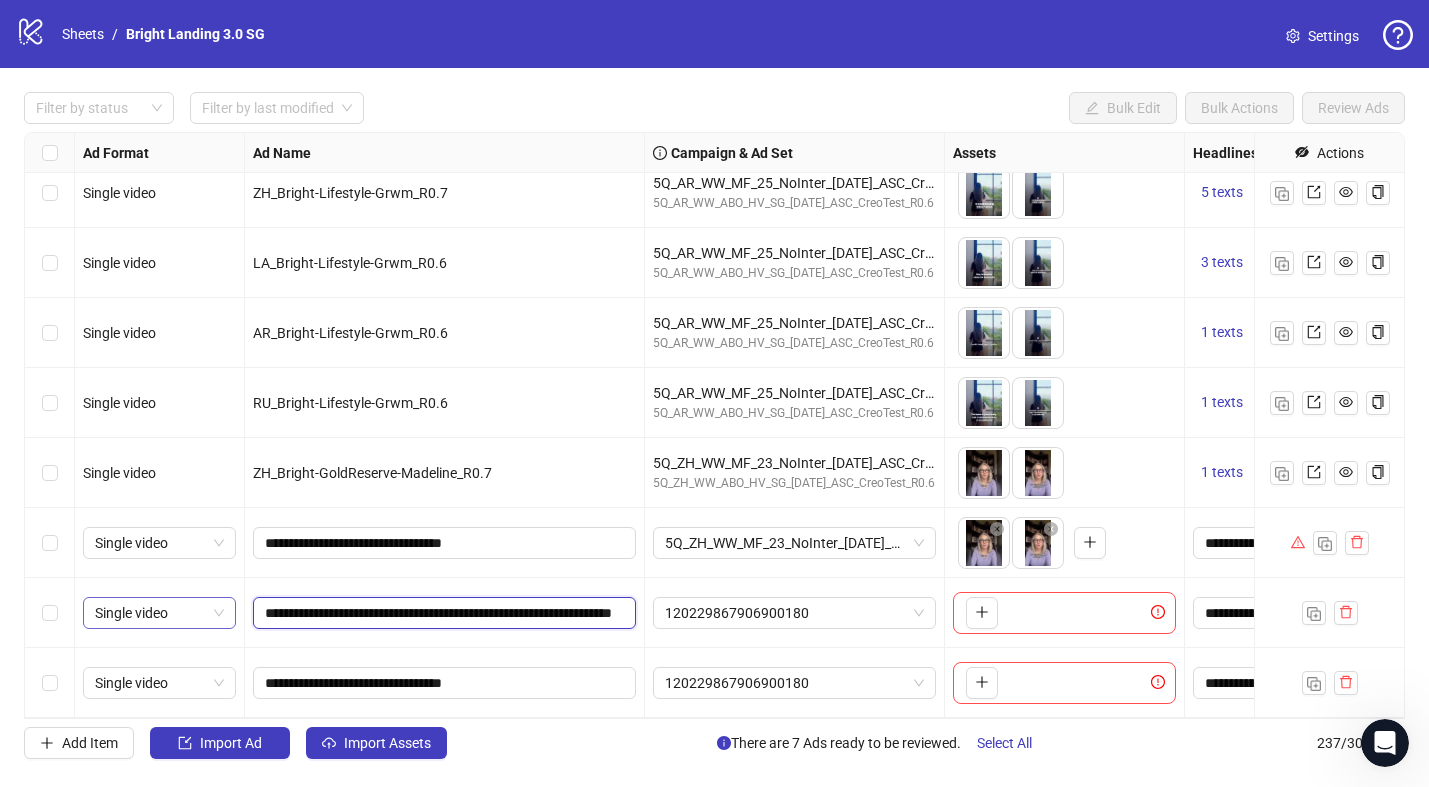 drag, startPoint x: 553, startPoint y: 612, endPoint x: 149, endPoint y: 606, distance: 404.04456 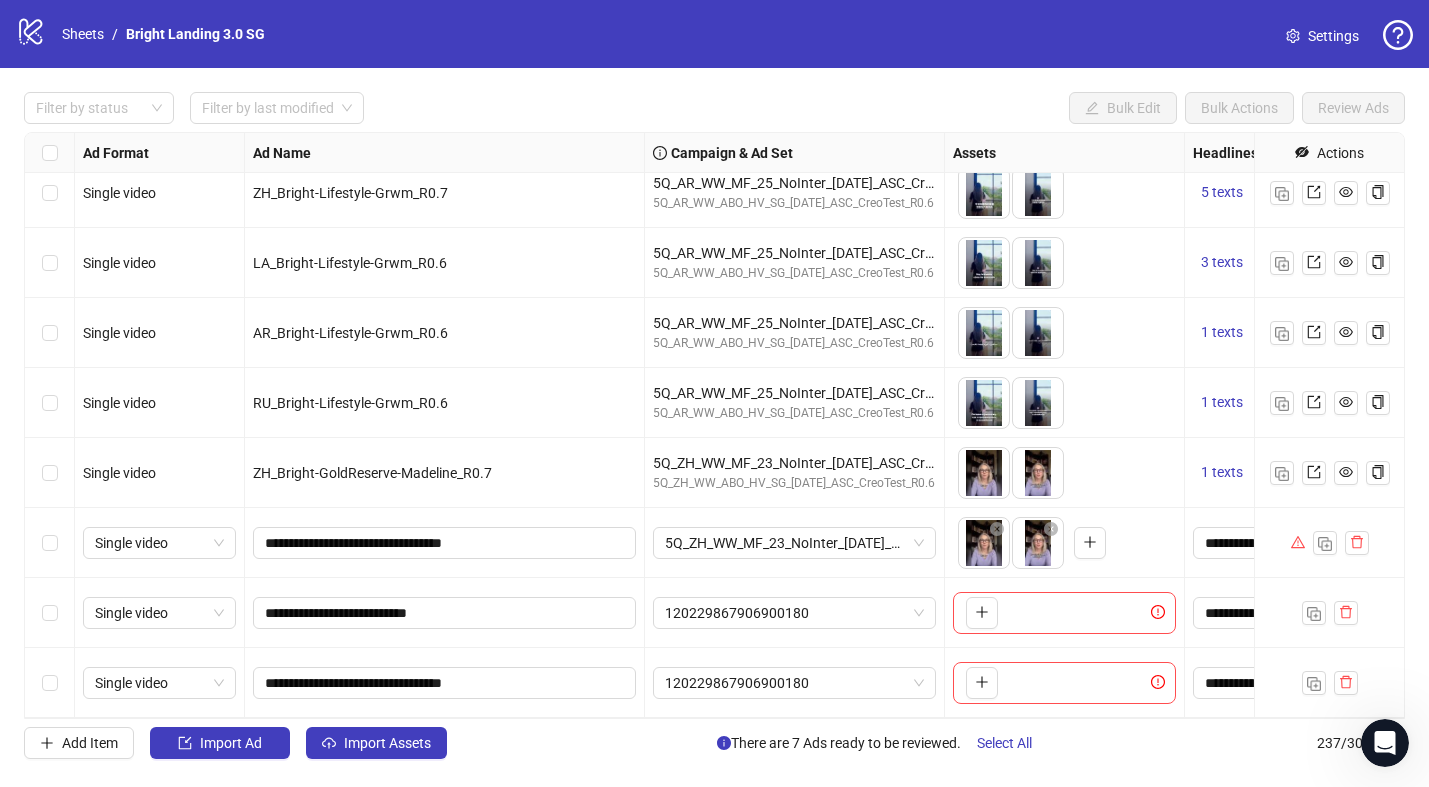 scroll, scrollTop: 405, scrollLeft: 0, axis: vertical 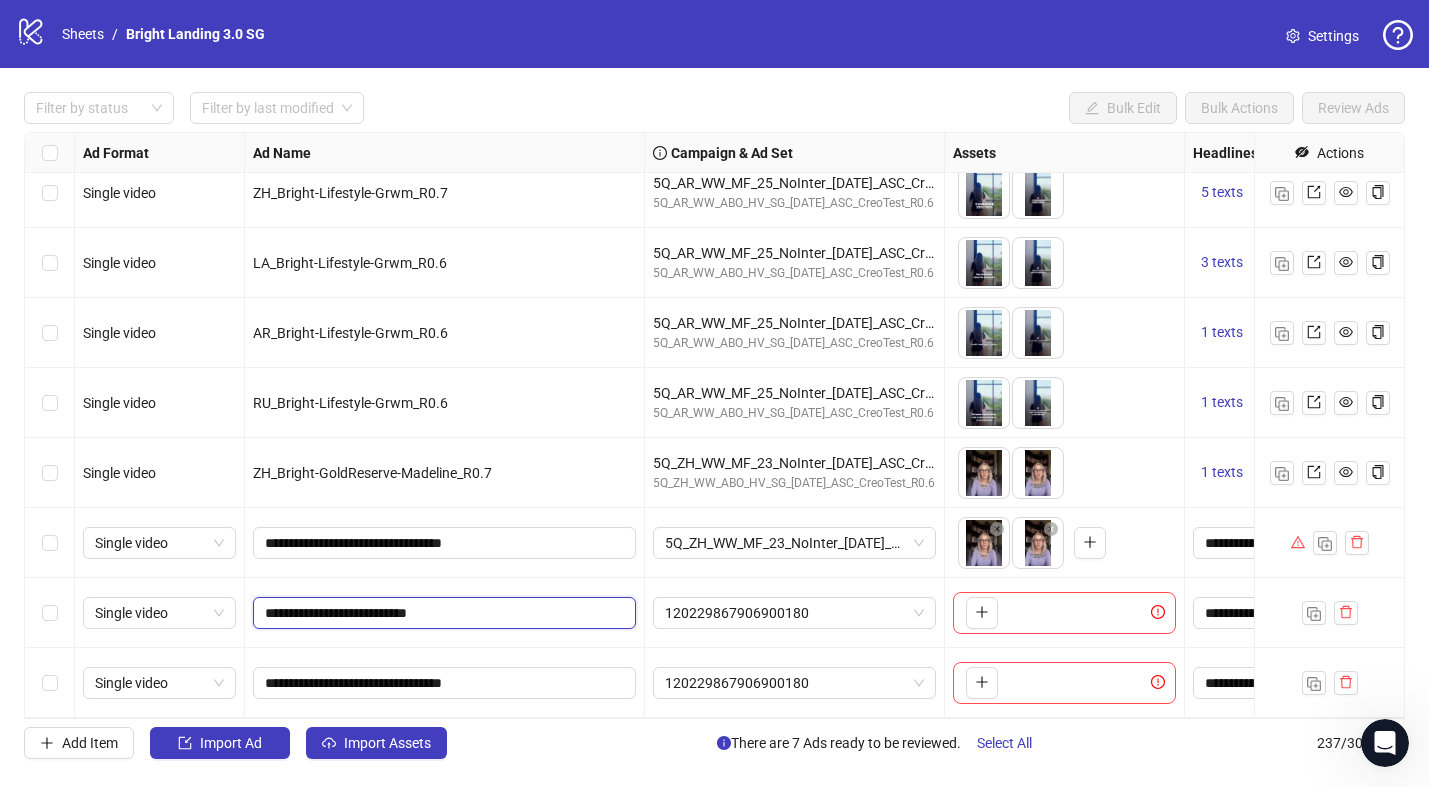 drag, startPoint x: 424, startPoint y: 611, endPoint x: 375, endPoint y: 499, distance: 122.24974 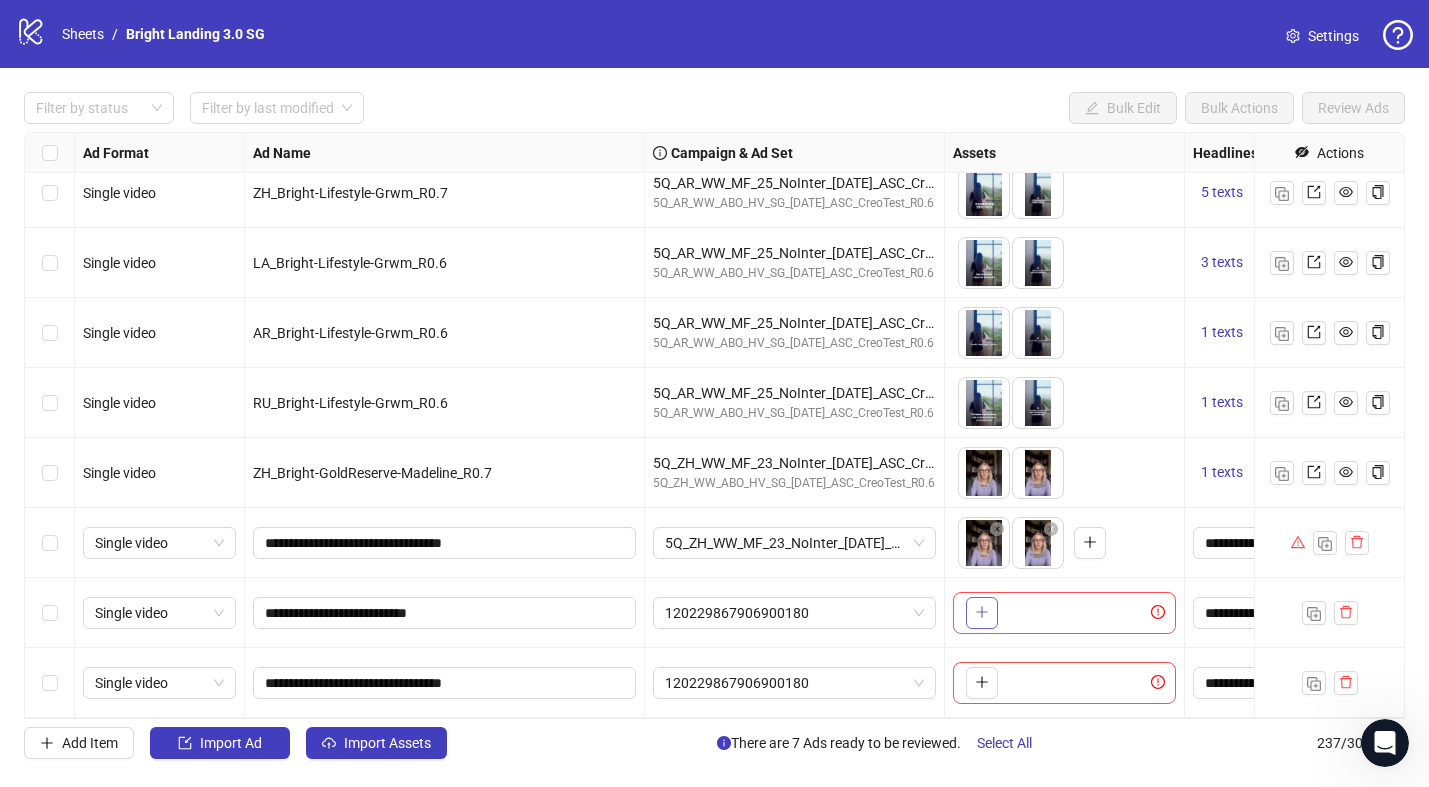 click 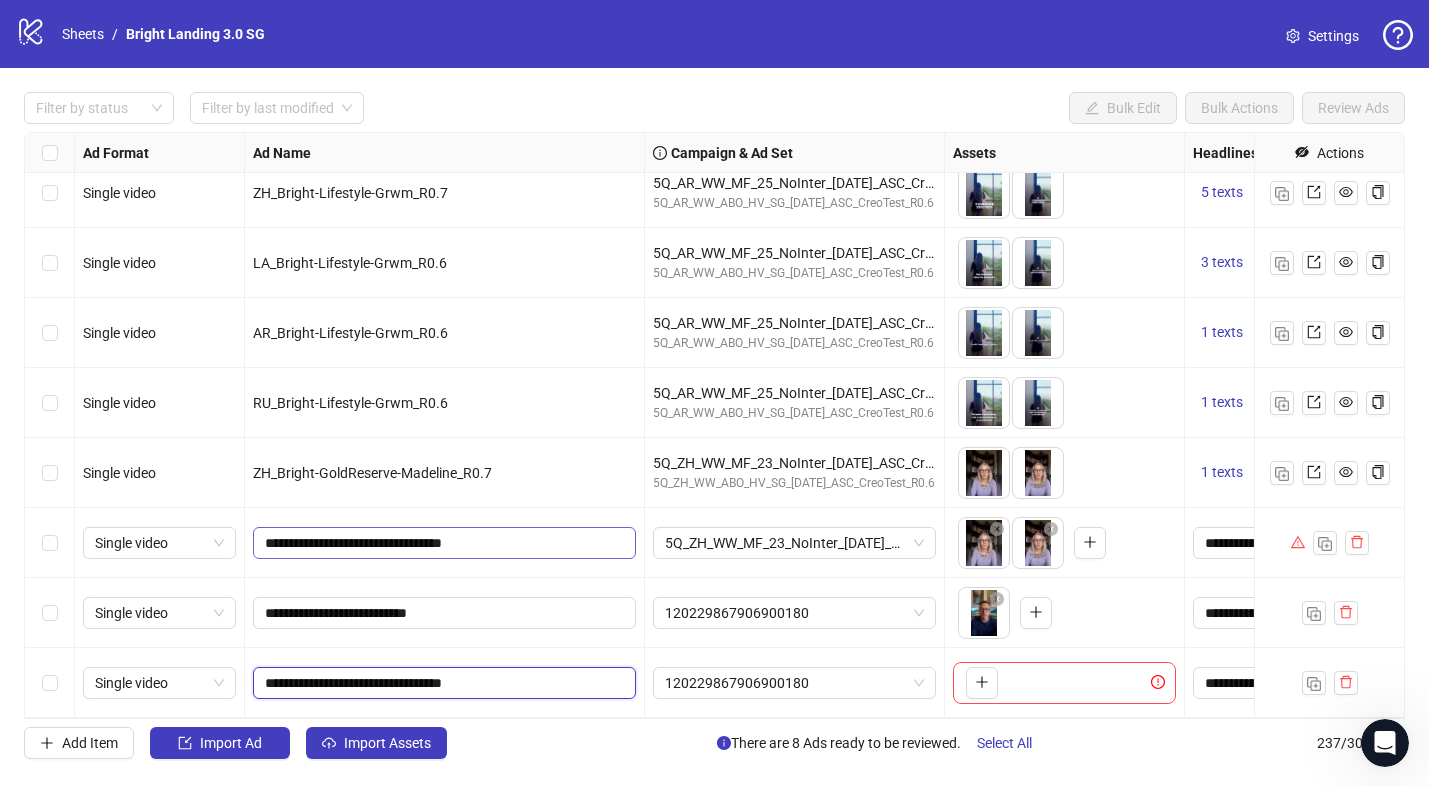 drag, startPoint x: 332, startPoint y: 684, endPoint x: 264, endPoint y: 547, distance: 152.94771 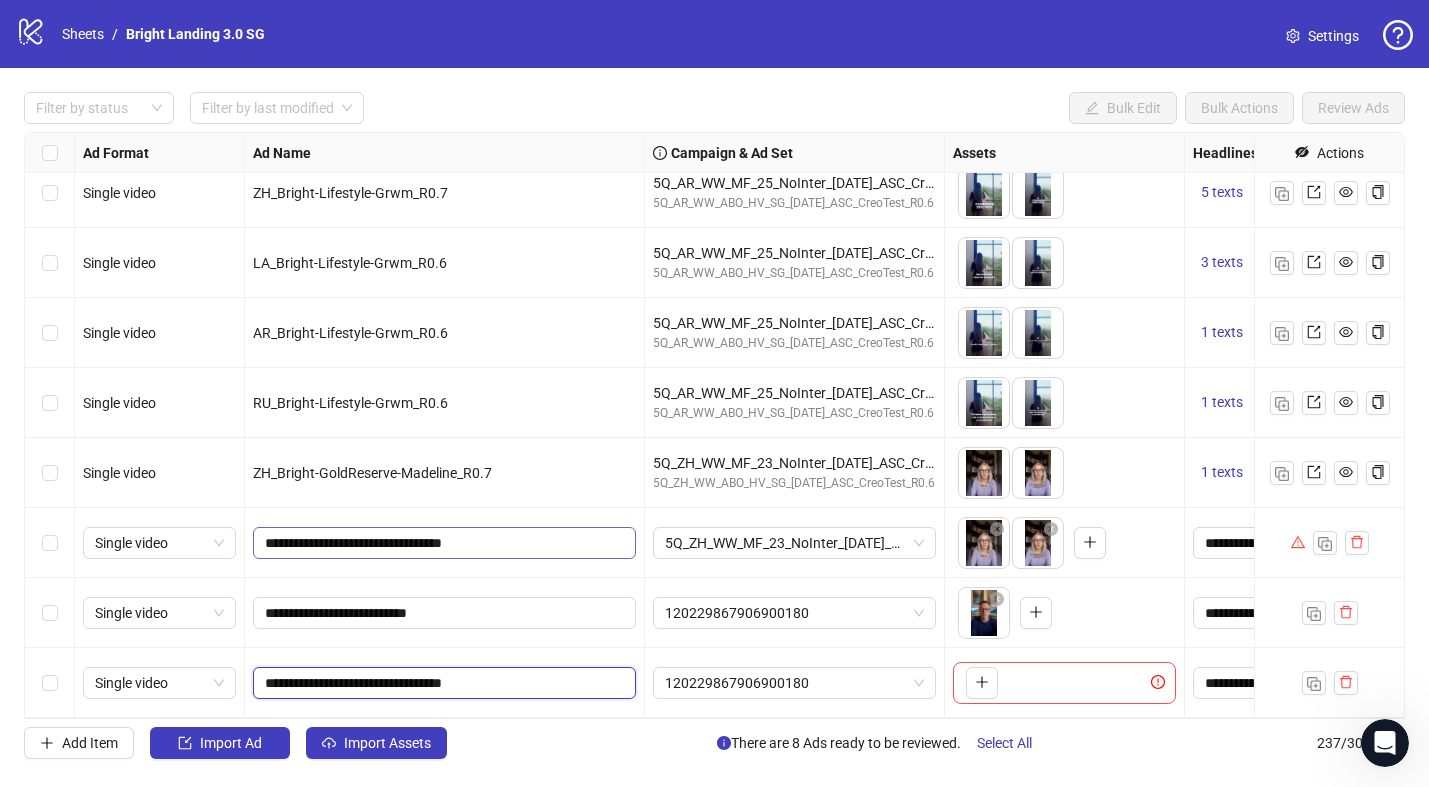 click on "Single video LA_Bright-Lifestyle-Grwm_R0.6 5Q_AR_WW_MF_25_NoInter_[DATE]_ASC_CreoTest_R0.6 5Q_AR_WW_ABO_HV_SG_[DATE]_ASC_CreoTest_R0.6
To pick up a draggable item, press the space bar.
While dragging, use the arrow keys to move the item.
Press space again to drop the item in its new position, or press escape to cancel.
3 texts 2 texts Single video TR_Bright-Lifestyle-Grwm_R0.6 5Q_AR_WW_MF_25_NoInter_[DATE]_ASC_CreoTest_R0.6 5Q_AR_WW_ABO_HV_SG_[DATE]_ASC_CreoTest_R0.6
To pick up a draggable item, press the space bar.
While dragging, use the arrow keys to move the item.
Press space again to drop the item in its new position, or press escape to cancel.
3 texts 3 texts Single video ZH_Bright-Lifestyle-Grwm_R0.7 5Q_AR_WW_MF_25_NoInter_[DATE]_ASC_CreoTest_R0.6 5Q_AR_WW_ABO_HV_SG_[DATE]_ASC_CreoTest_R0.6 5 texts 5 texts Single video LA_Bright-Lifestyle-Grwm_R0.6 5Q_AR_WW_MF_25_NoInter_[DATE]_ASC_CreoTest_R0.6 5Q_AR_WW_ABO_HV_SG_[DATE]_ASC_CreoTest_R0.6 3 texts 2 texts" at bounding box center (1889, -15912) 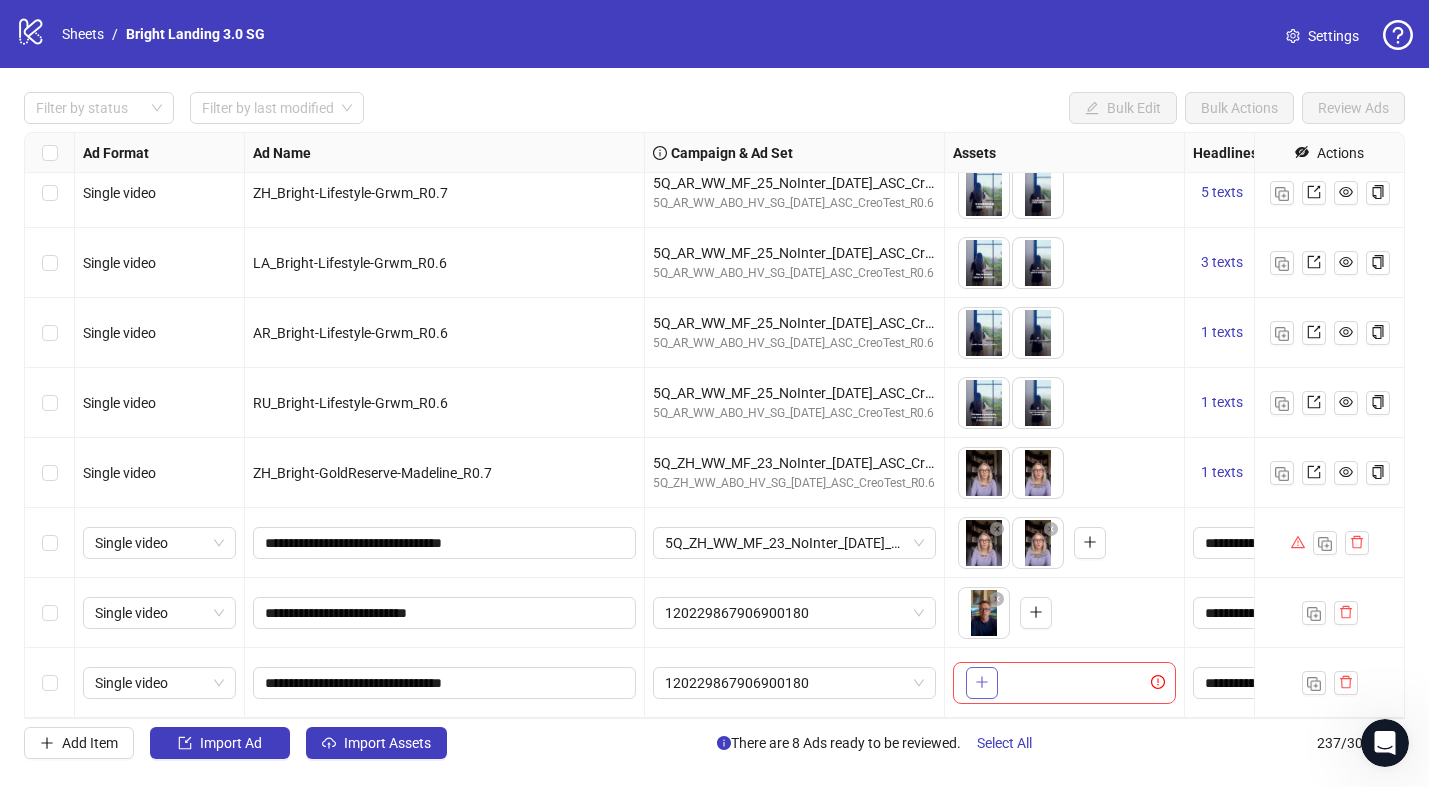 click 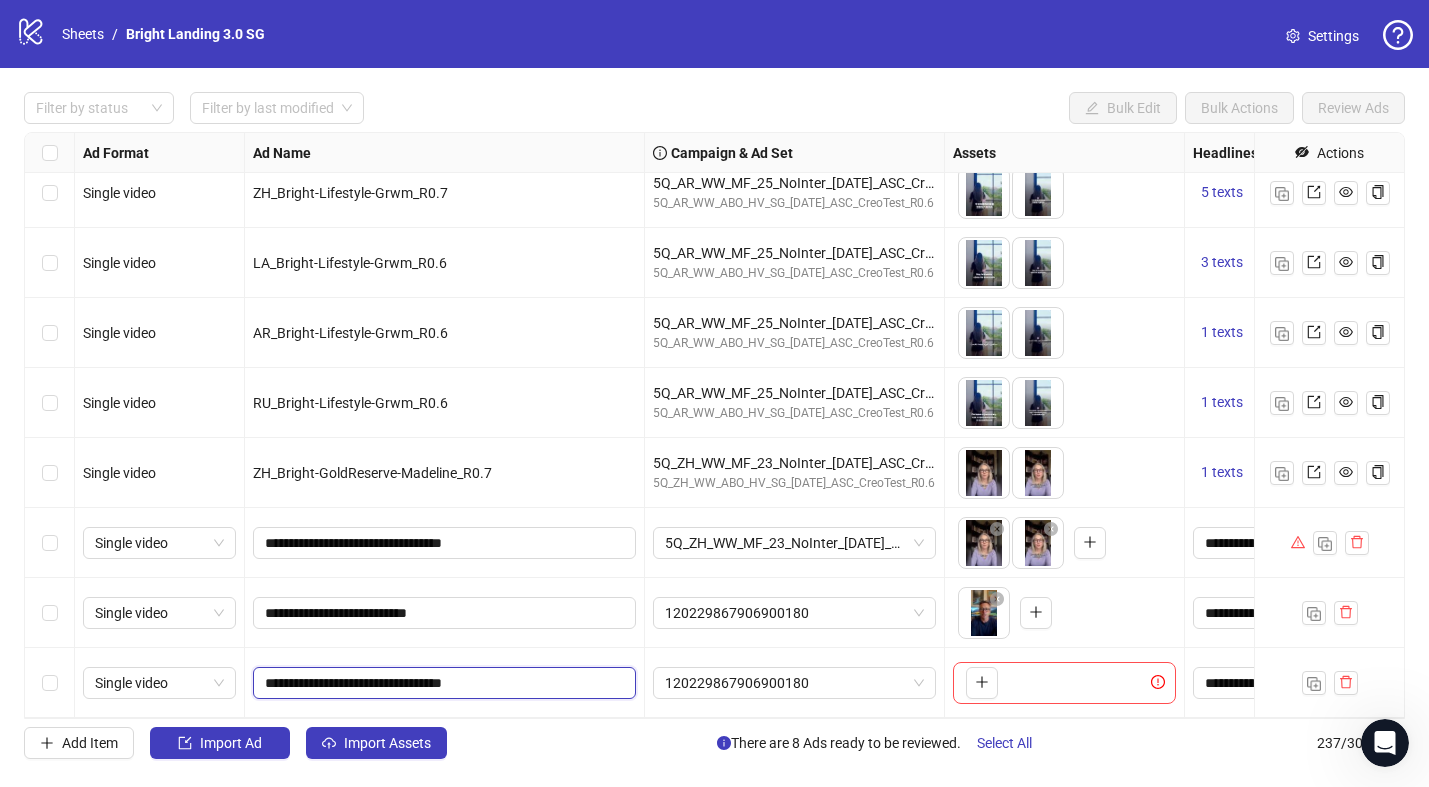click on "Single video LA_Bright-Lifestyle-Grwm_R0.6 5Q_AR_WW_MF_25_NoInter_[DATE]_ASC_CreoTest_R0.6 5Q_AR_WW_ABO_HV_SG_[DATE]_ASC_CreoTest_R0.6
To pick up a draggable item, press the space bar.
While dragging, use the arrow keys to move the item.
Press space again to drop the item in its new position, or press escape to cancel.
3 texts 2 texts Single video TR_Bright-Lifestyle-Grwm_R0.6 5Q_AR_WW_MF_25_NoInter_[DATE]_ASC_CreoTest_R0.6 5Q_AR_WW_ABO_HV_SG_[DATE]_ASC_CreoTest_R0.6
To pick up a draggable item, press the space bar.
While dragging, use the arrow keys to move the item.
Press space again to drop the item in its new position, or press escape to cancel.
3 texts 3 texts Single video ZH_Bright-Lifestyle-Grwm_R0.7 5Q_AR_WW_MF_25_NoInter_[DATE]_ASC_CreoTest_R0.6 5Q_AR_WW_ABO_HV_SG_[DATE]_ASC_CreoTest_R0.6 5 texts 5 texts Single video LA_Bright-Lifestyle-Grwm_R0.6 5Q_AR_WW_MF_25_NoInter_[DATE]_ASC_CreoTest_R0.6 5Q_AR_WW_ABO_HV_SG_[DATE]_ASC_CreoTest_R0.6 3 texts 2 texts" at bounding box center (1889, -15912) 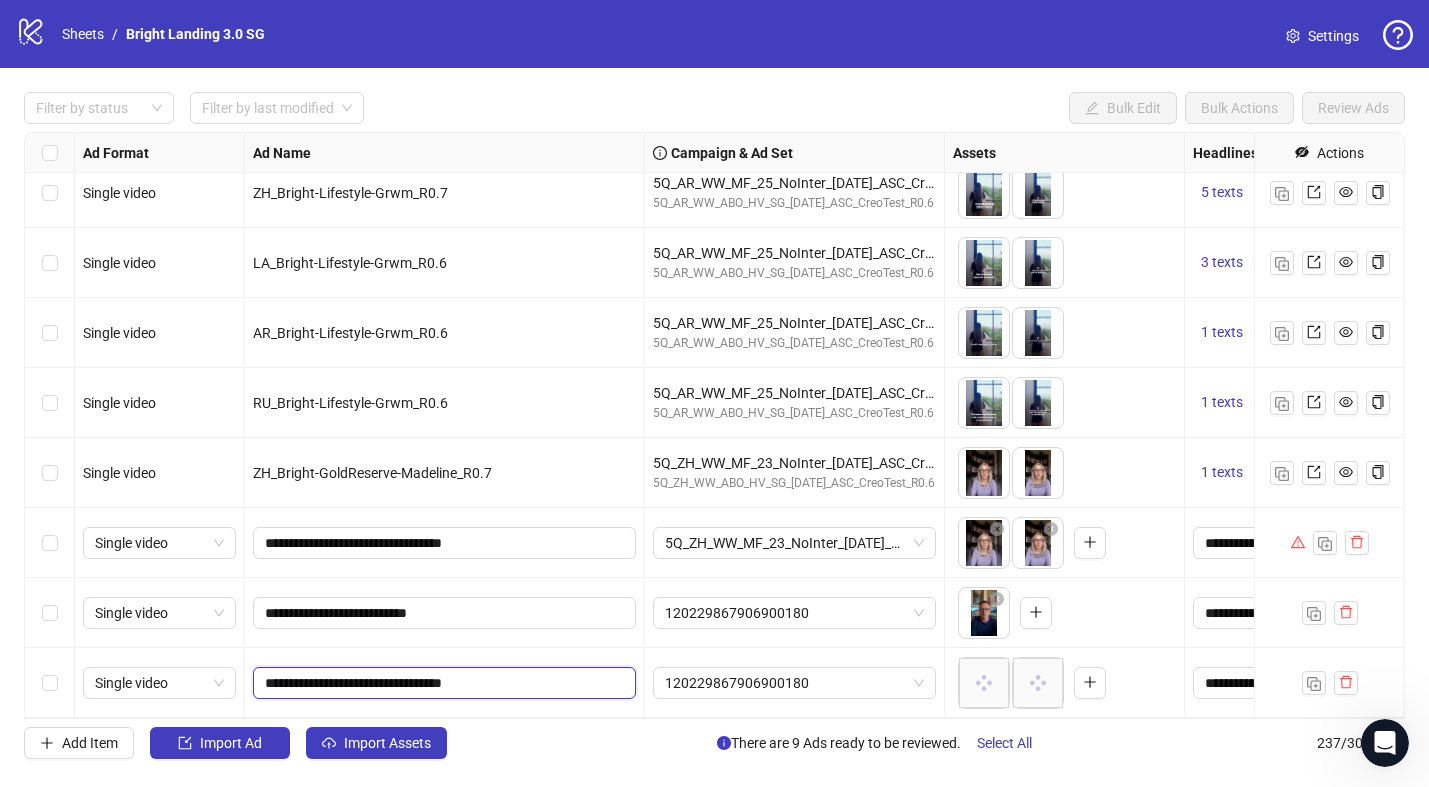 paste on "**********" 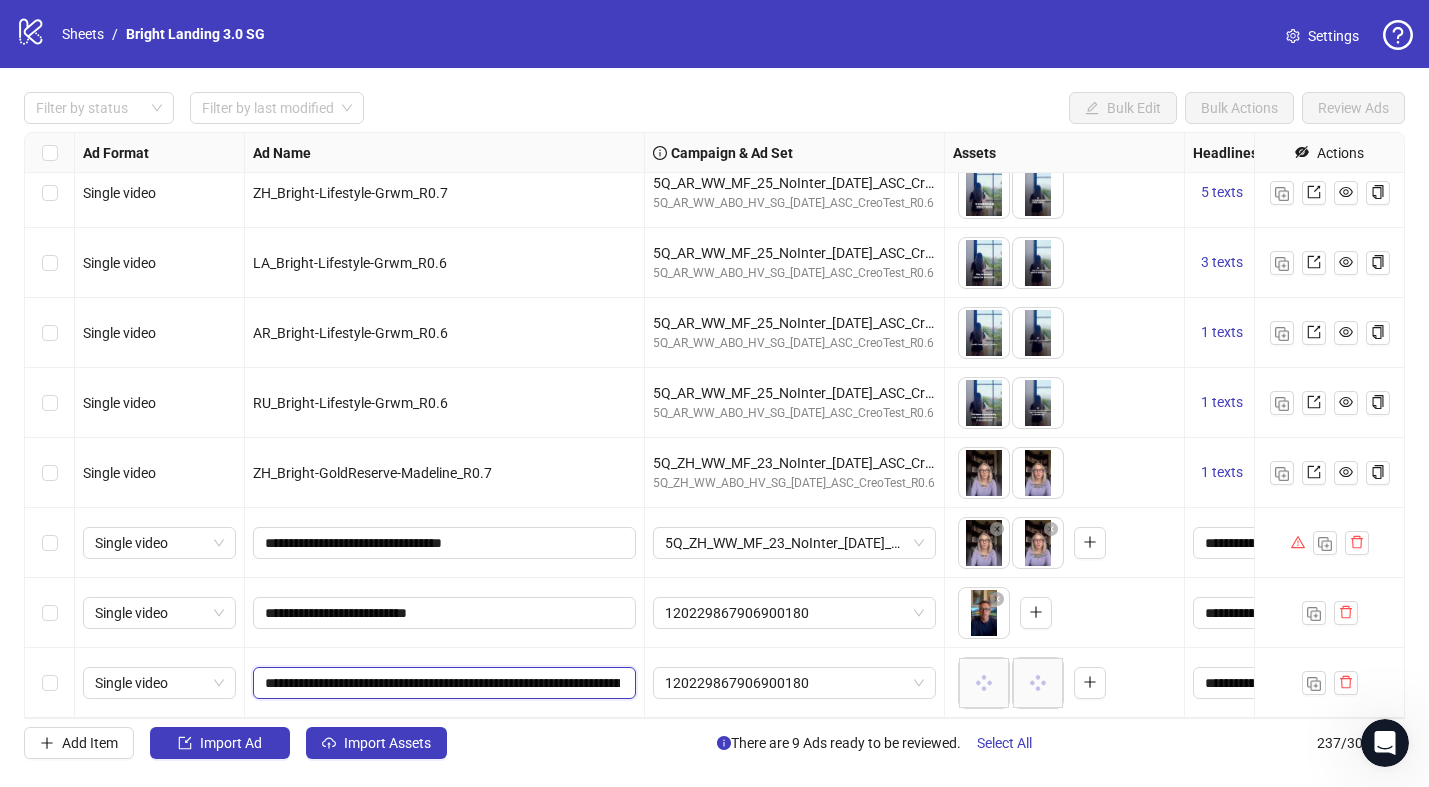scroll, scrollTop: 0, scrollLeft: 411, axis: horizontal 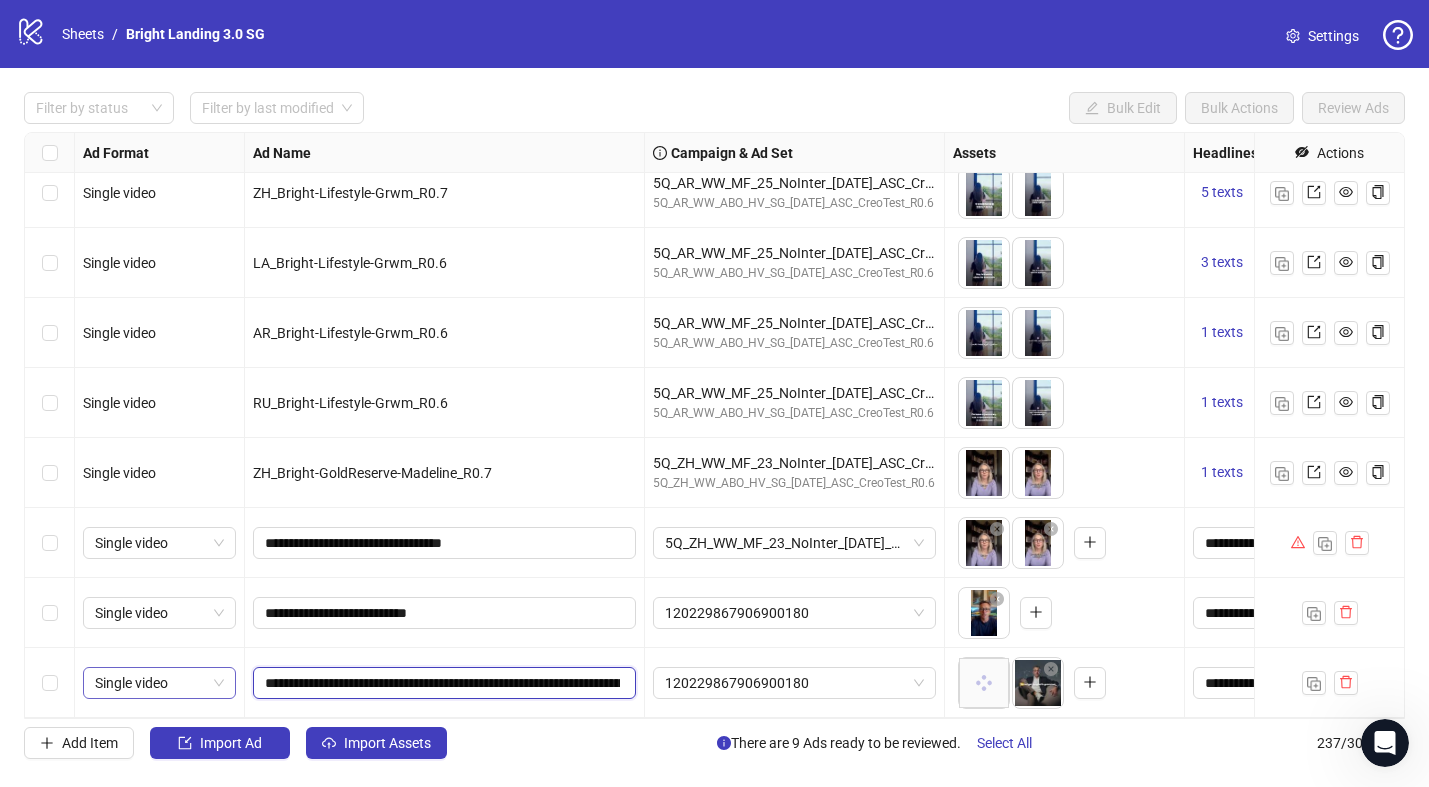 drag, startPoint x: 507, startPoint y: 689, endPoint x: 108, endPoint y: 686, distance: 399.0113 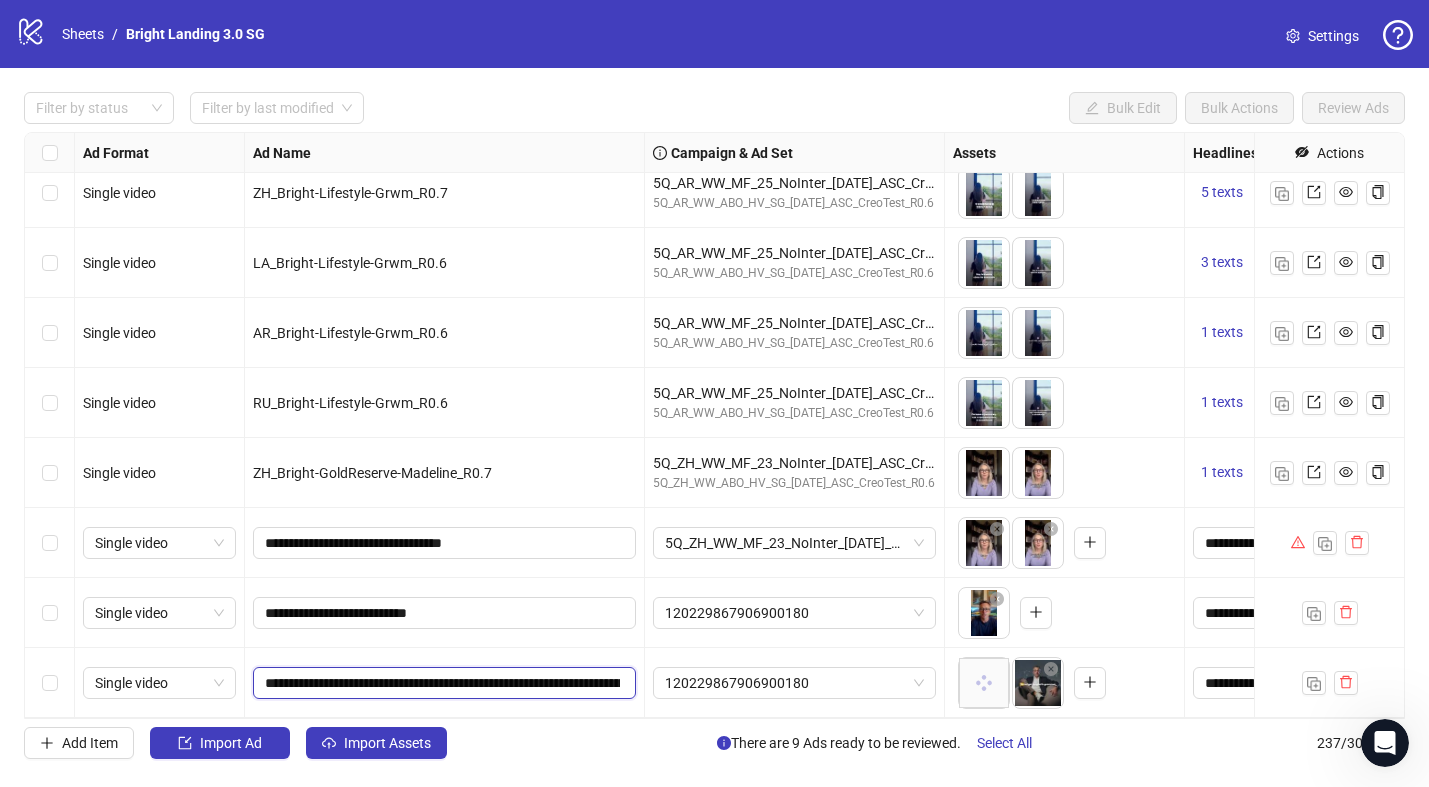 click on "**********" at bounding box center [442, 683] 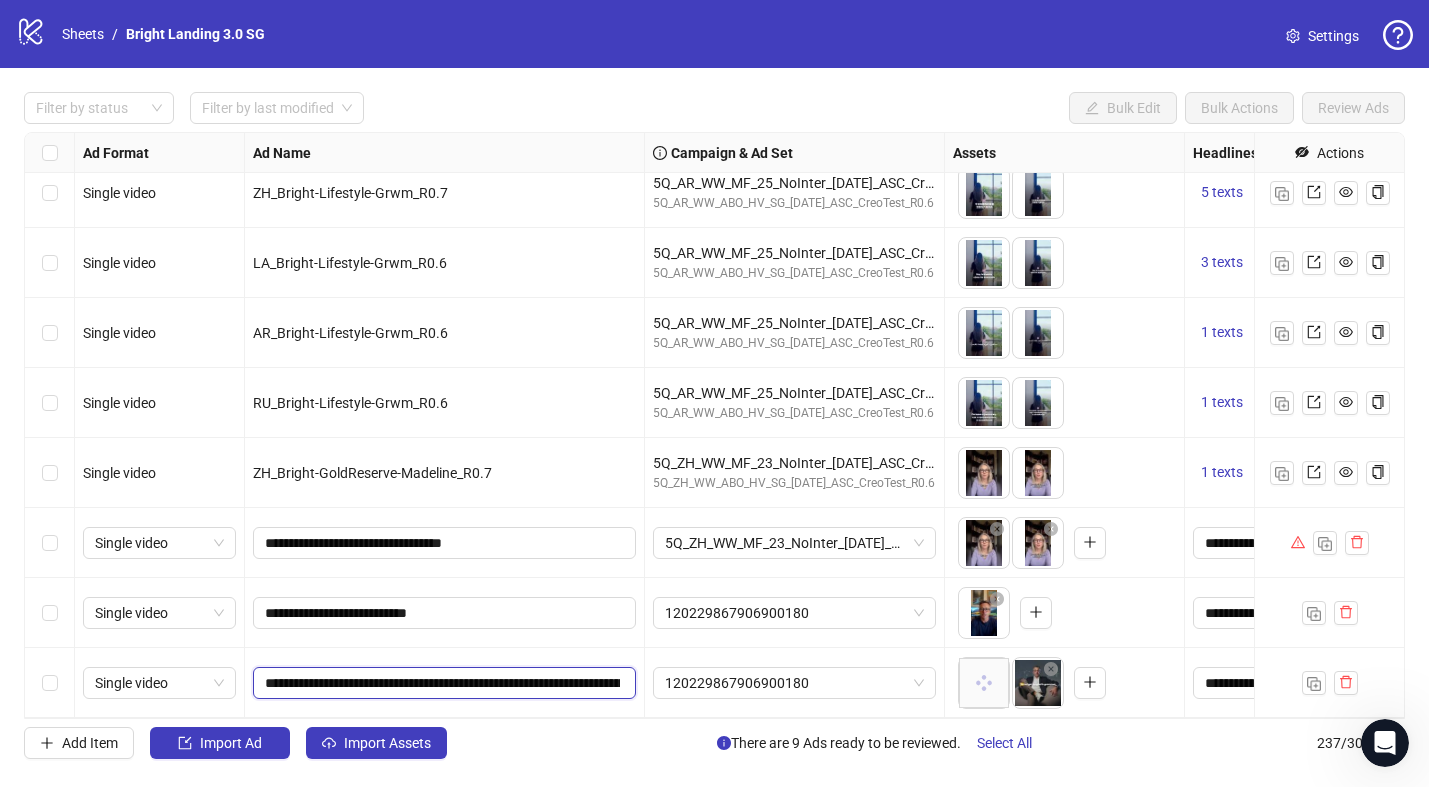 scroll, scrollTop: 0, scrollLeft: 411, axis: horizontal 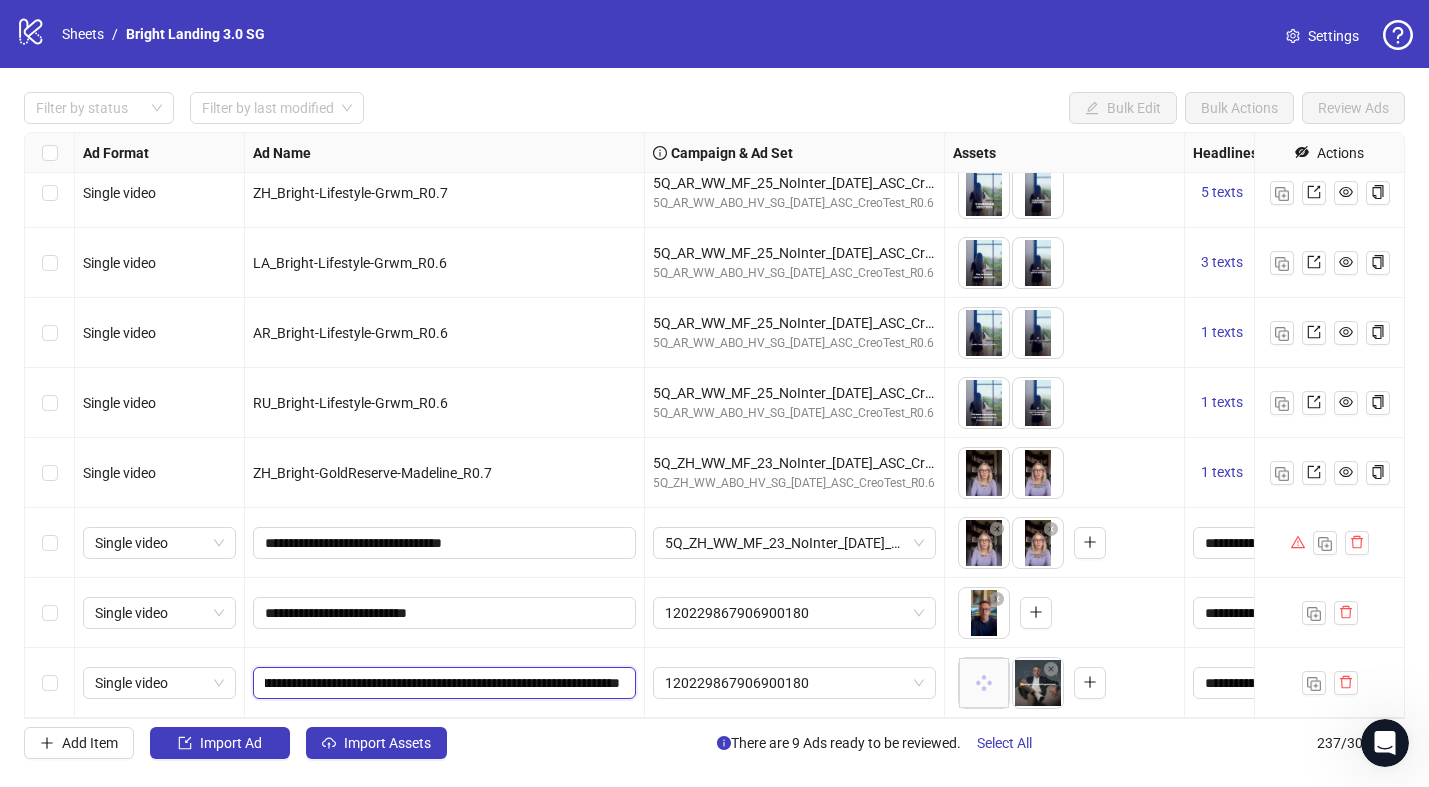 drag, startPoint x: 535, startPoint y: 684, endPoint x: 831, endPoint y: 742, distance: 301.6289 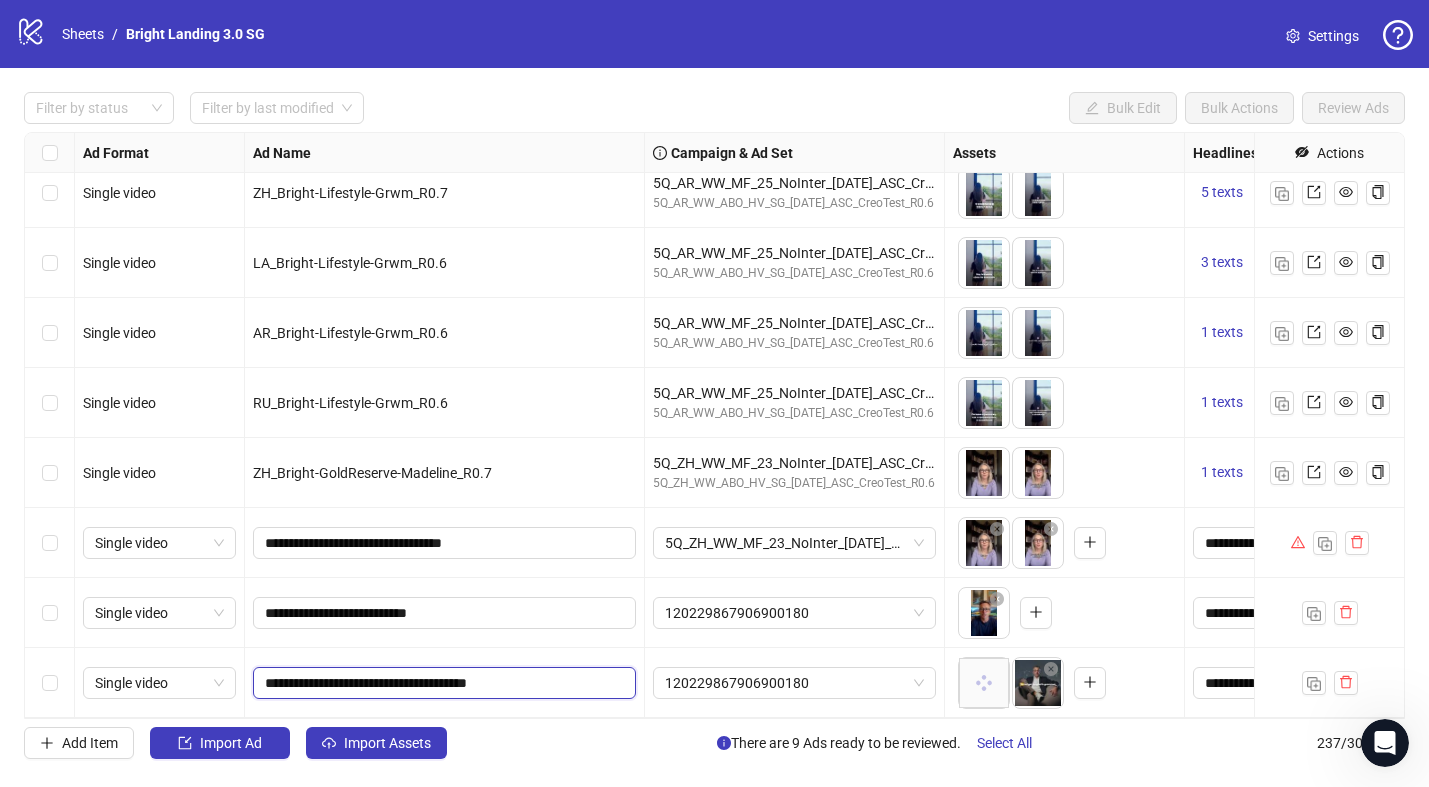 scroll, scrollTop: 0, scrollLeft: 0, axis: both 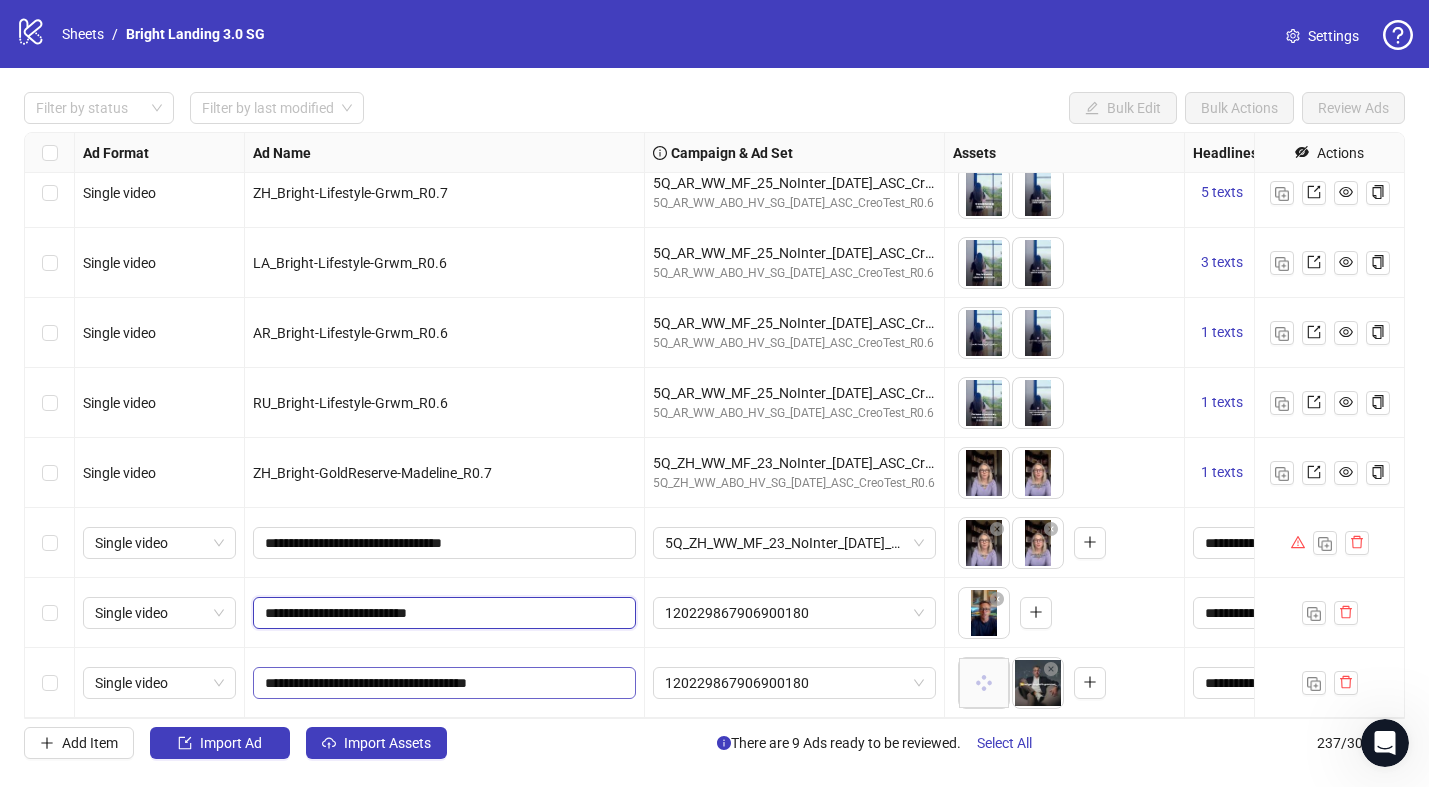 drag, startPoint x: 424, startPoint y: 614, endPoint x: 532, endPoint y: 687, distance: 130.35721 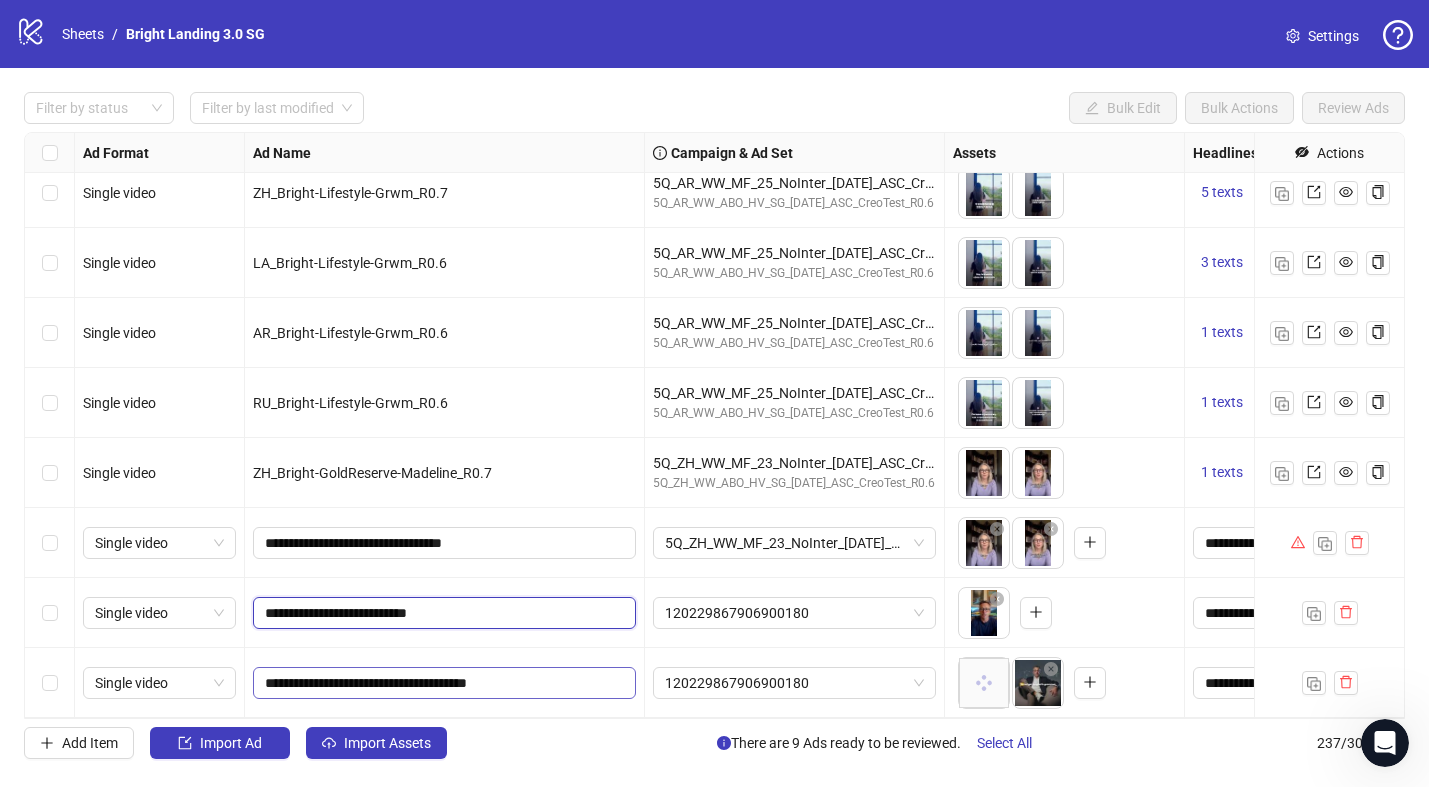 click on "Single video LA_Bright-Lifestyle-Grwm_R0.6 5Q_AR_WW_MF_25_NoInter_[DATE]_ASC_CreoTest_R0.6 5Q_AR_WW_ABO_HV_SG_[DATE]_ASC_CreoTest_R0.6
To pick up a draggable item, press the space bar.
While dragging, use the arrow keys to move the item.
Press space again to drop the item in its new position, or press escape to cancel.
3 texts 2 texts Single video TR_Bright-Lifestyle-Grwm_R0.6 5Q_AR_WW_MF_25_NoInter_[DATE]_ASC_CreoTest_R0.6 5Q_AR_WW_ABO_HV_SG_[DATE]_ASC_CreoTest_R0.6
To pick up a draggable item, press the space bar.
While dragging, use the arrow keys to move the item.
Press space again to drop the item in its new position, or press escape to cancel.
3 texts 3 texts Single video ZH_Bright-Lifestyle-Grwm_R0.7 5Q_AR_WW_MF_25_NoInter_[DATE]_ASC_CreoTest_R0.6 5Q_AR_WW_ABO_HV_SG_[DATE]_ASC_CreoTest_R0.6 5 texts 5 texts Single video LA_Bright-Lifestyle-Grwm_R0.6 5Q_AR_WW_MF_25_NoInter_[DATE]_ASC_CreoTest_R0.6 5Q_AR_WW_ABO_HV_SG_[DATE]_ASC_CreoTest_R0.6 3 texts 2 texts" at bounding box center (1889, -15912) 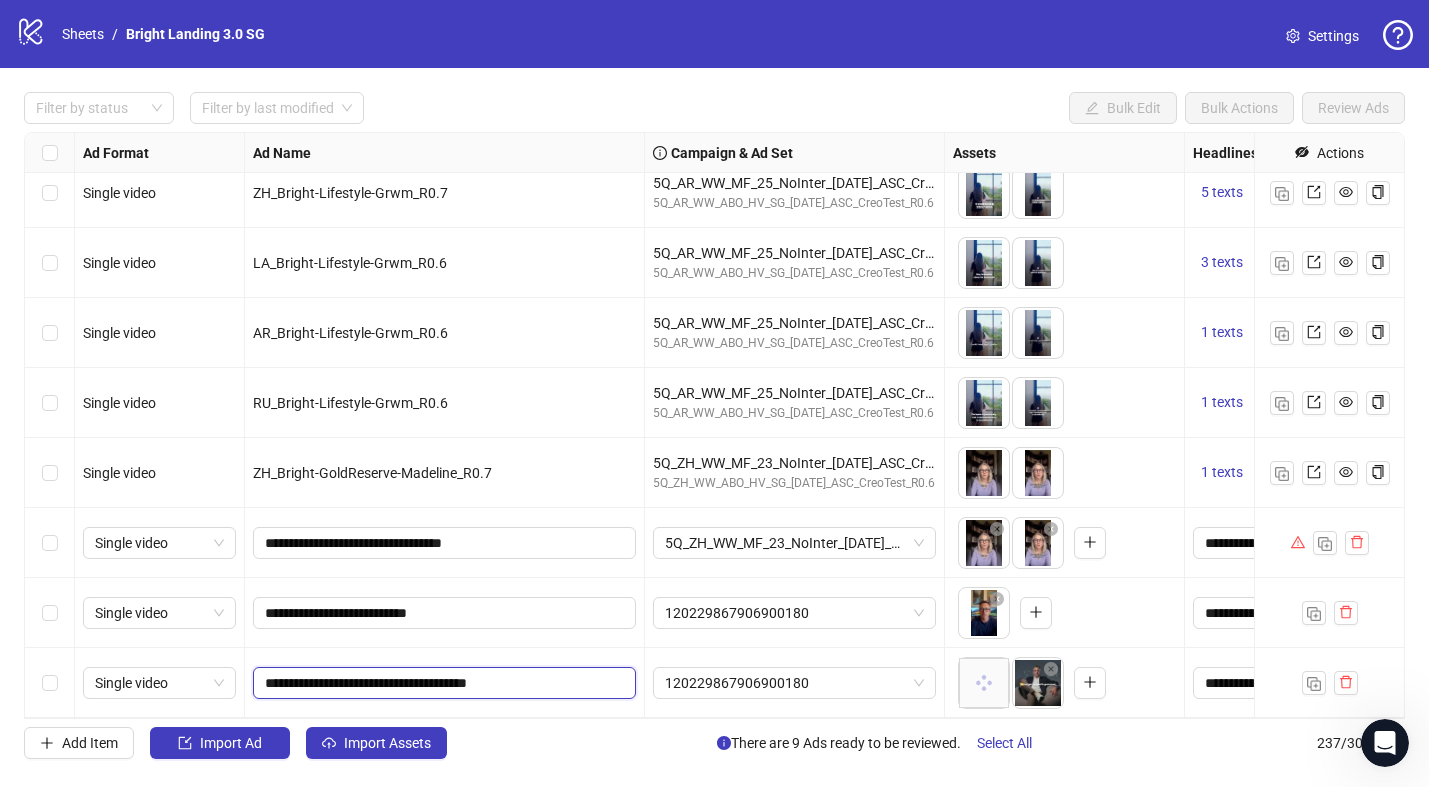 click on "**********" at bounding box center (442, 683) 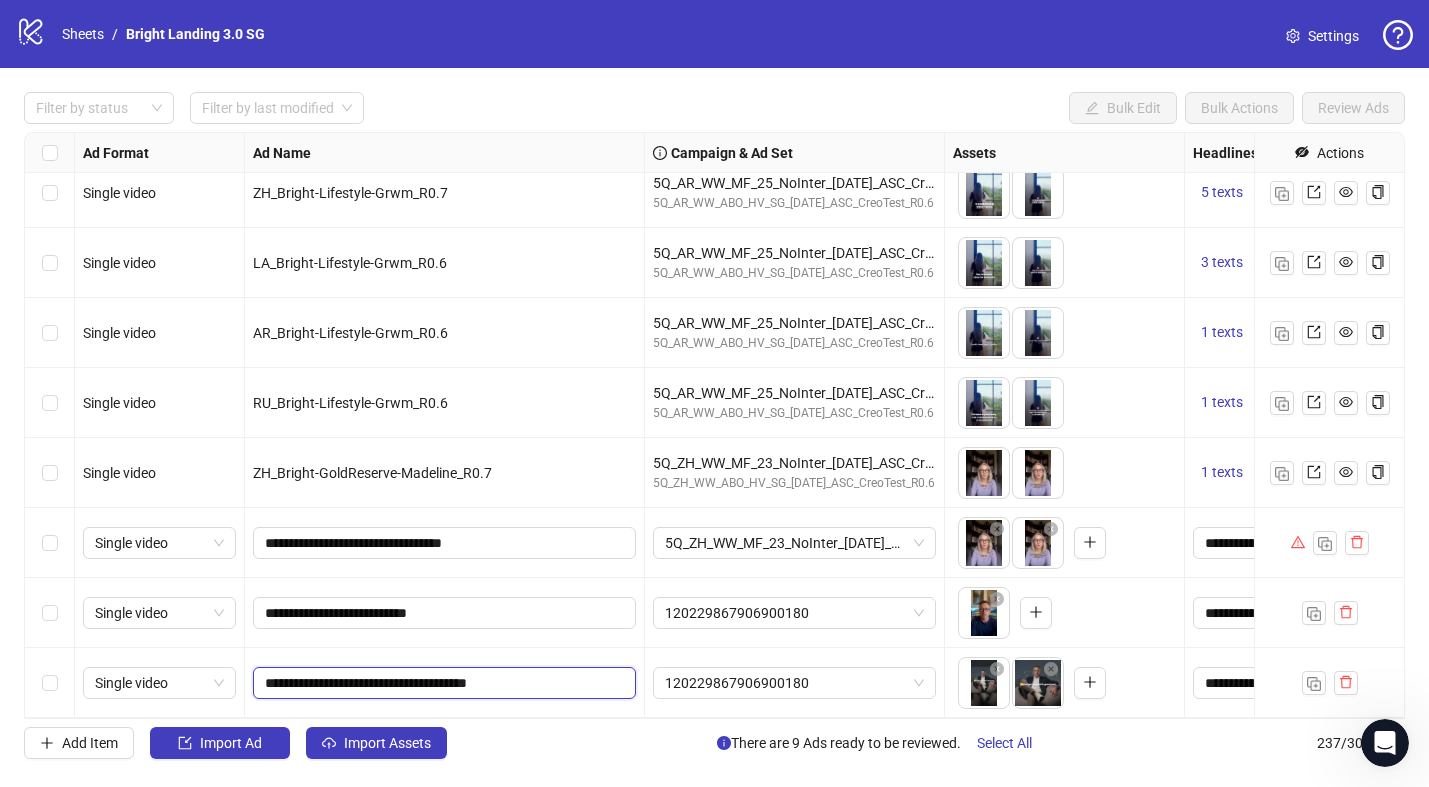 paste on "*****" 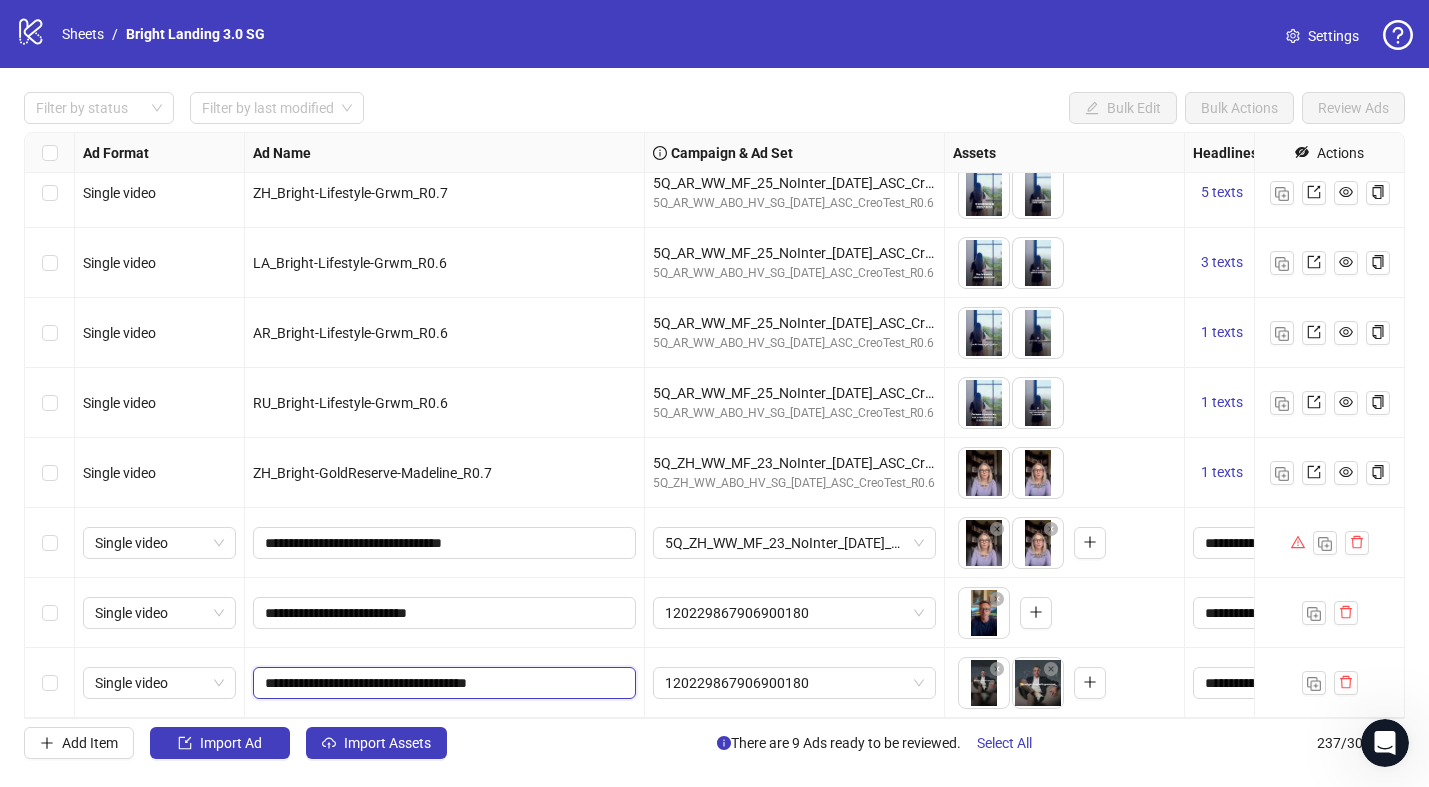 type on "**********" 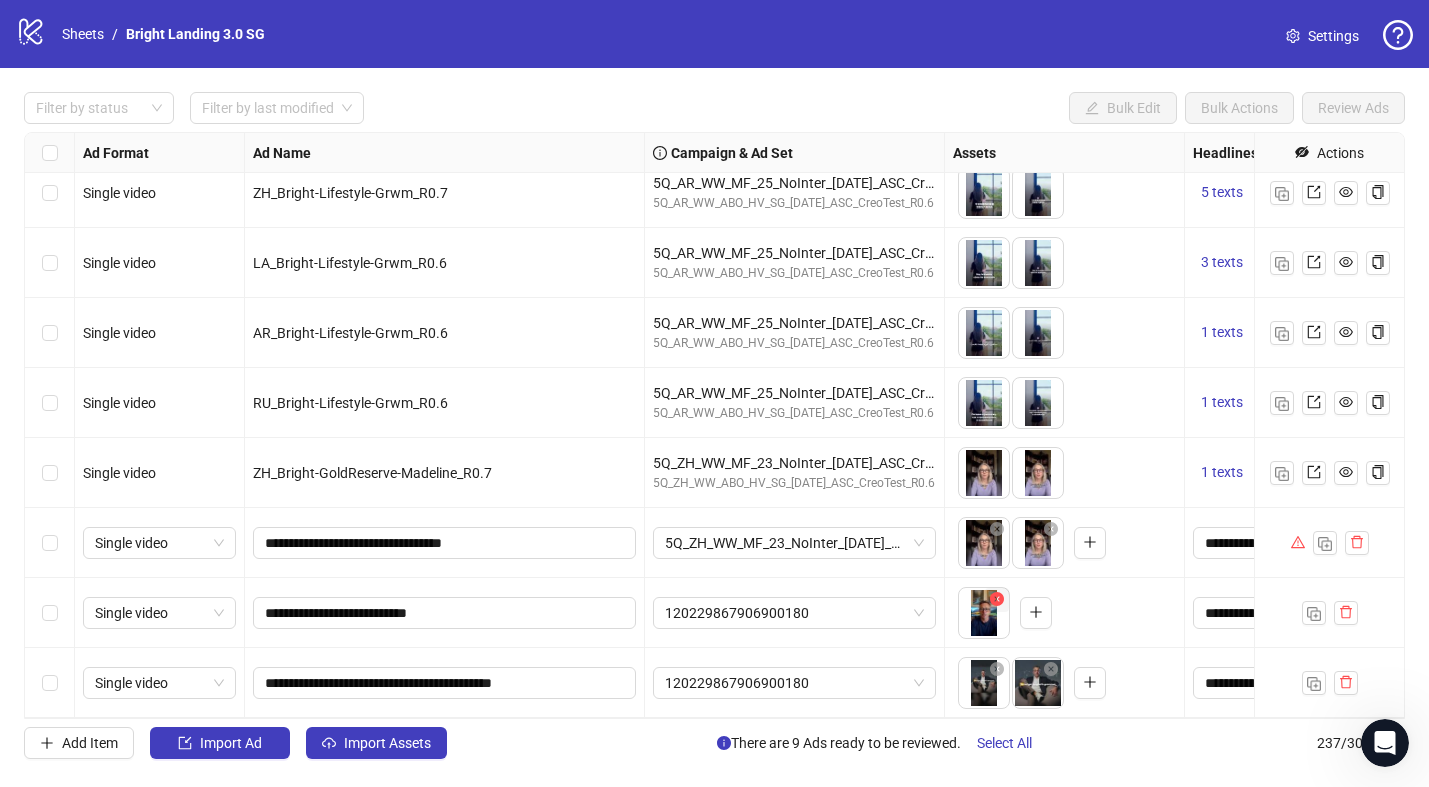 click 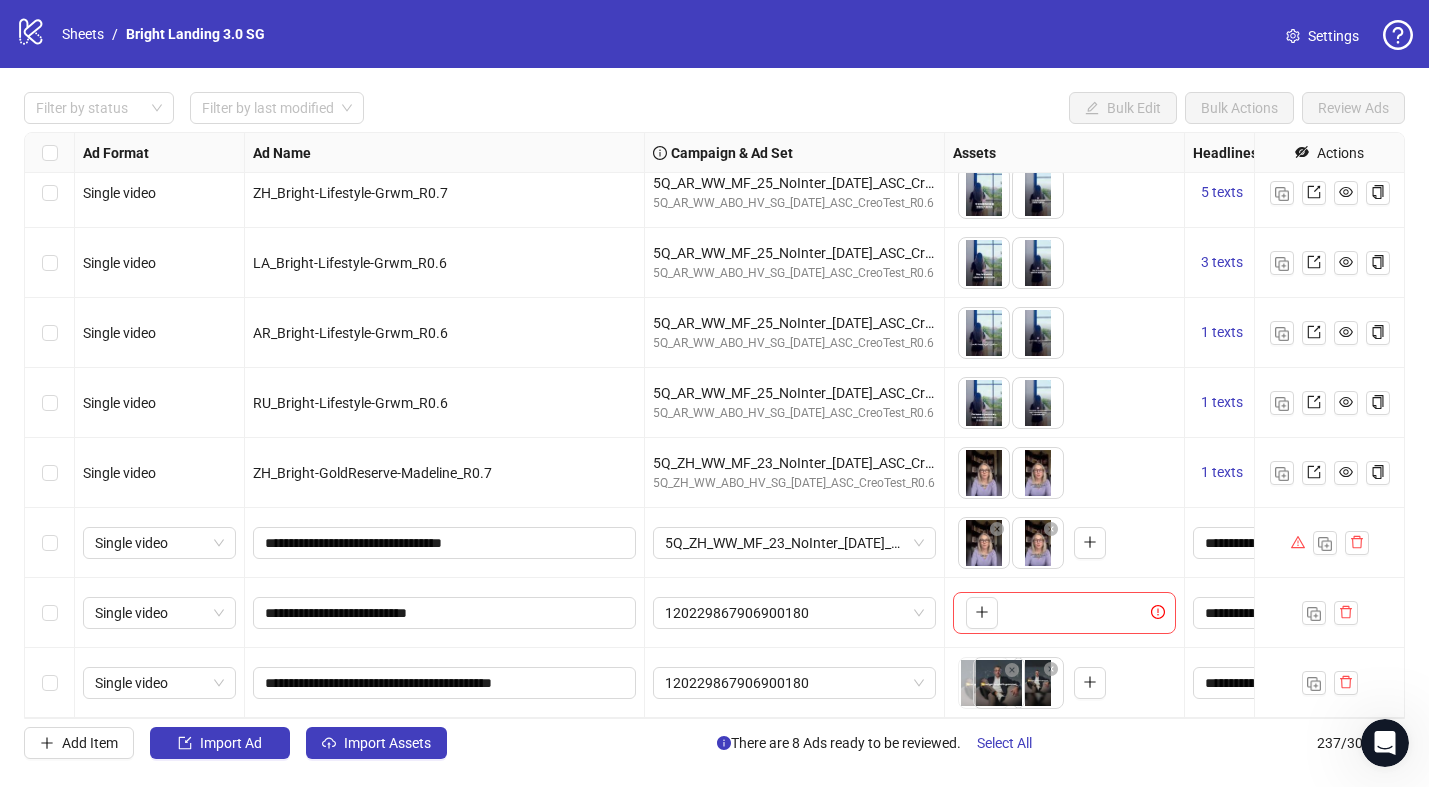 drag, startPoint x: 1042, startPoint y: 693, endPoint x: 995, endPoint y: 693, distance: 47 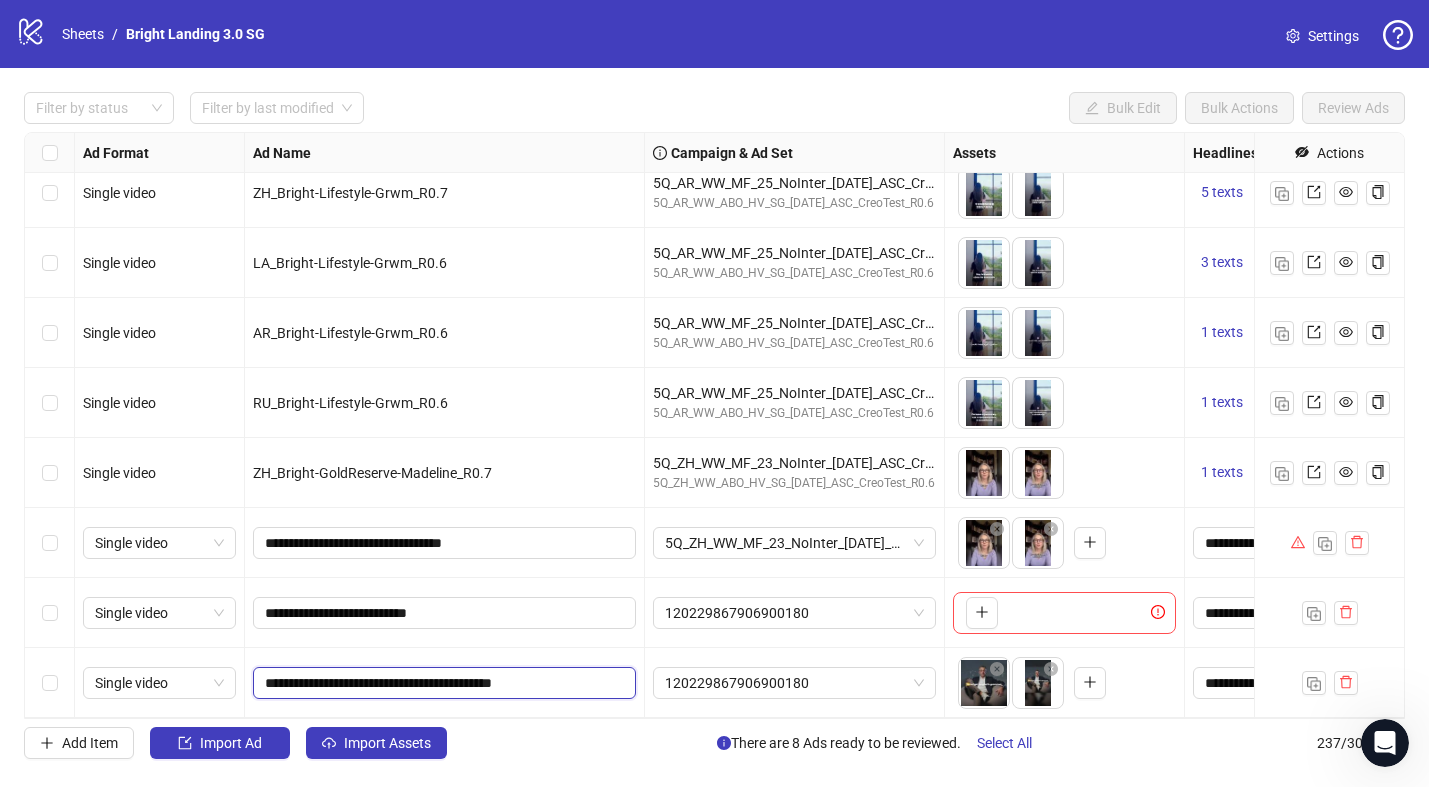drag, startPoint x: 402, startPoint y: 684, endPoint x: 315, endPoint y: 583, distance: 133.30417 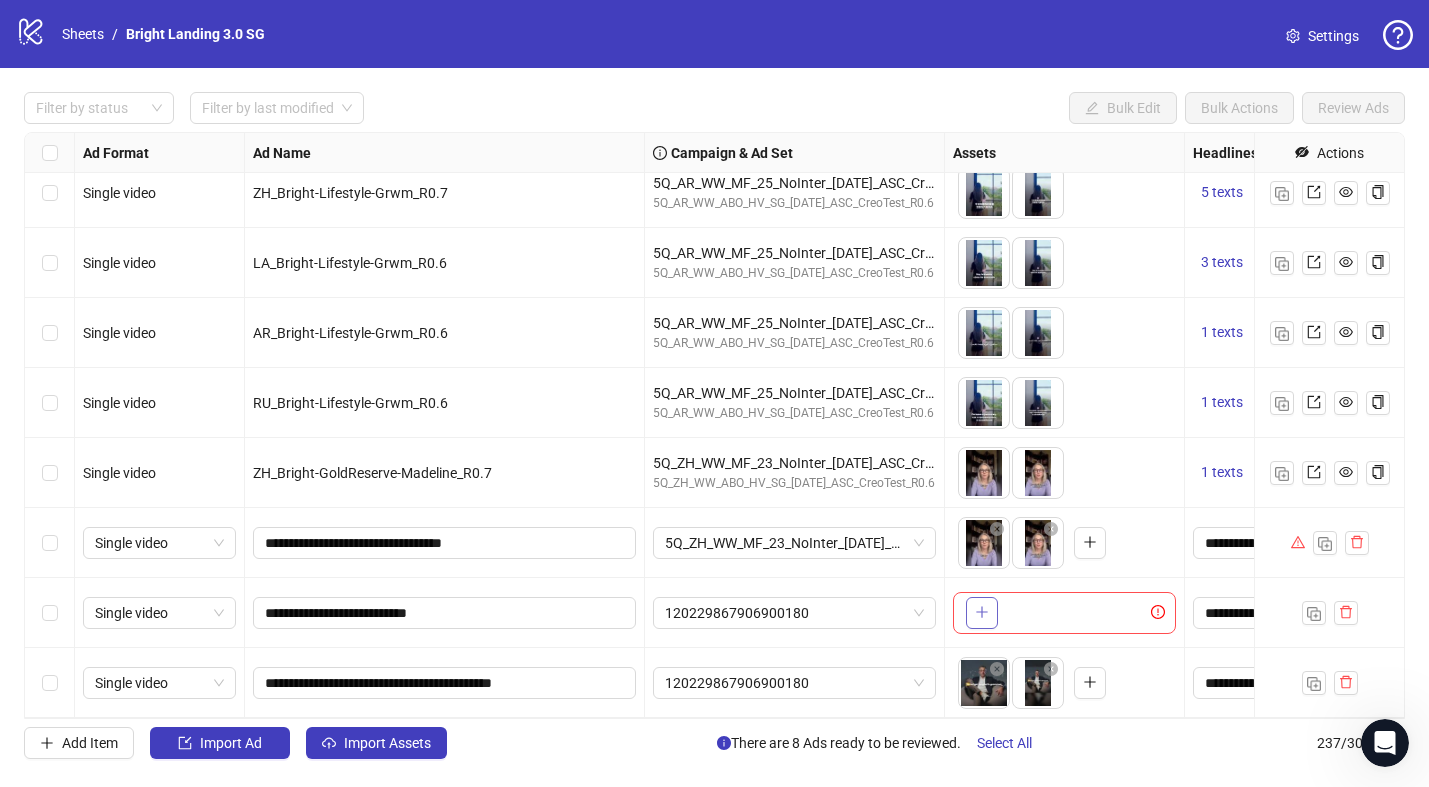 click 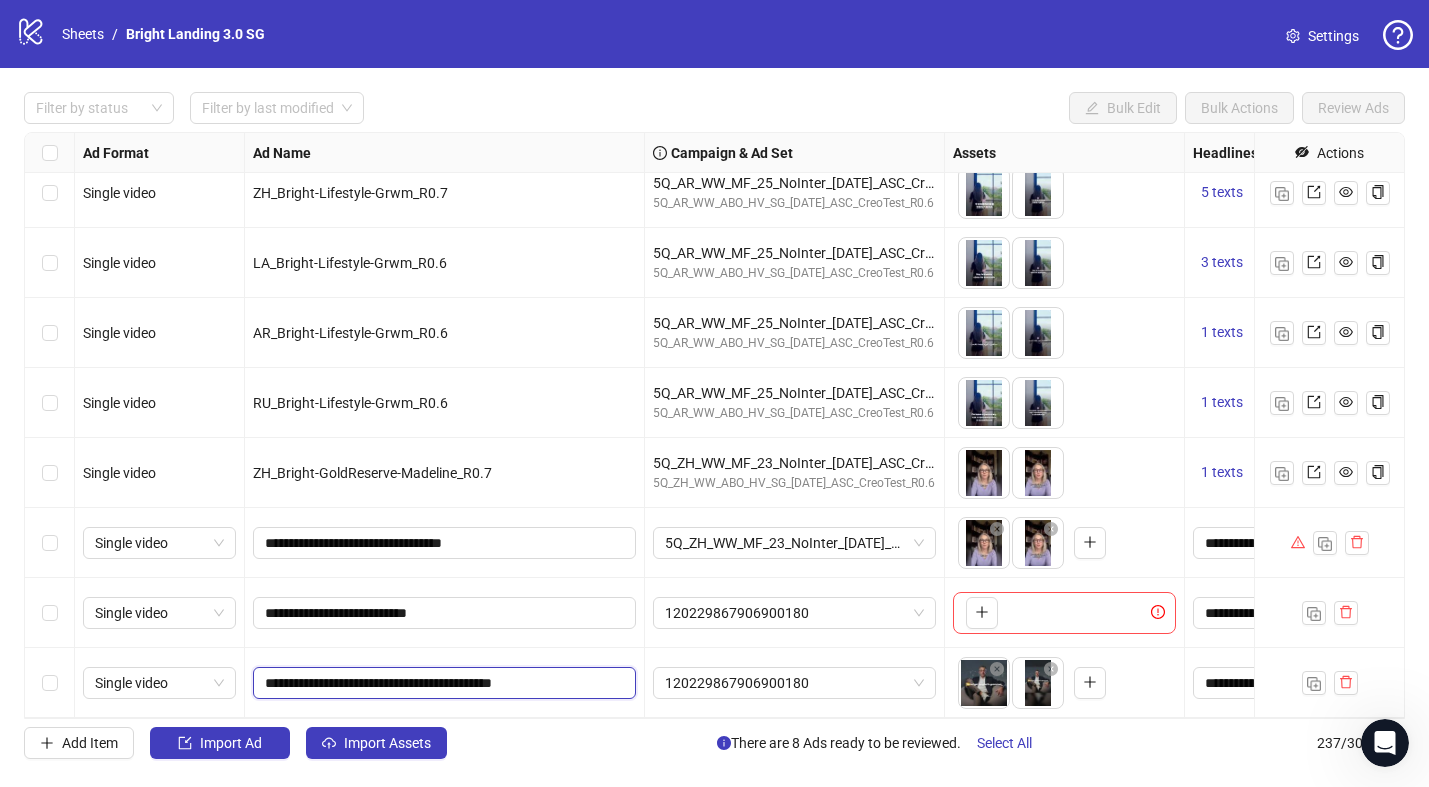 click on "**********" at bounding box center (442, 683) 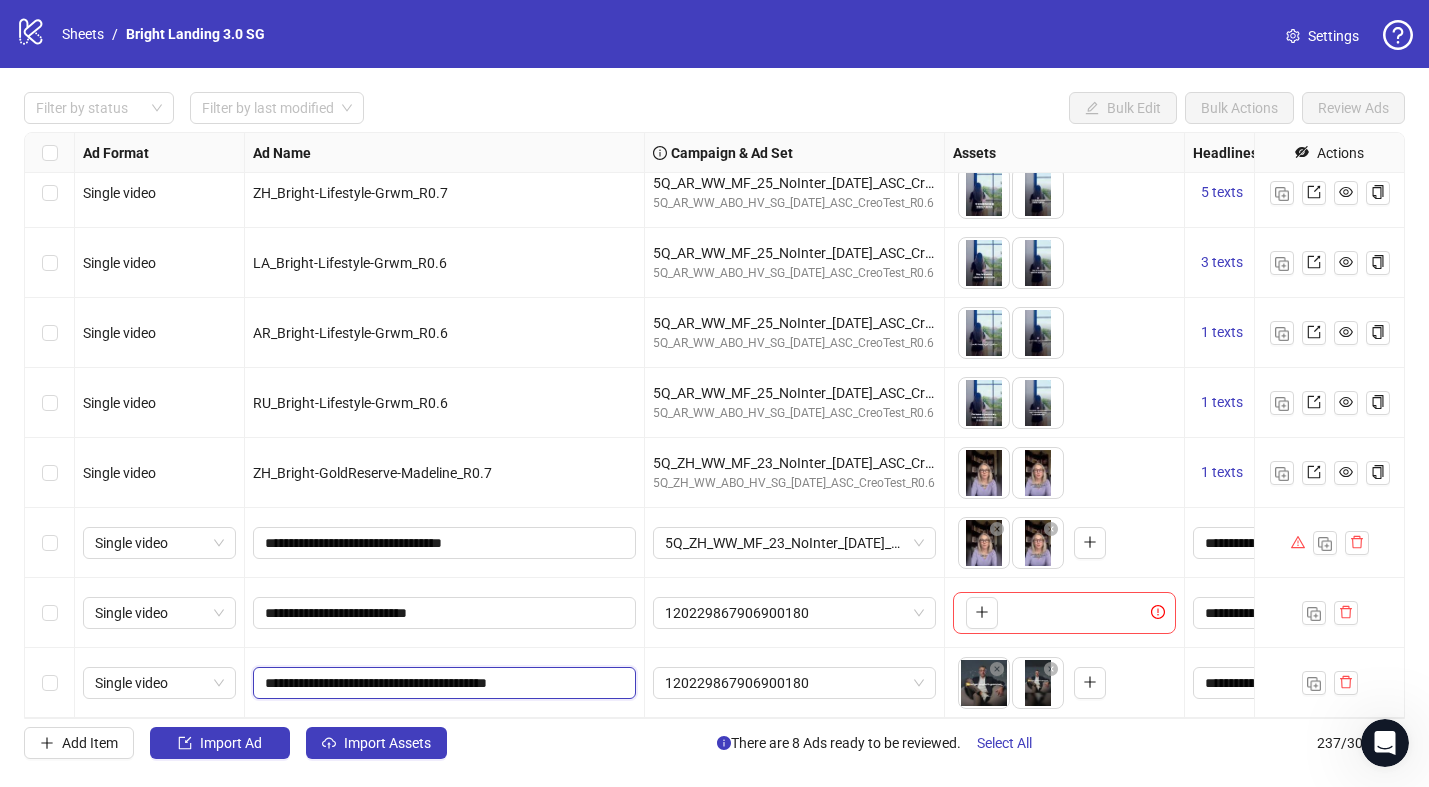 type on "**********" 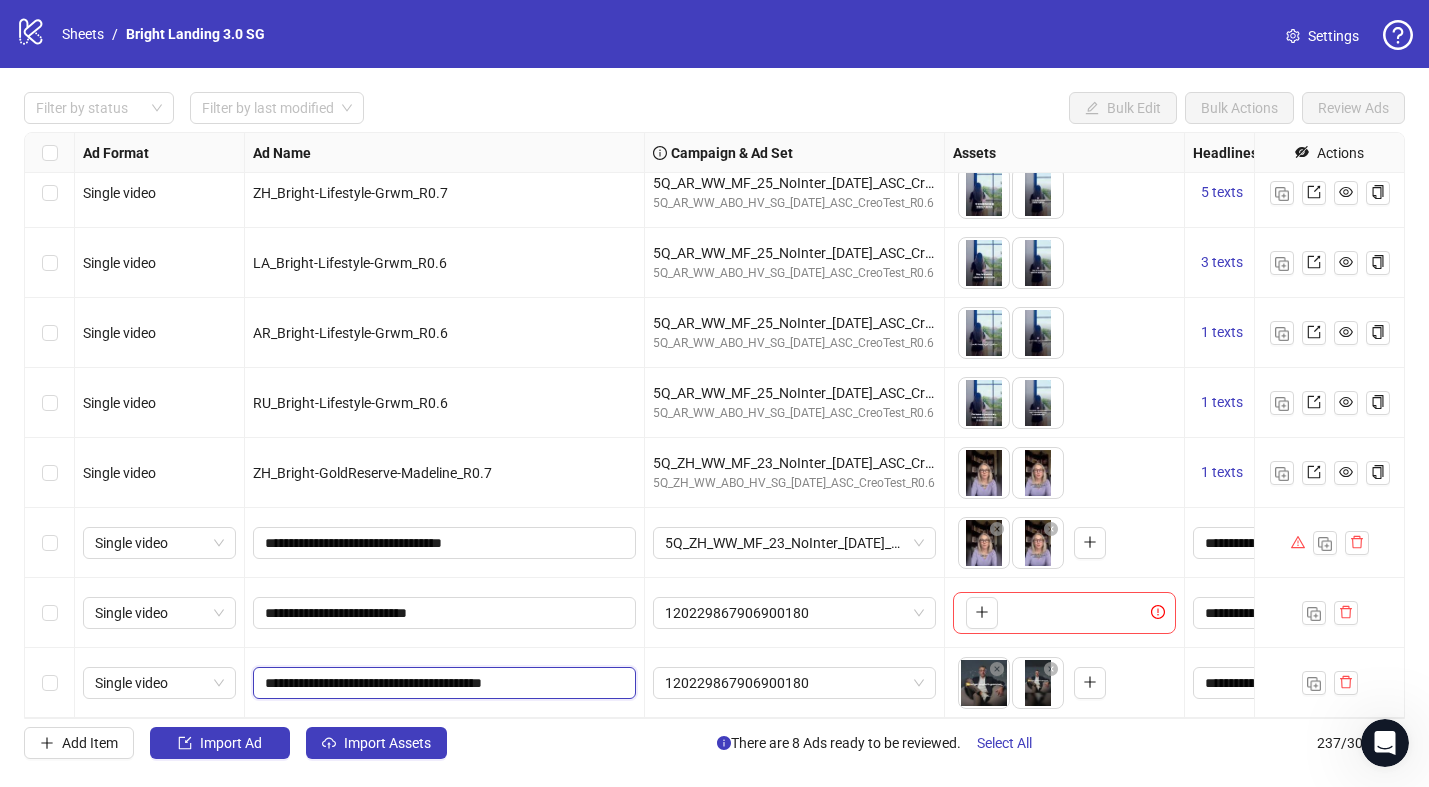 drag, startPoint x: 426, startPoint y: 675, endPoint x: 402, endPoint y: 486, distance: 190.51772 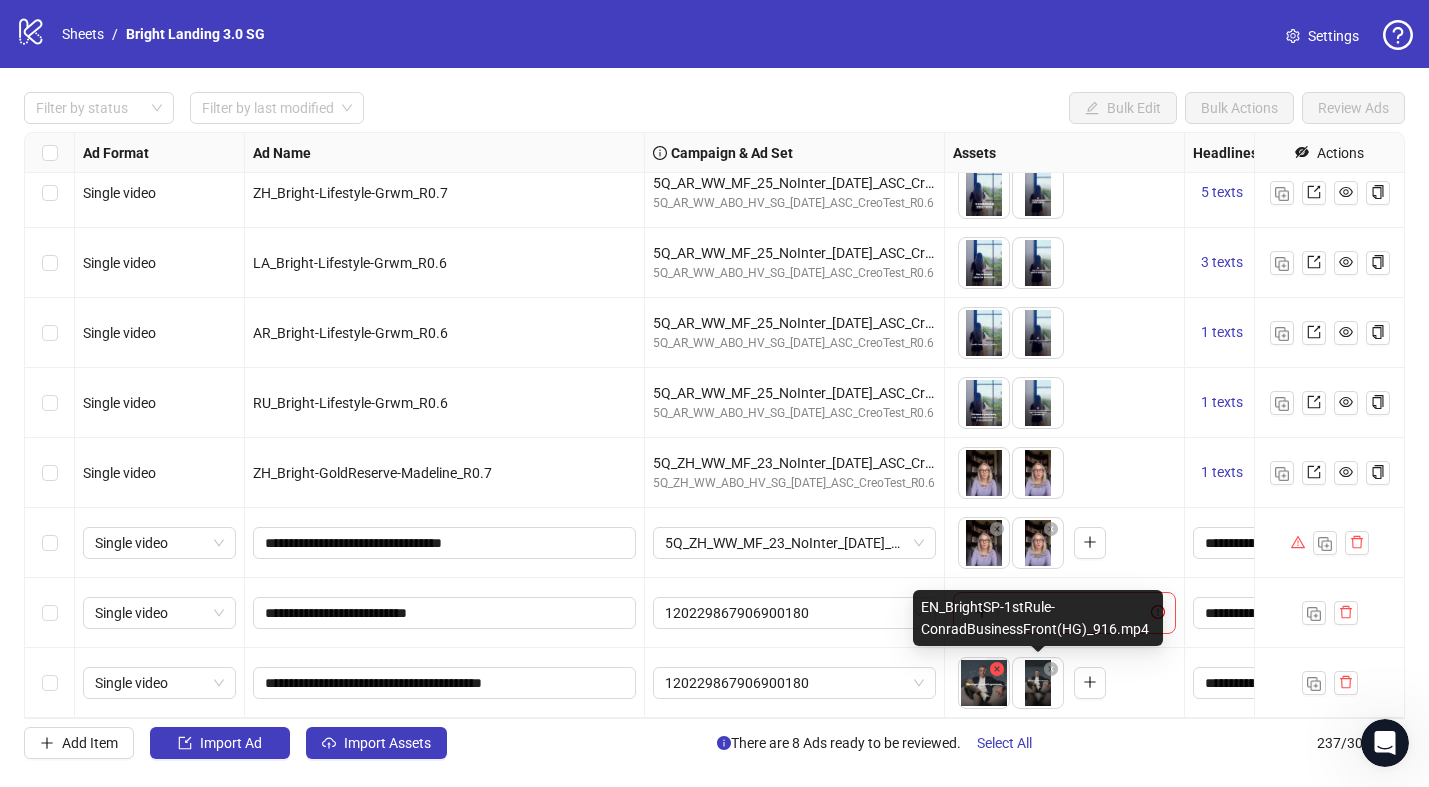 click 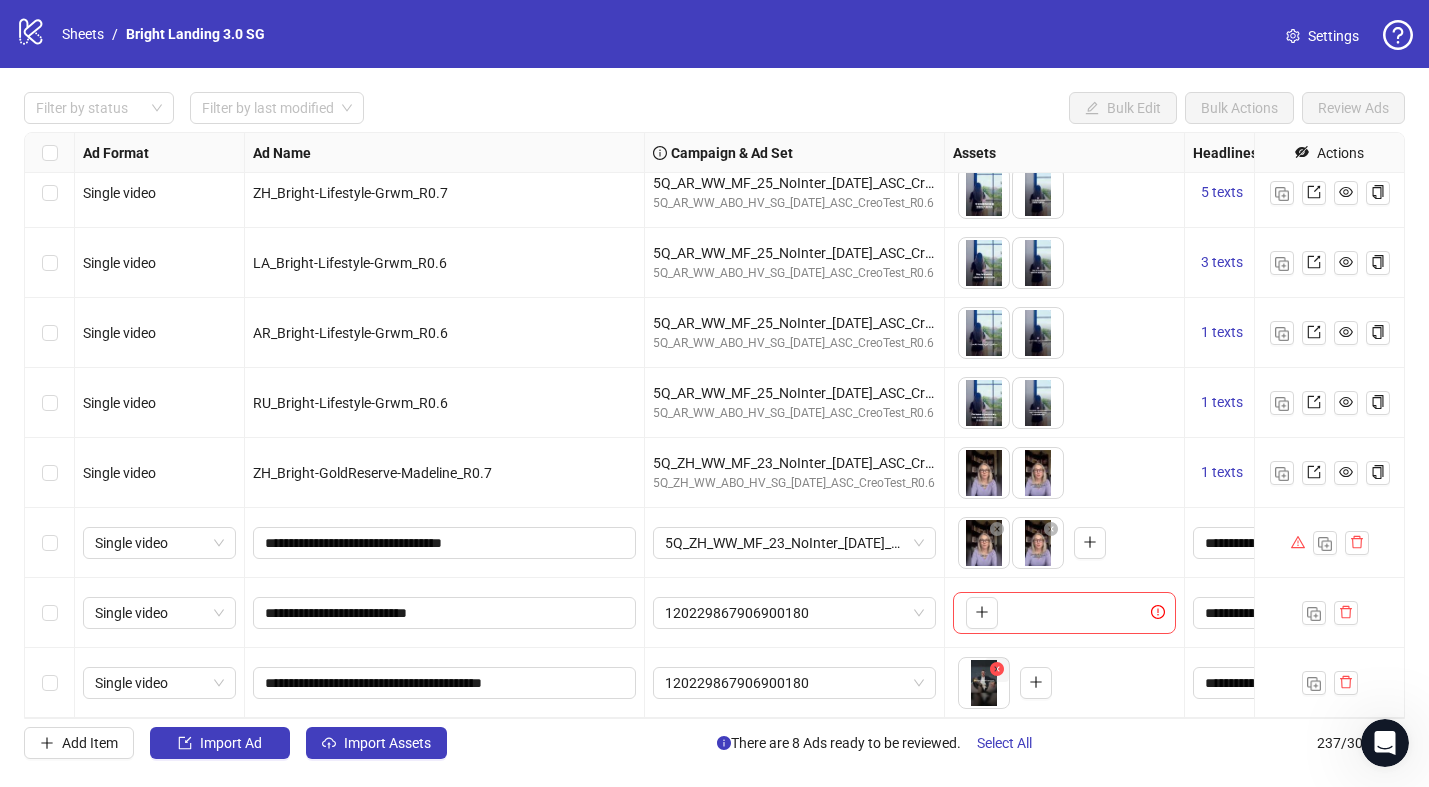 click 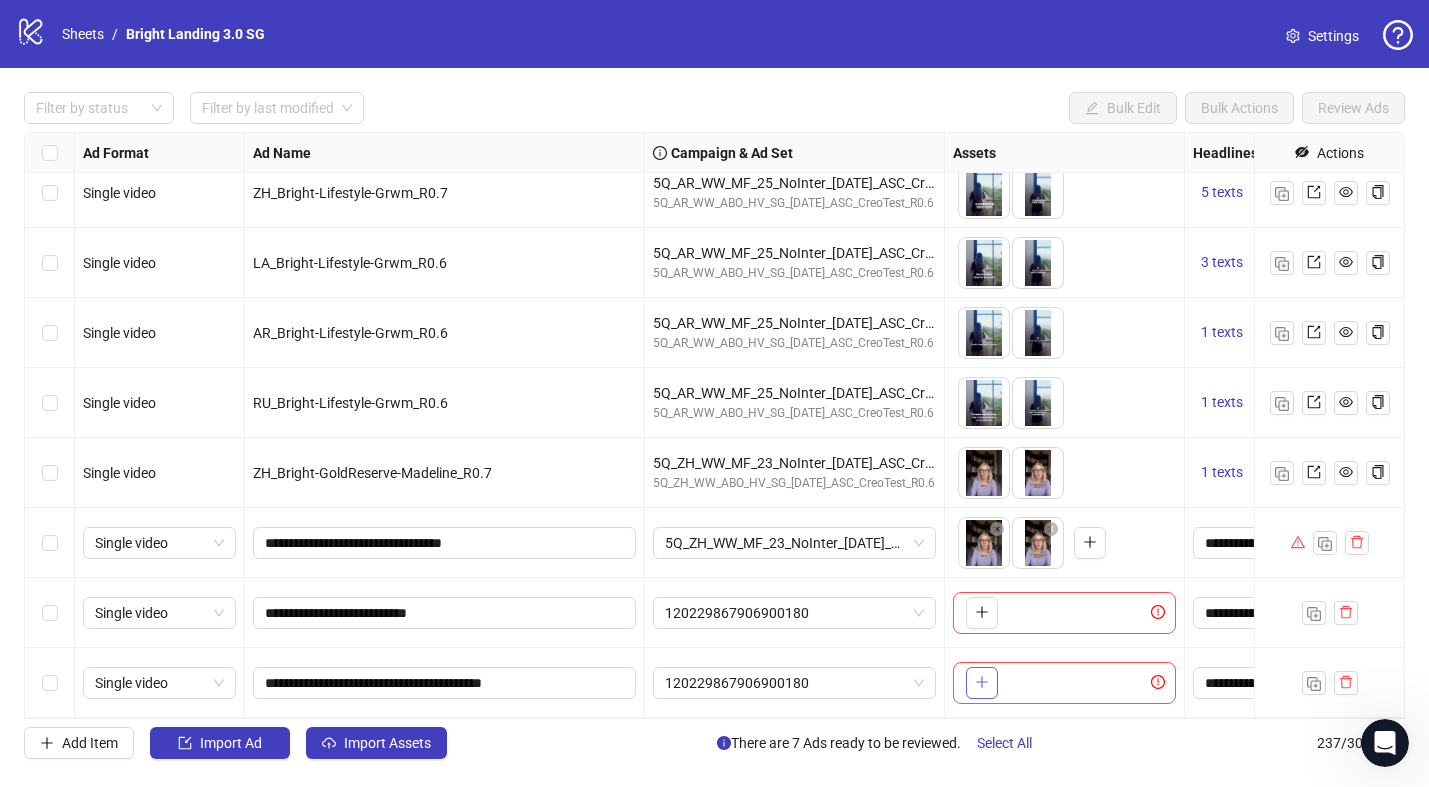 click 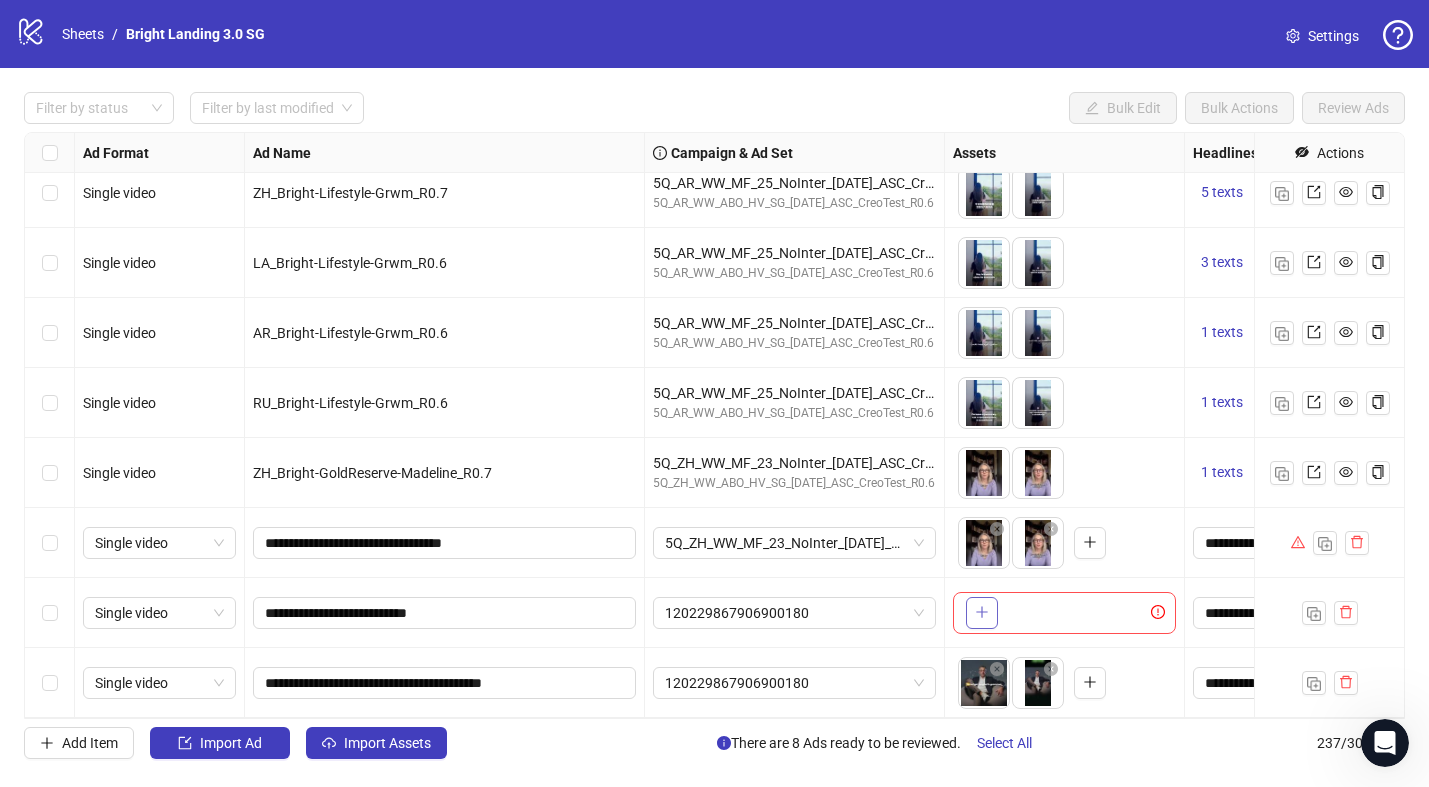 click 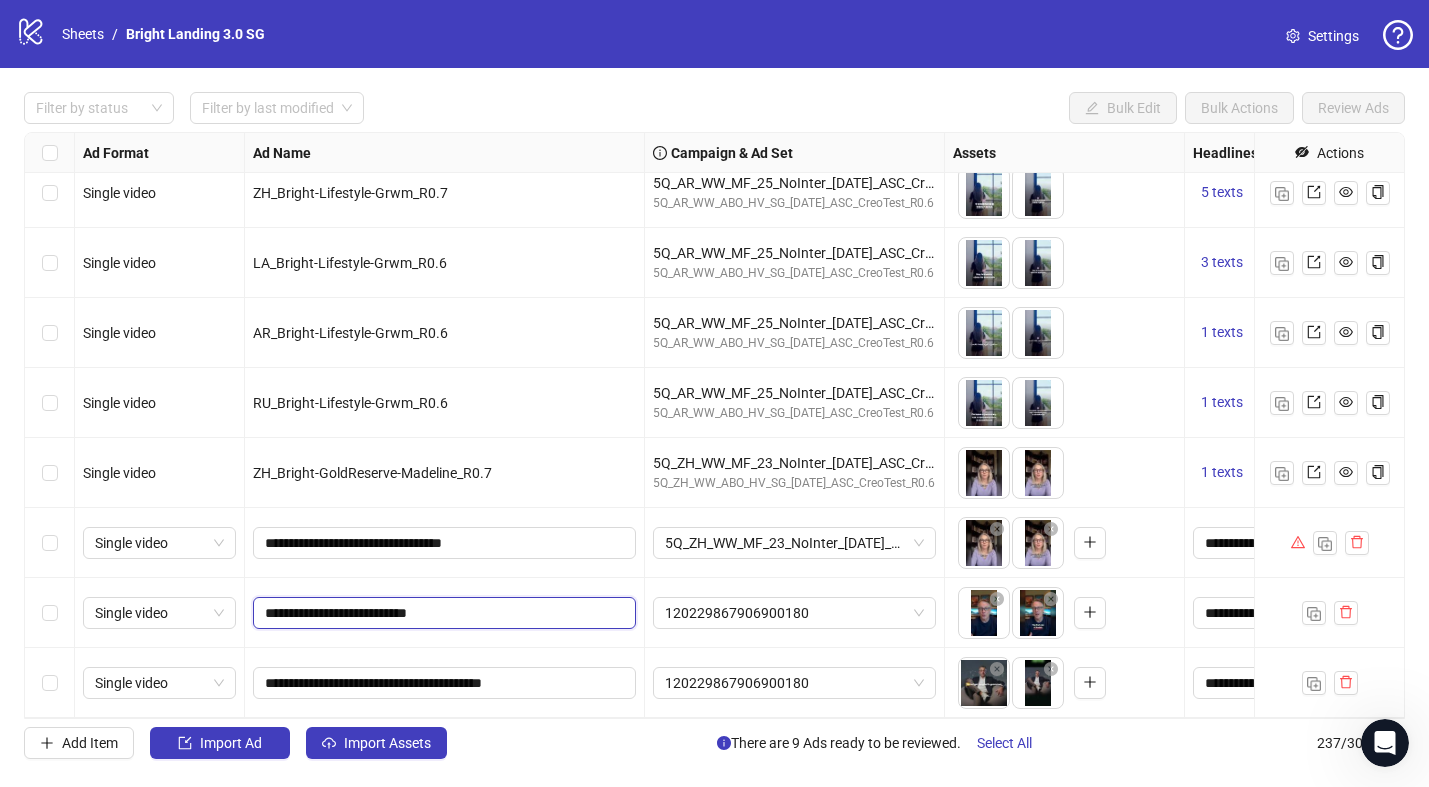 drag, startPoint x: 423, startPoint y: 615, endPoint x: 353, endPoint y: 448, distance: 181.07733 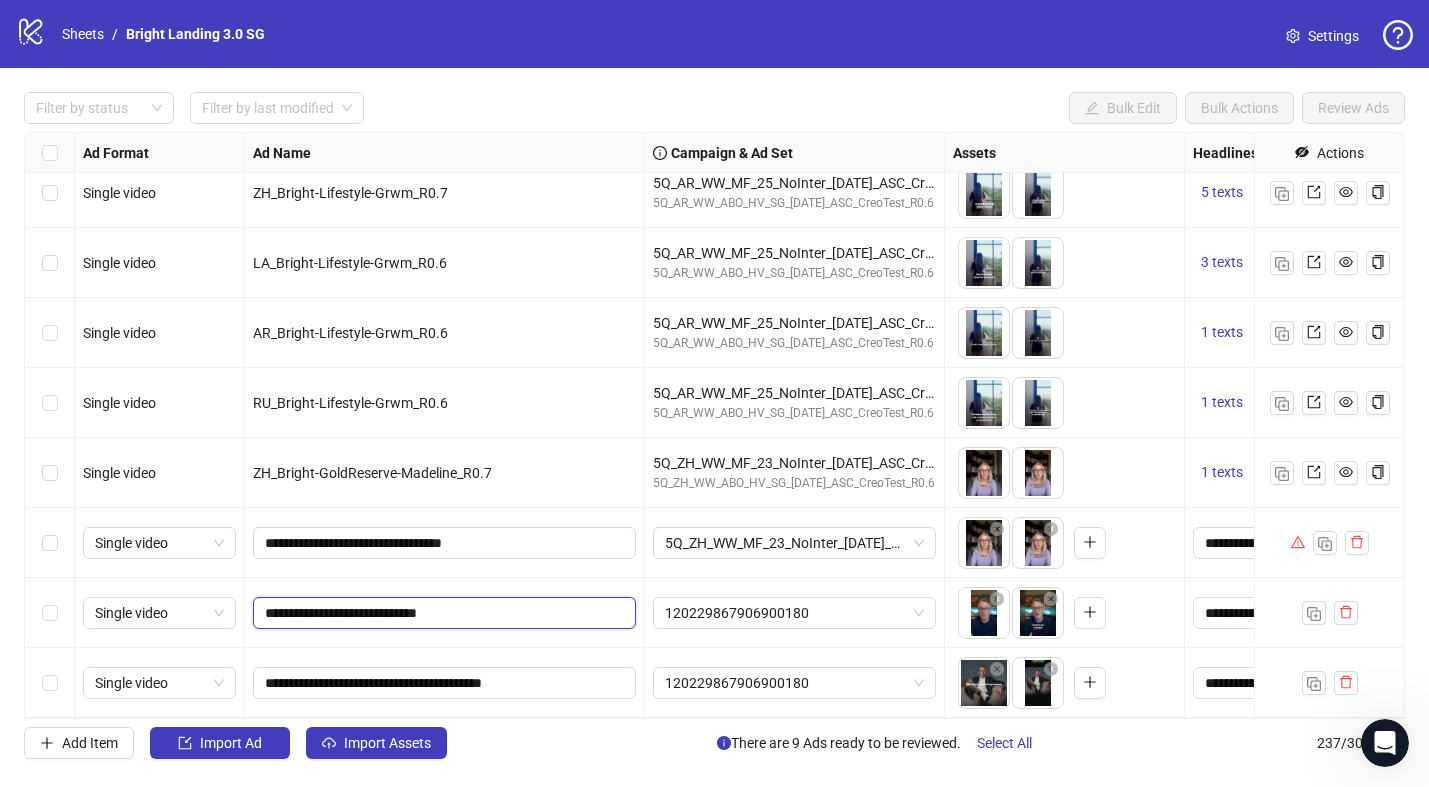 drag, startPoint x: 427, startPoint y: 614, endPoint x: 387, endPoint y: 614, distance: 40 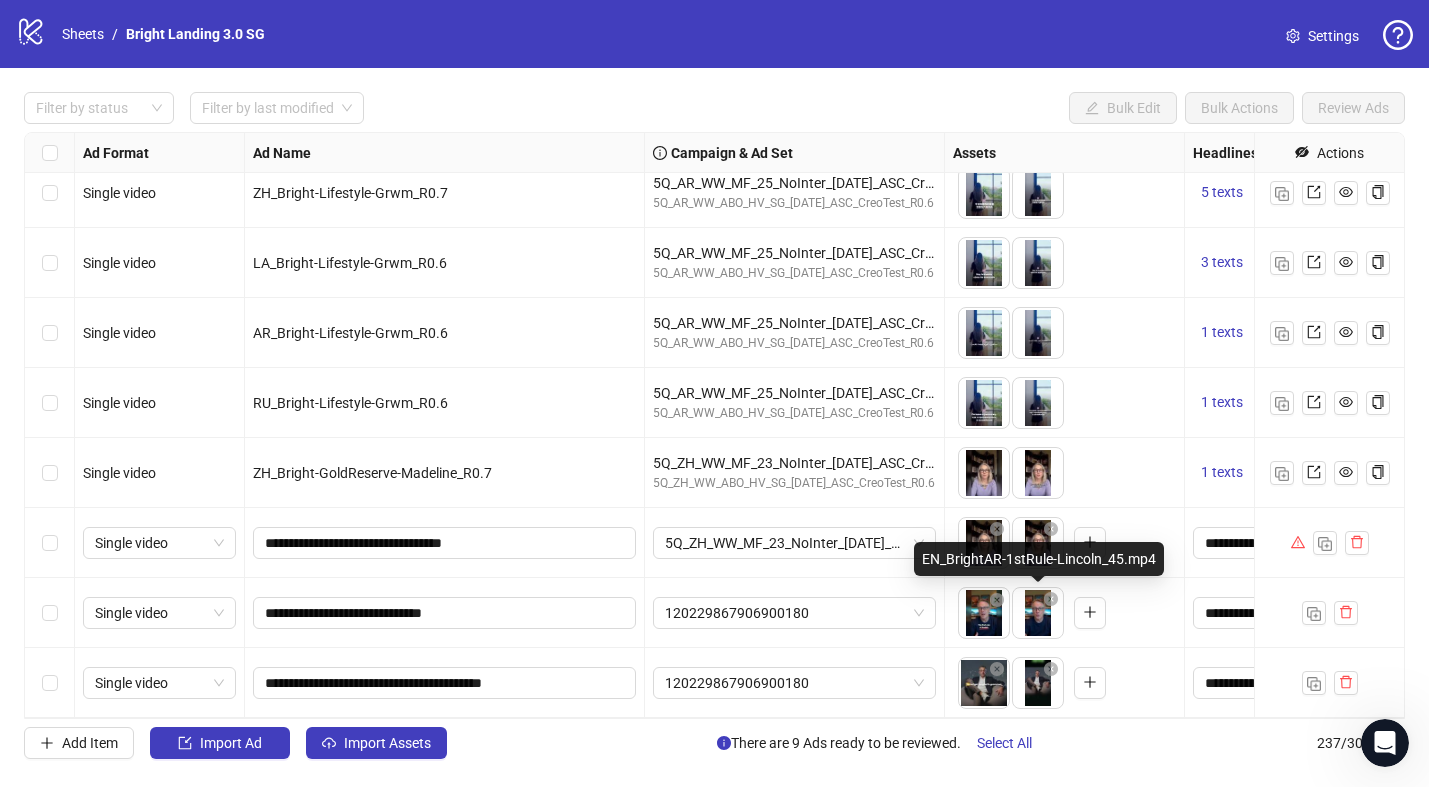 drag, startPoint x: 1043, startPoint y: 620, endPoint x: 960, endPoint y: 619, distance: 83.00603 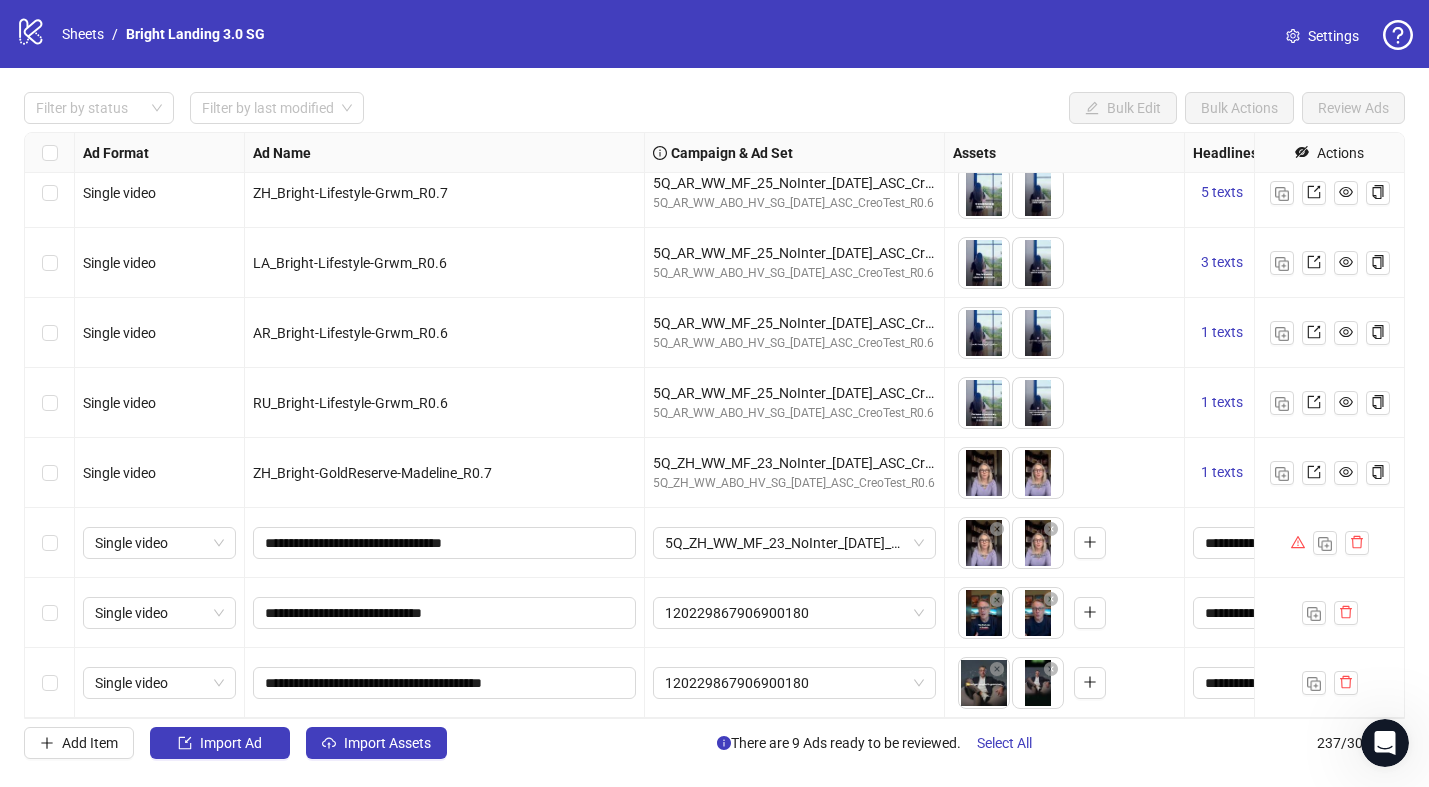 drag, startPoint x: 1035, startPoint y: 613, endPoint x: 990, endPoint y: 613, distance: 45 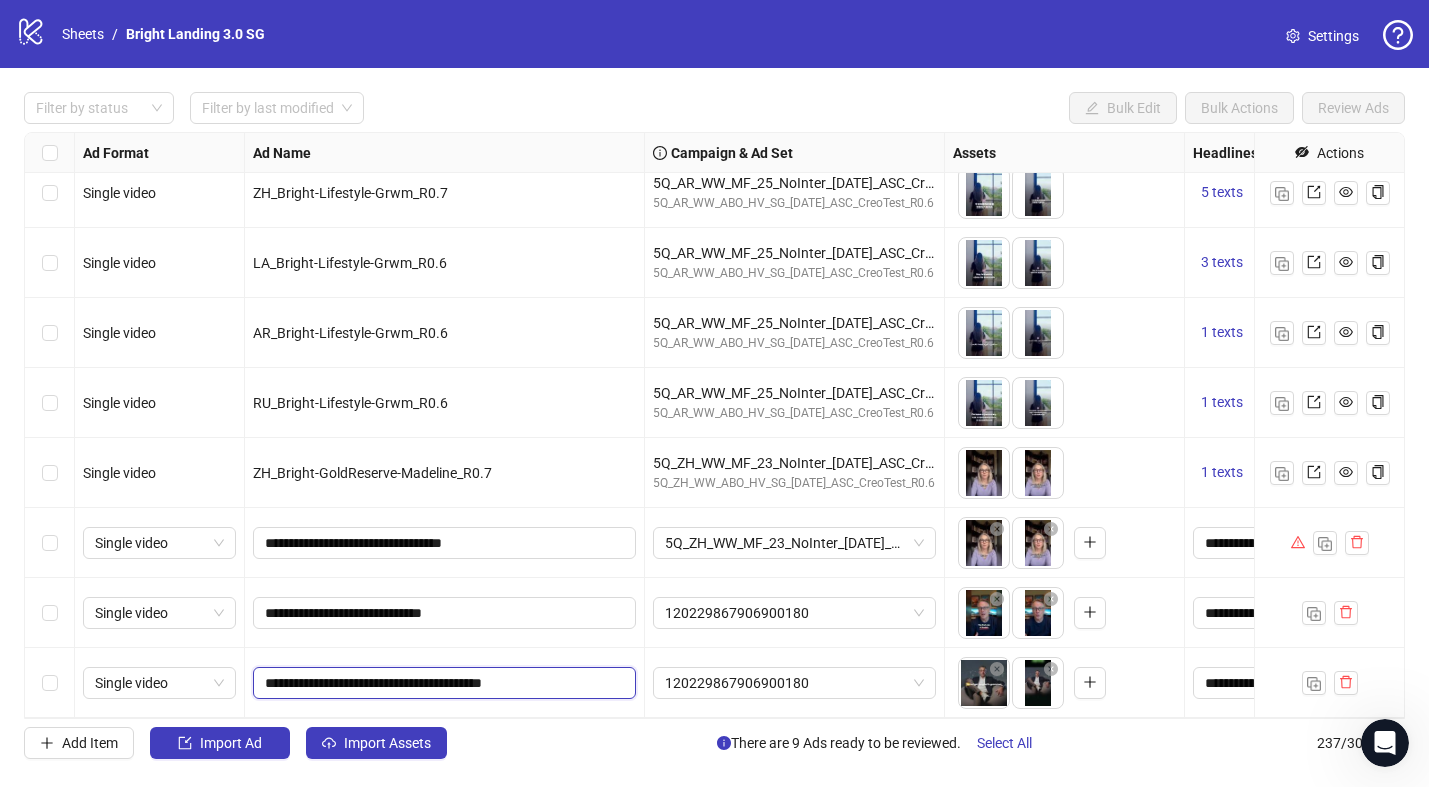 click on "**********" at bounding box center (442, 683) 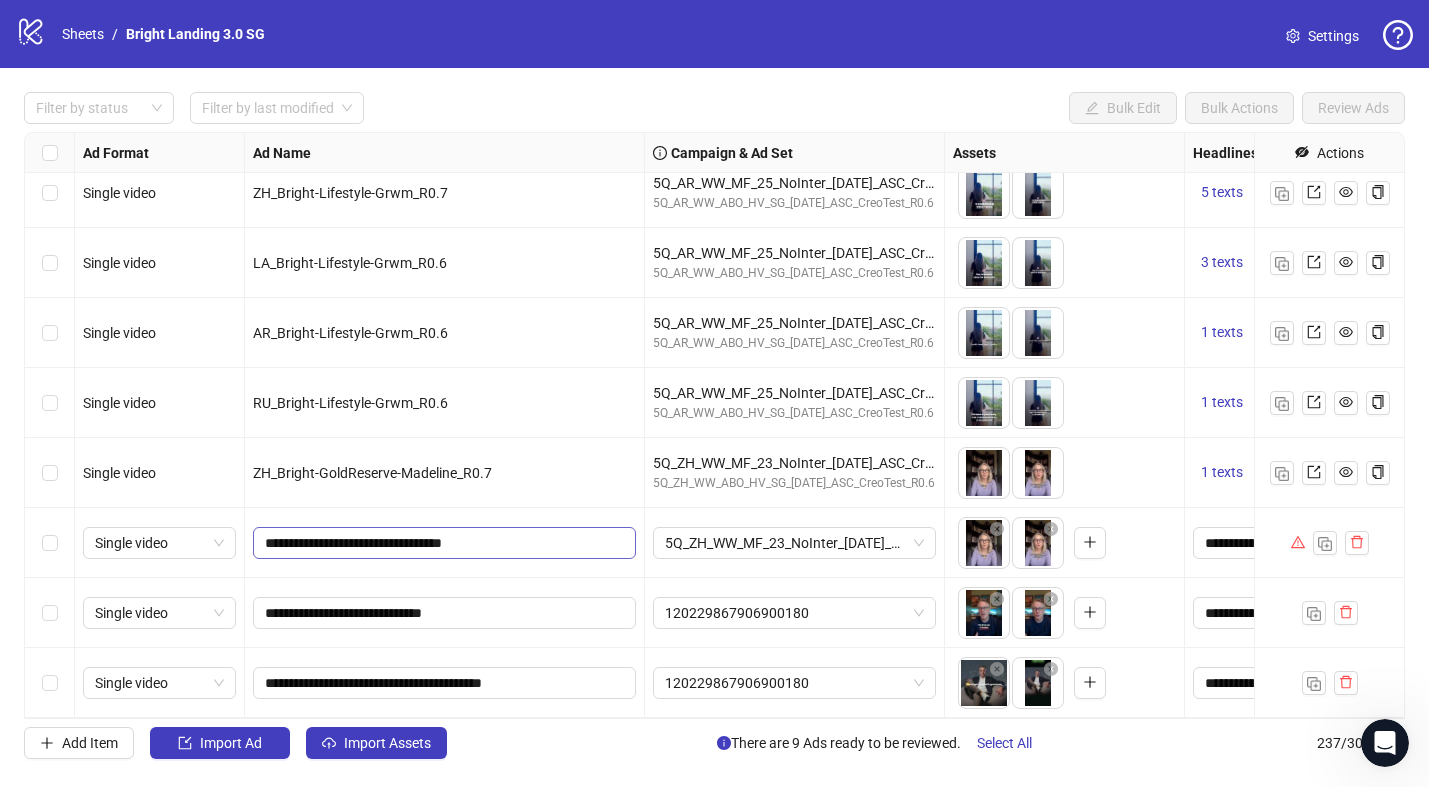 click on "**********" at bounding box center (444, 543) 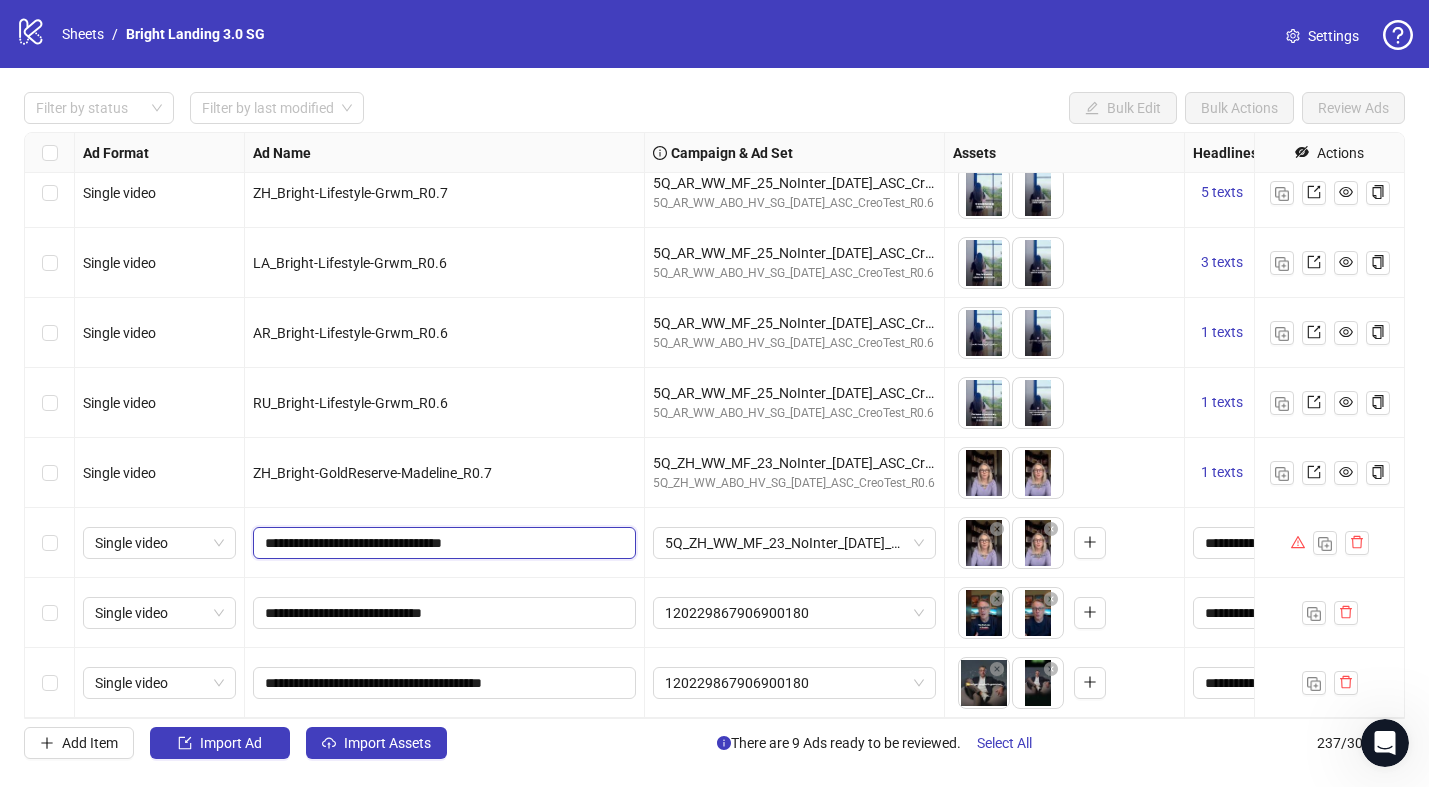 click on "**********" at bounding box center [442, 543] 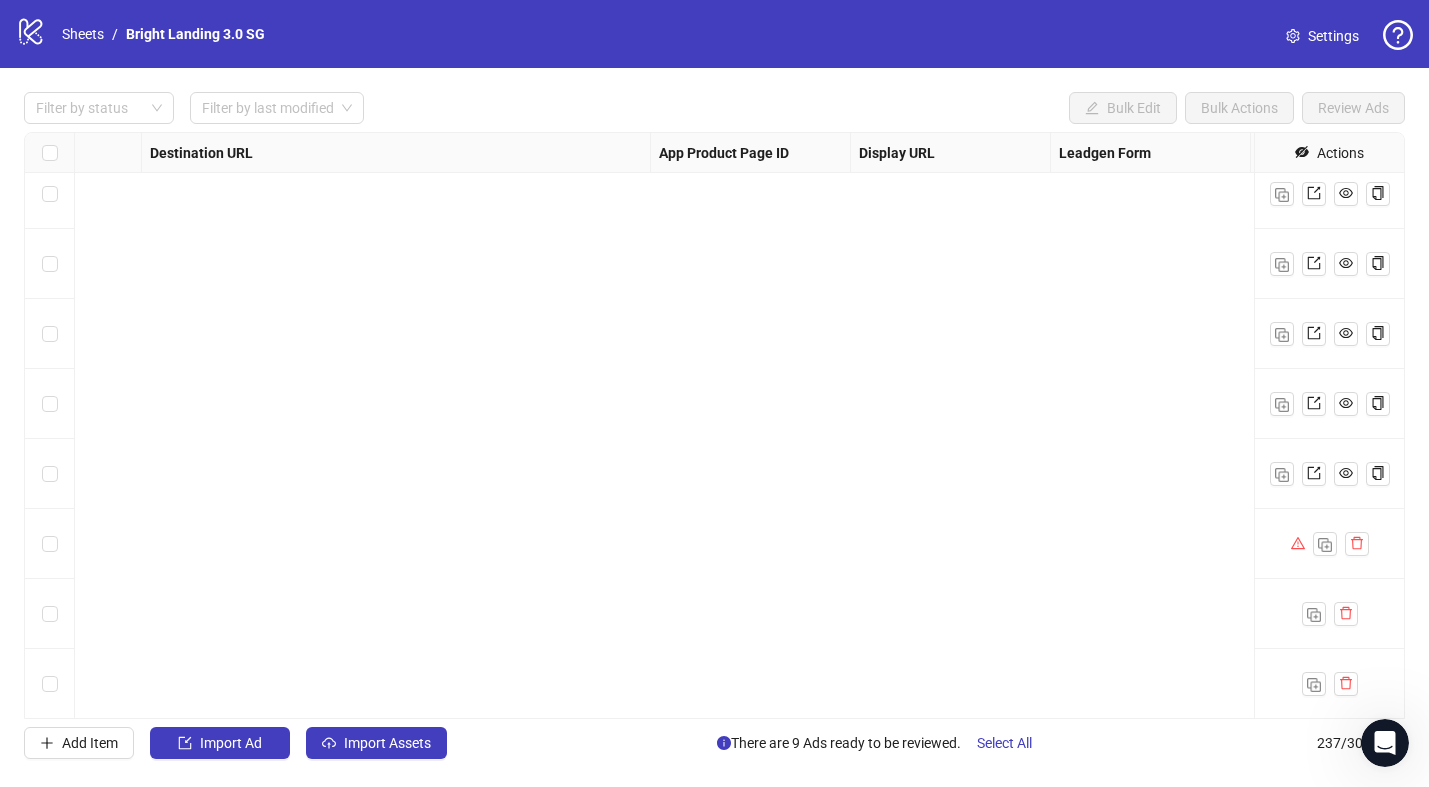 scroll, scrollTop: 16044, scrollLeft: 0, axis: vertical 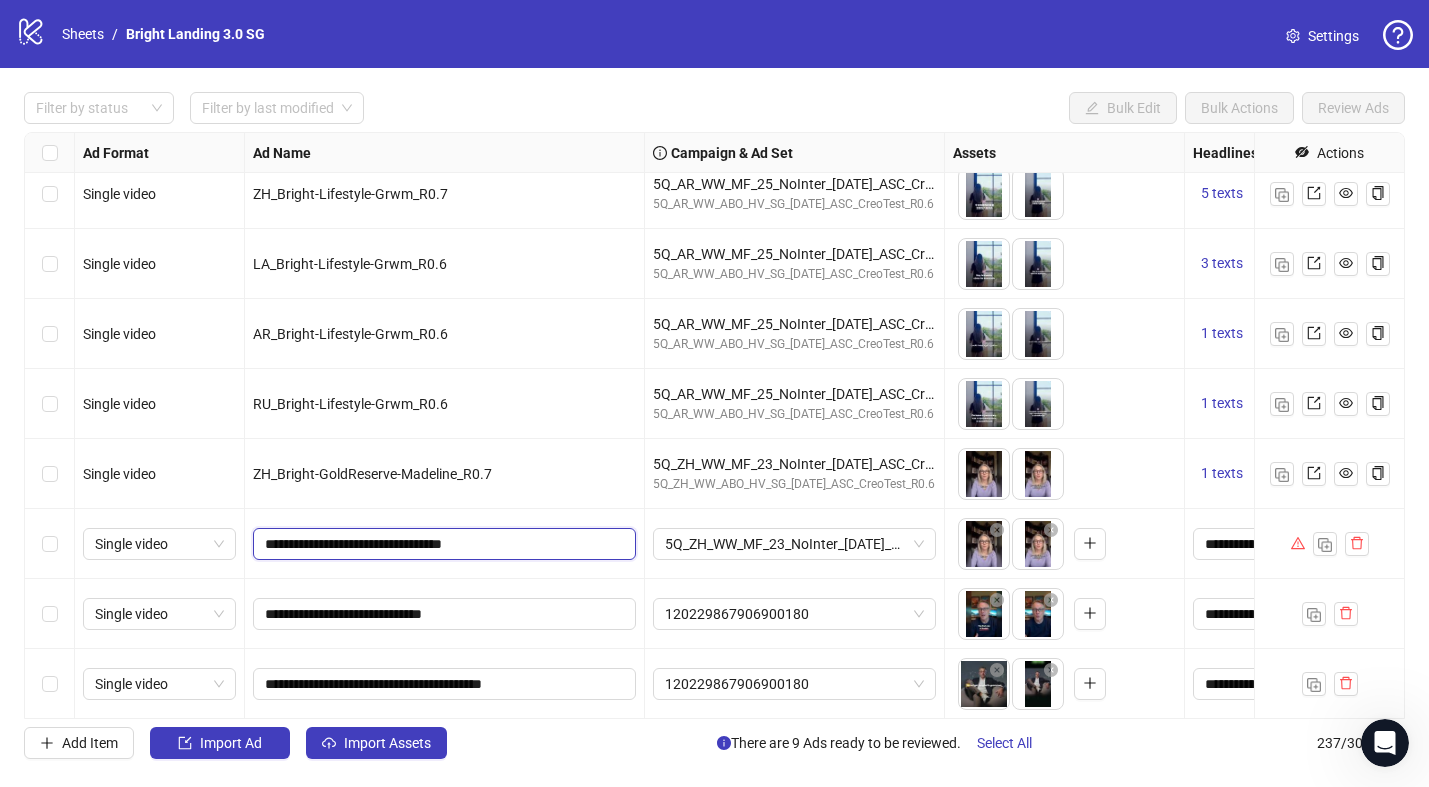 click on "**********" at bounding box center (442, 544) 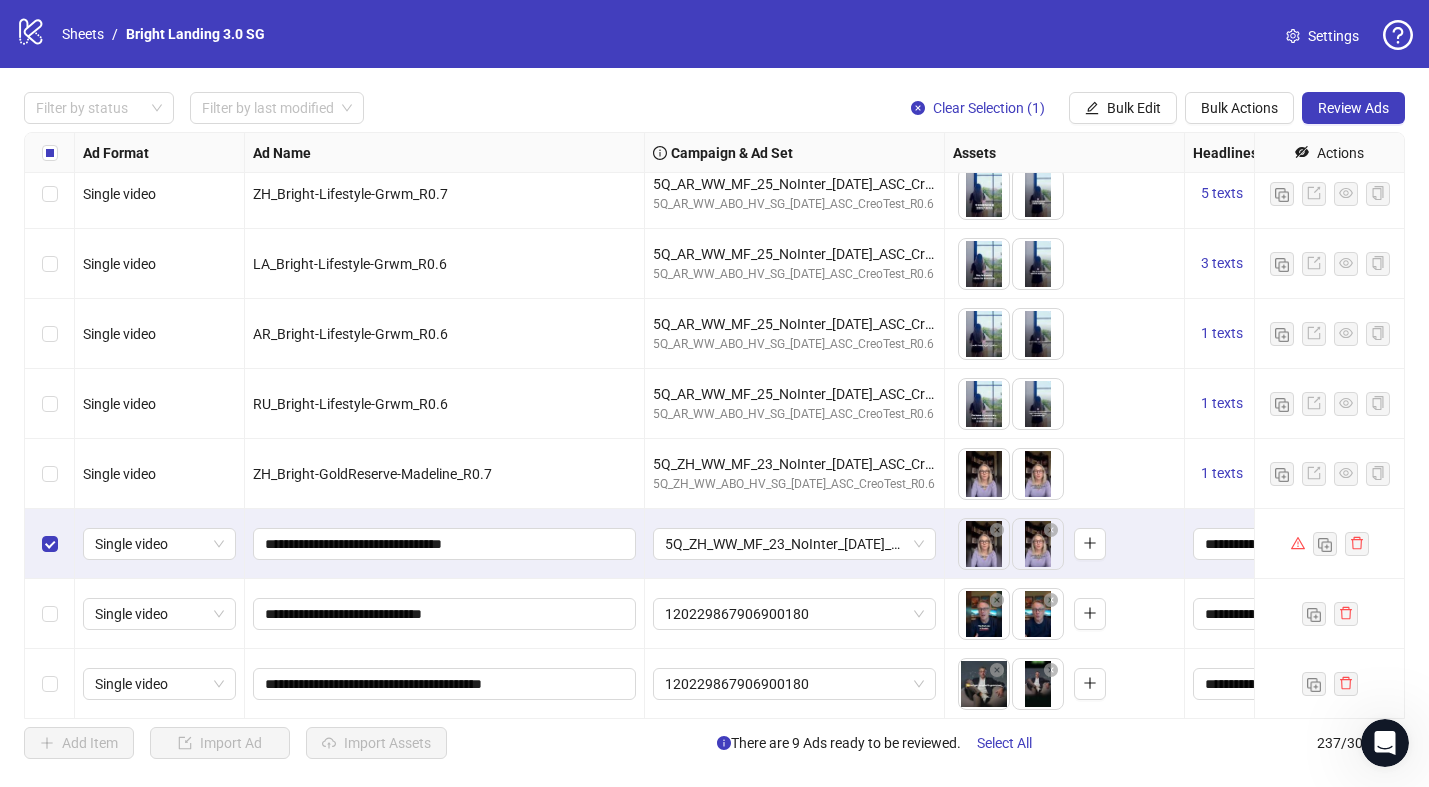 click at bounding box center (50, 614) 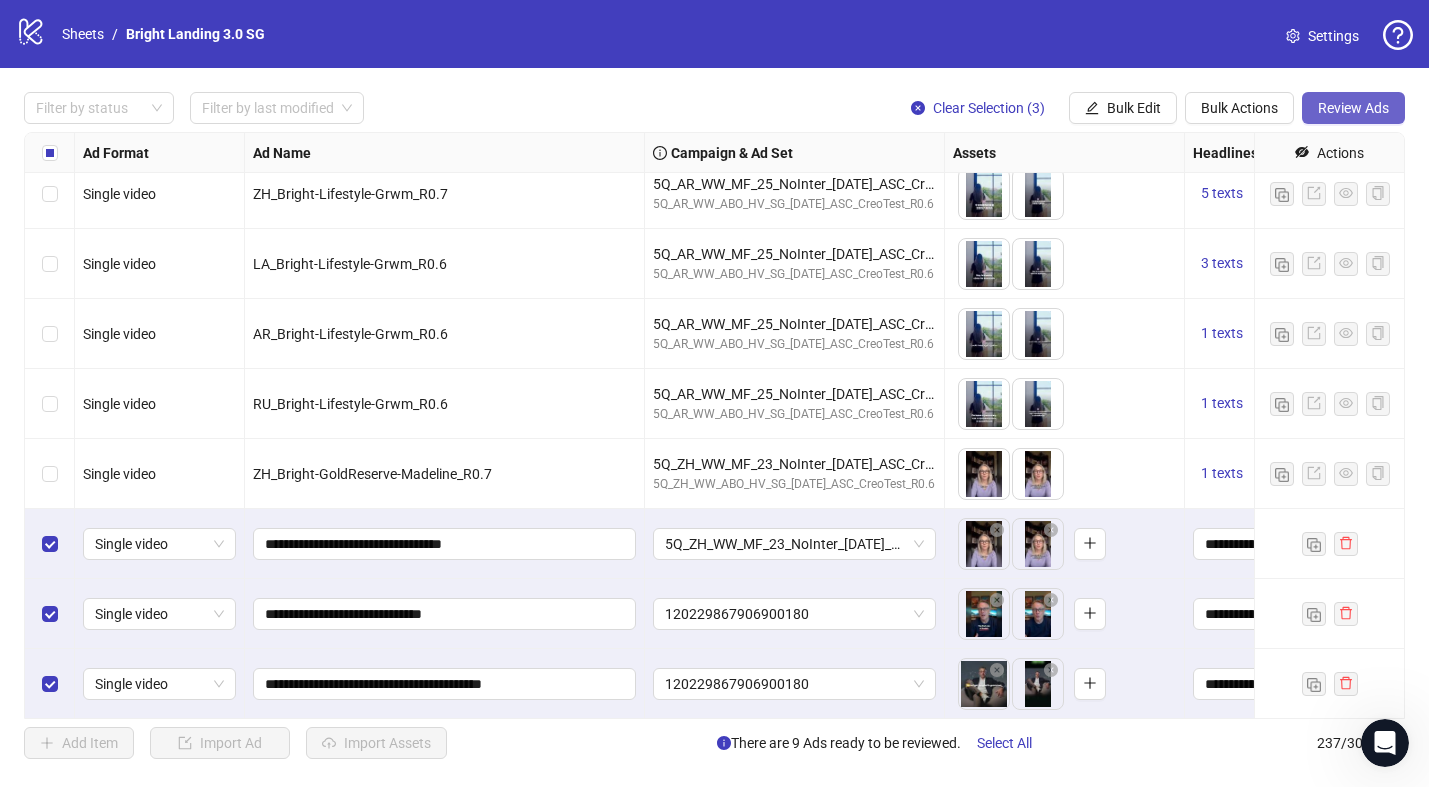 click on "Review Ads" at bounding box center [1353, 108] 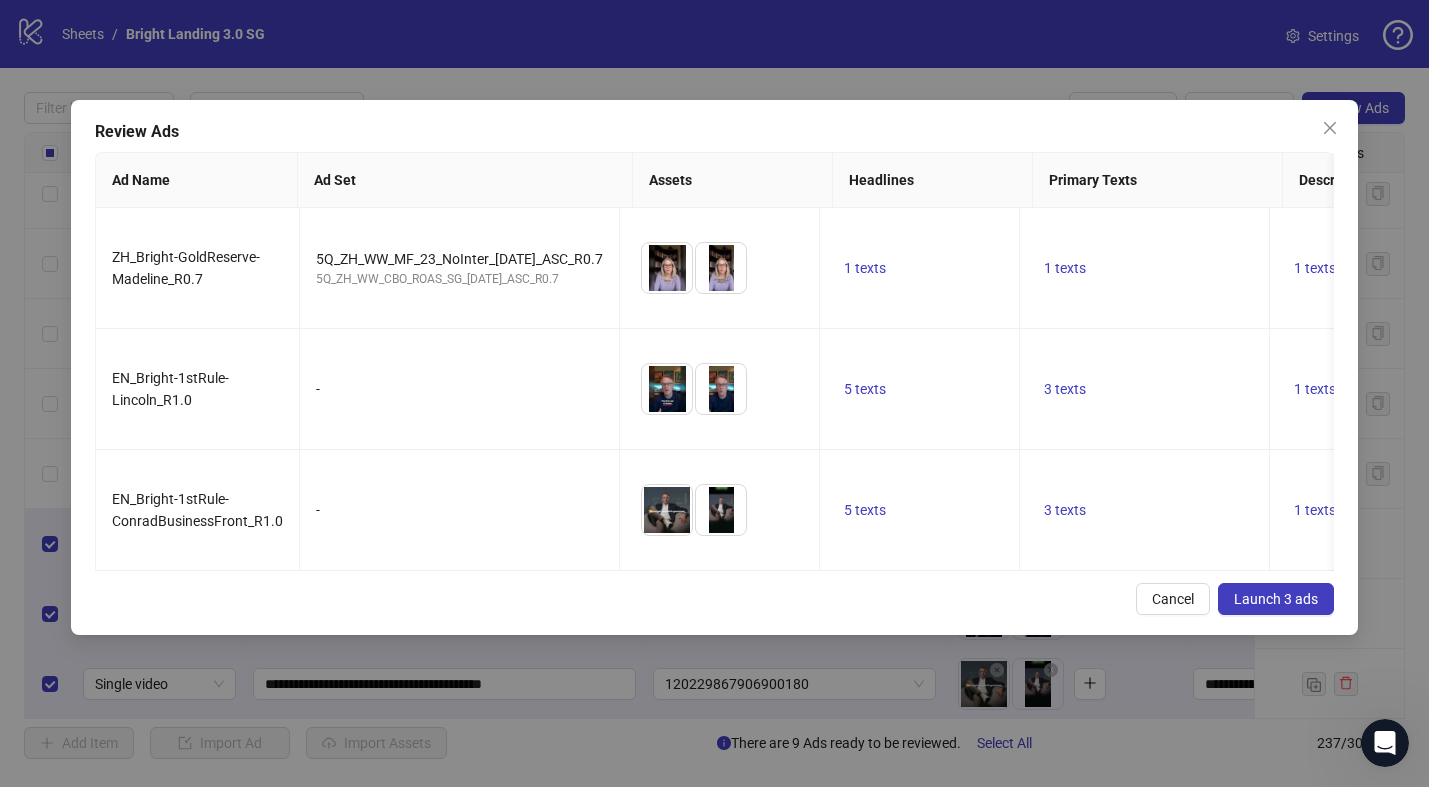 click on "Launch 3 ads" at bounding box center [1276, 599] 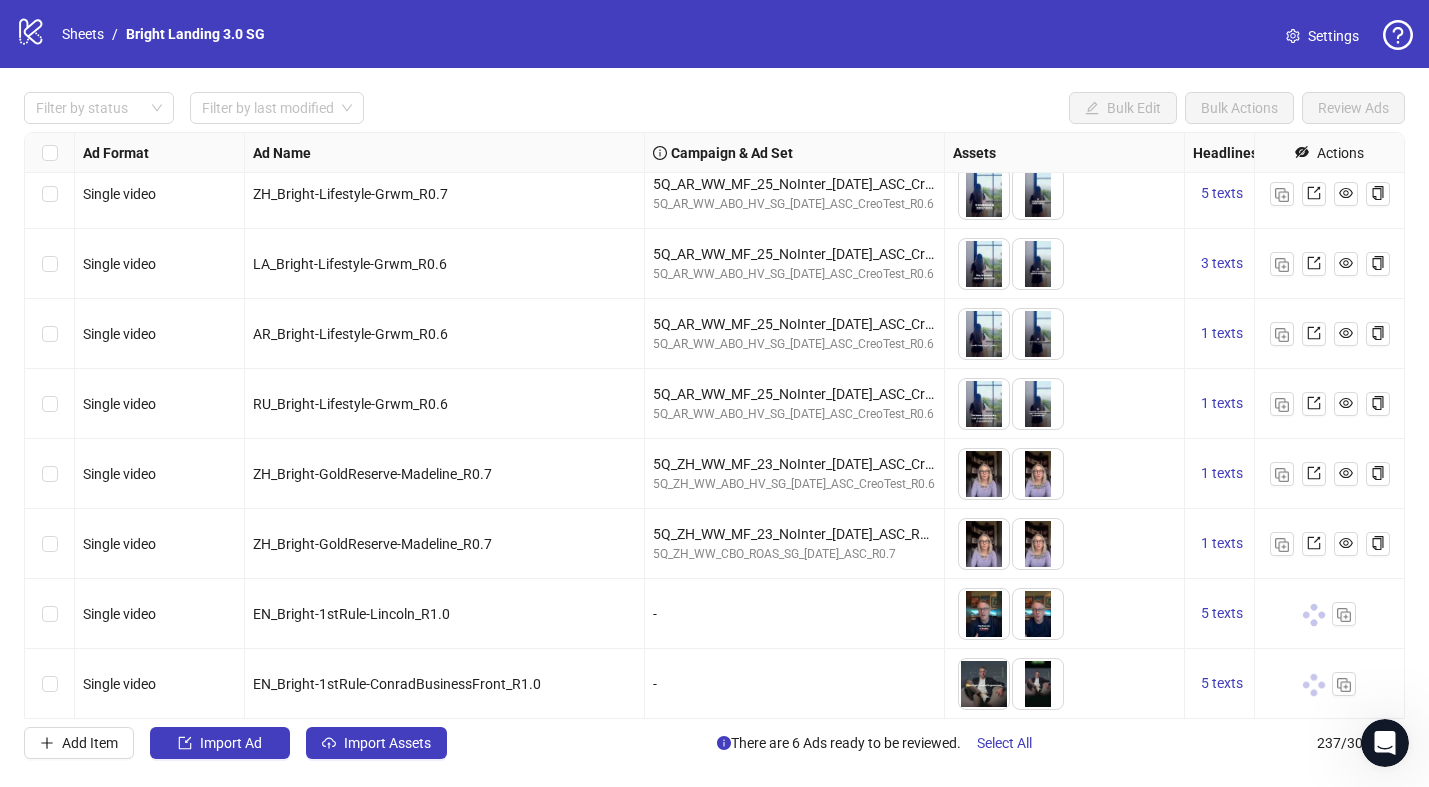 scroll, scrollTop: 16045, scrollLeft: 0, axis: vertical 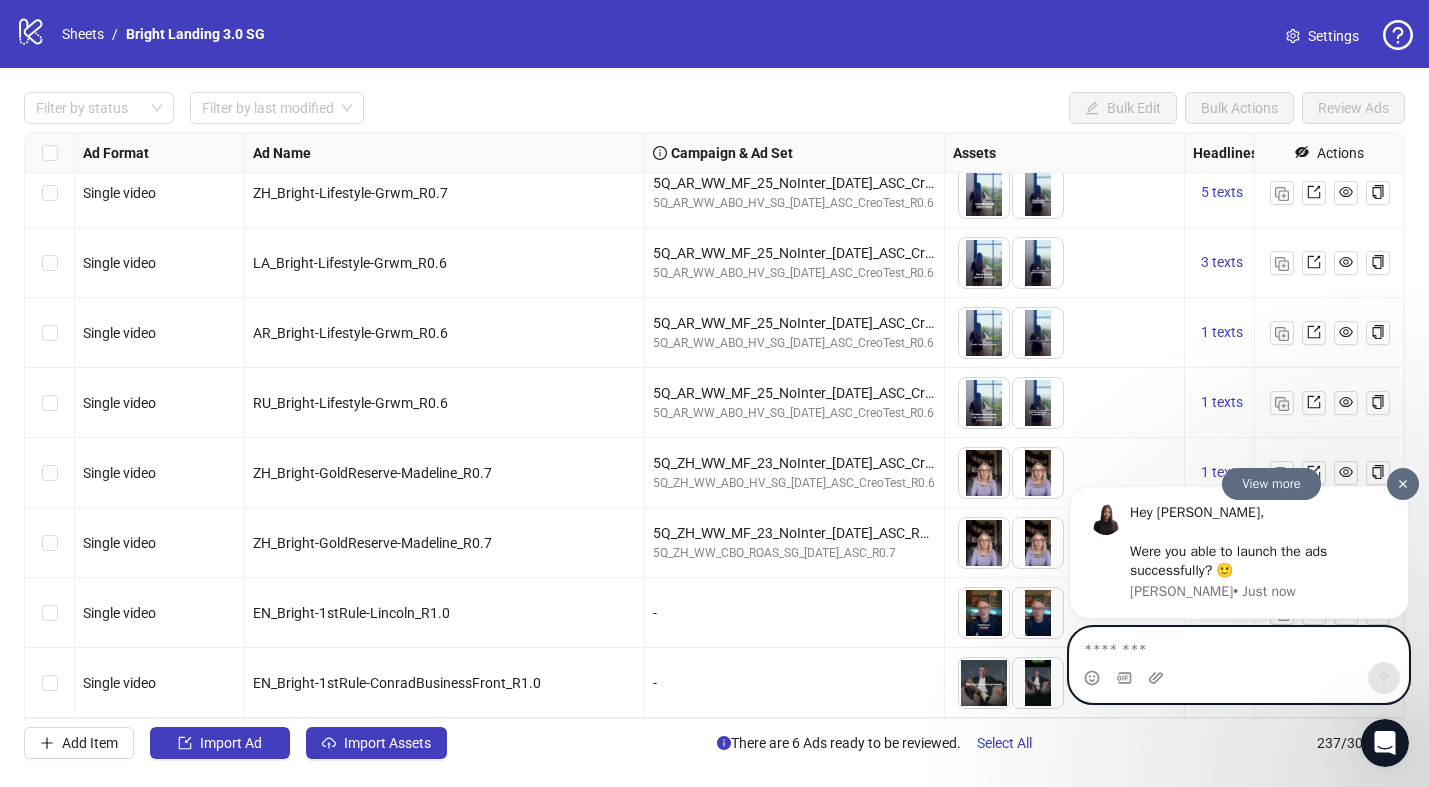 click at bounding box center [1239, 644] 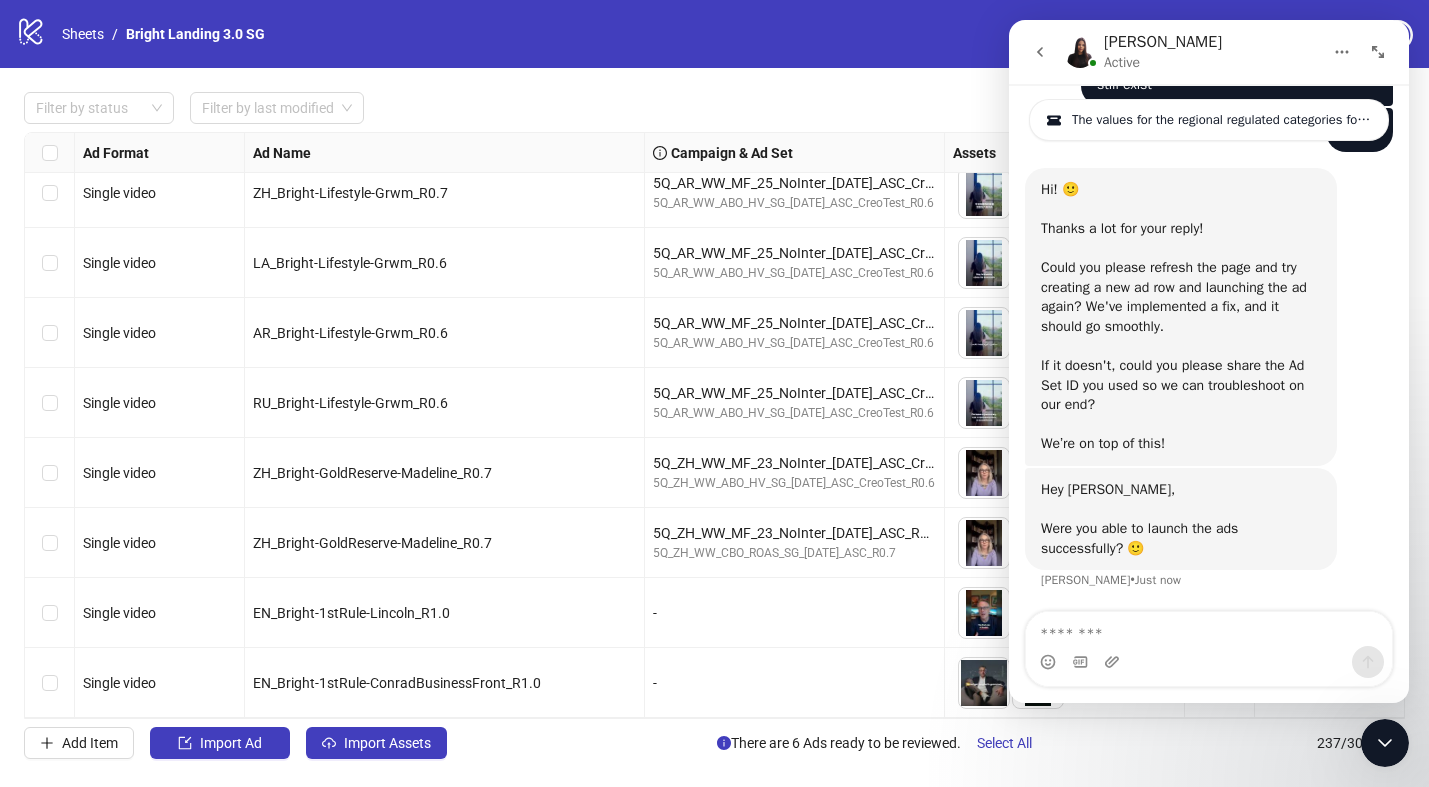 scroll, scrollTop: 510, scrollLeft: 0, axis: vertical 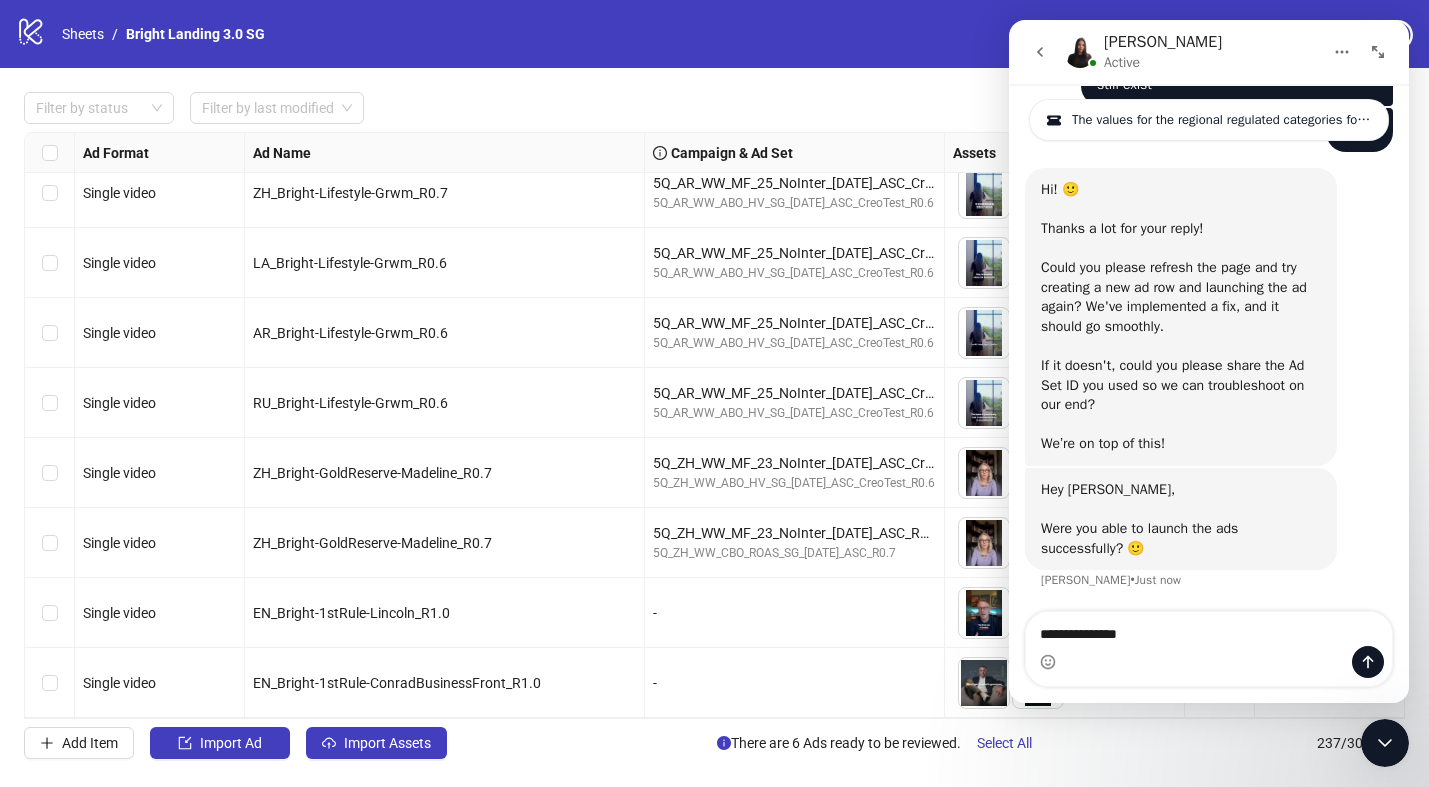 type on "**********" 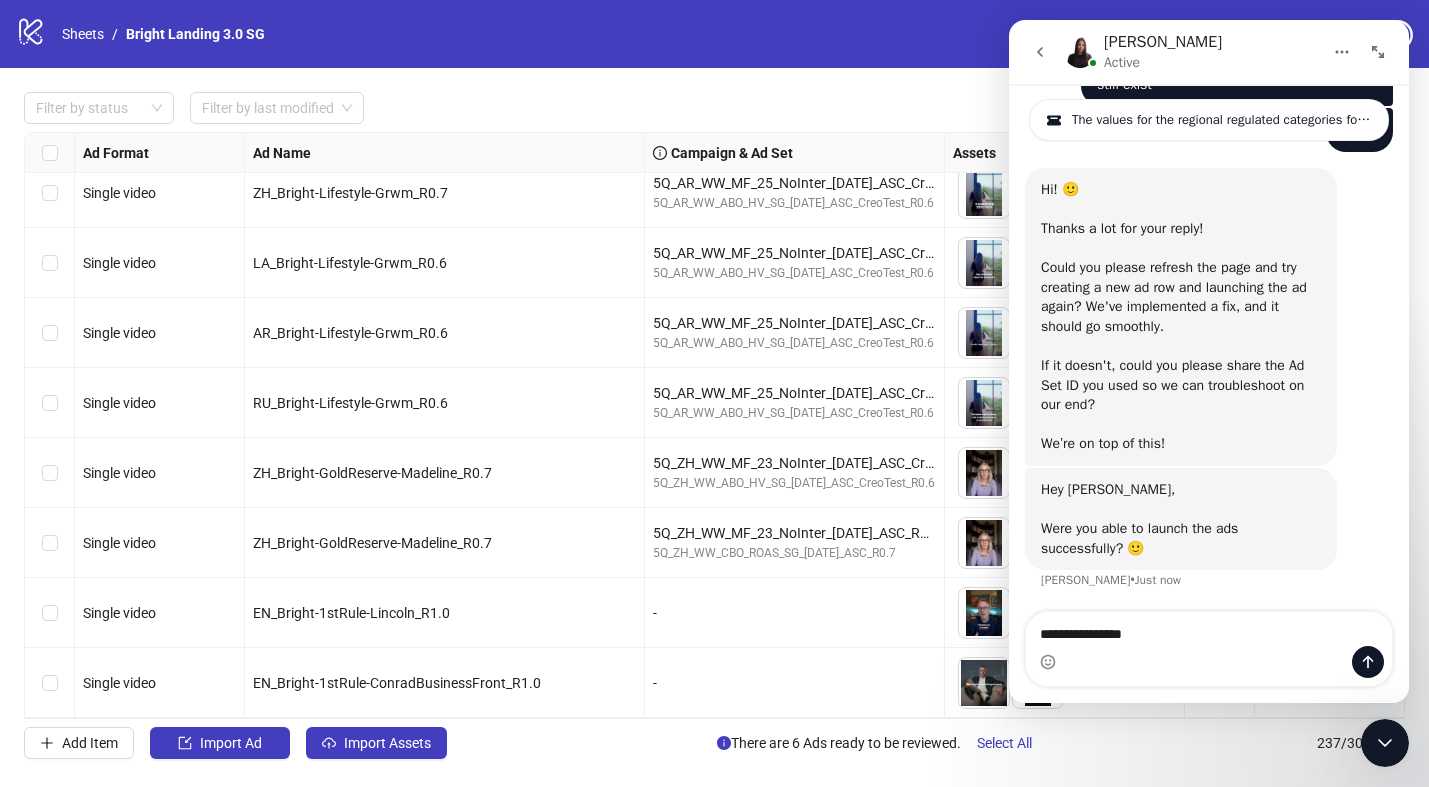 type 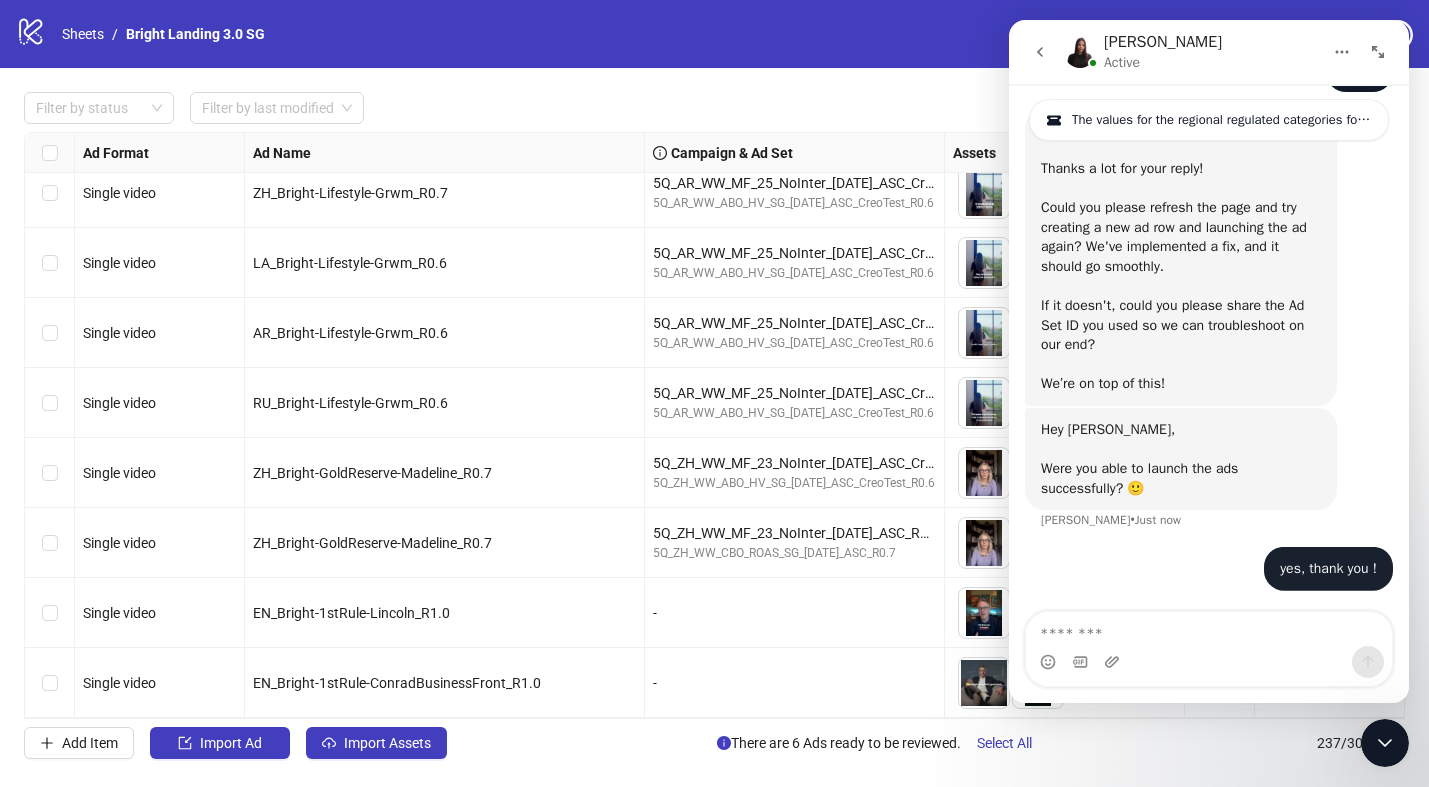 scroll, scrollTop: 569, scrollLeft: 0, axis: vertical 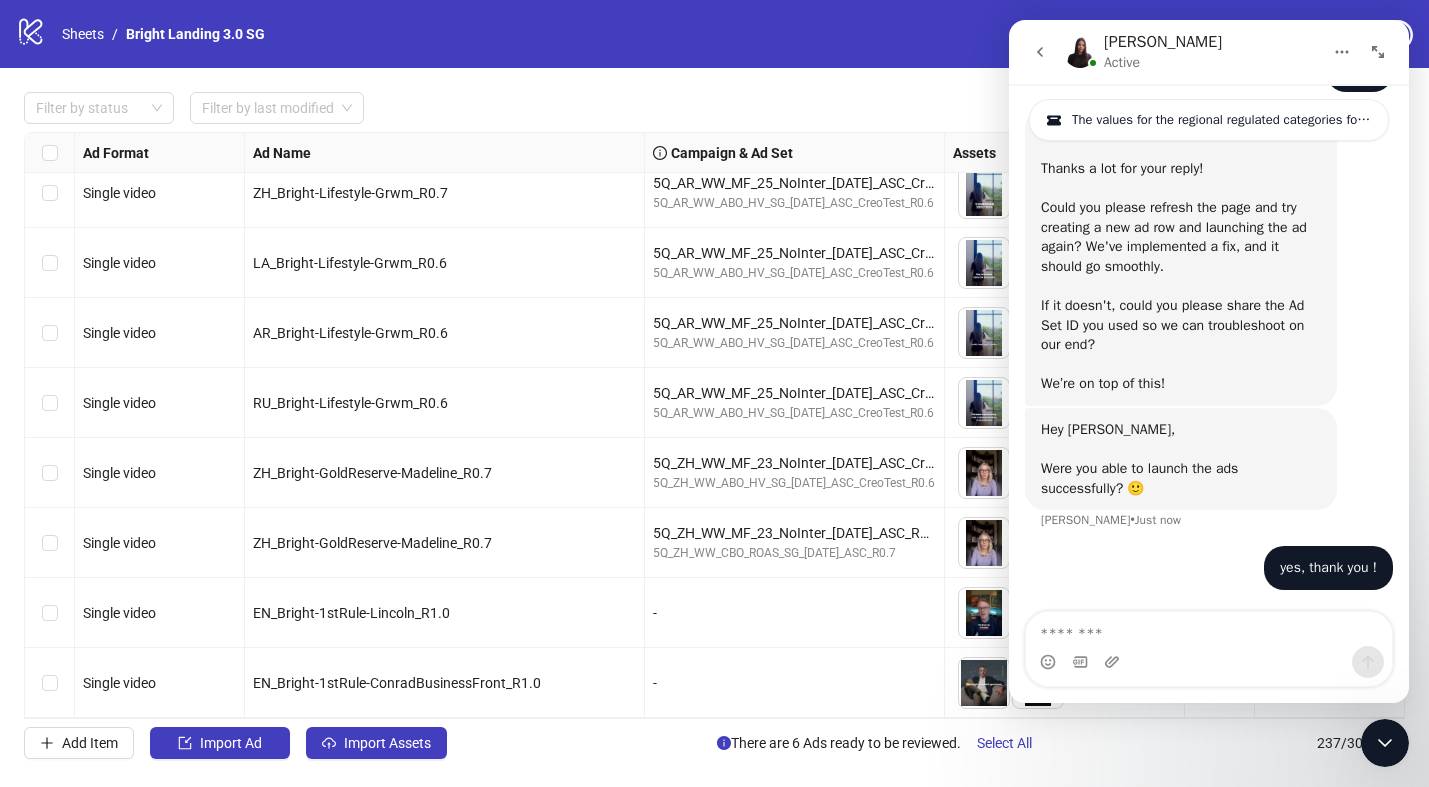 click on "-" at bounding box center [794, 613] 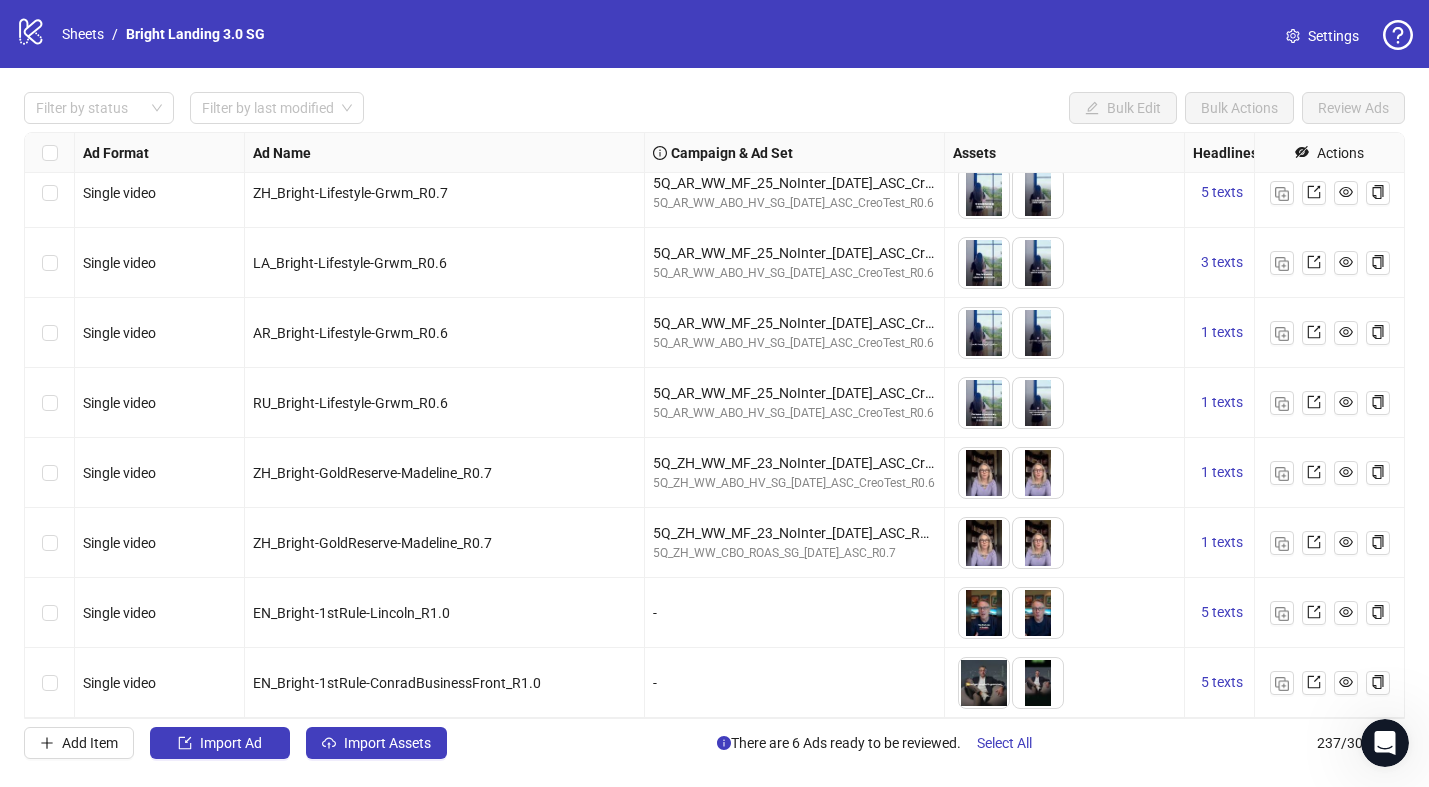 scroll, scrollTop: 646, scrollLeft: 0, axis: vertical 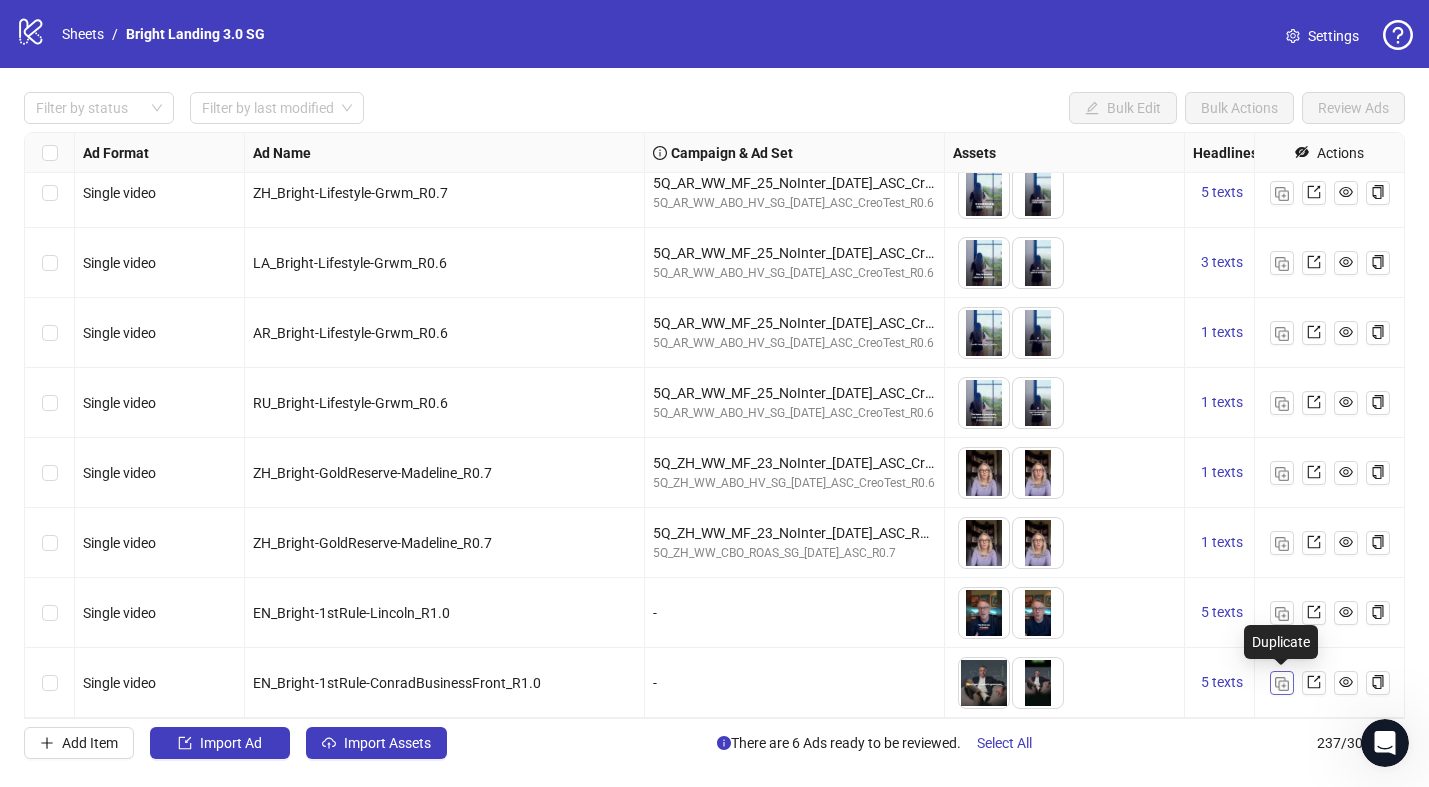click at bounding box center [1282, 684] 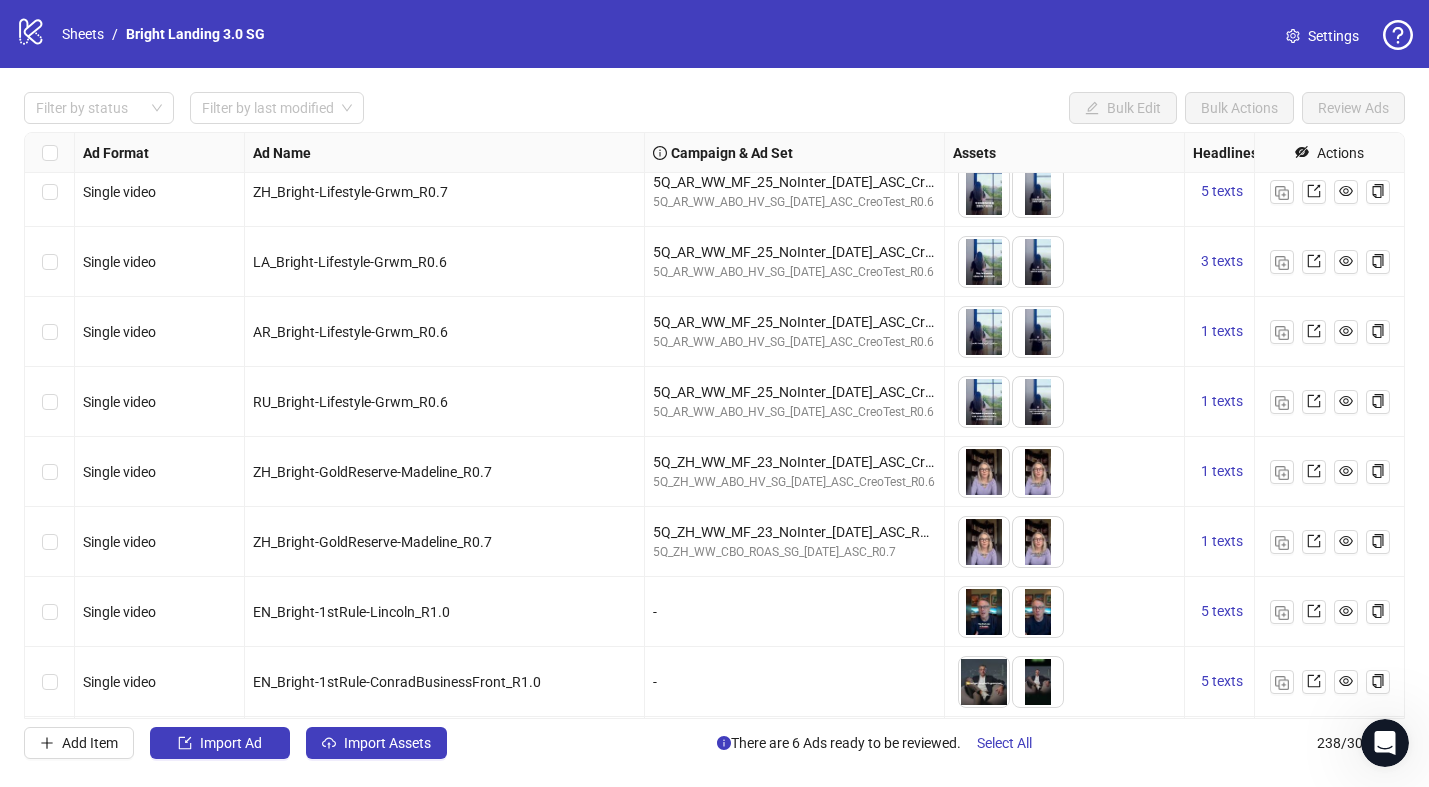 scroll, scrollTop: 16115, scrollLeft: 0, axis: vertical 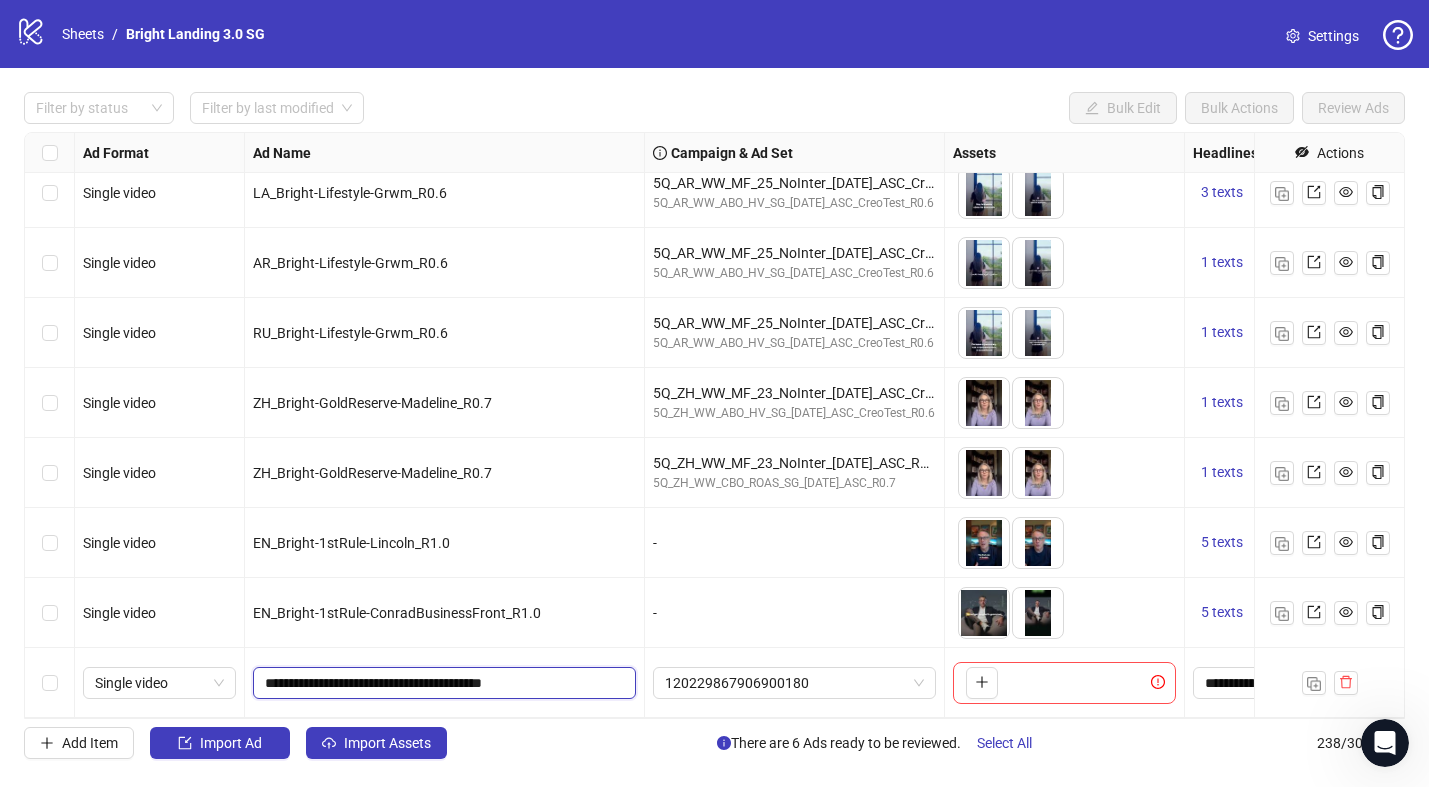 drag, startPoint x: 384, startPoint y: 686, endPoint x: 364, endPoint y: 616, distance: 72.8011 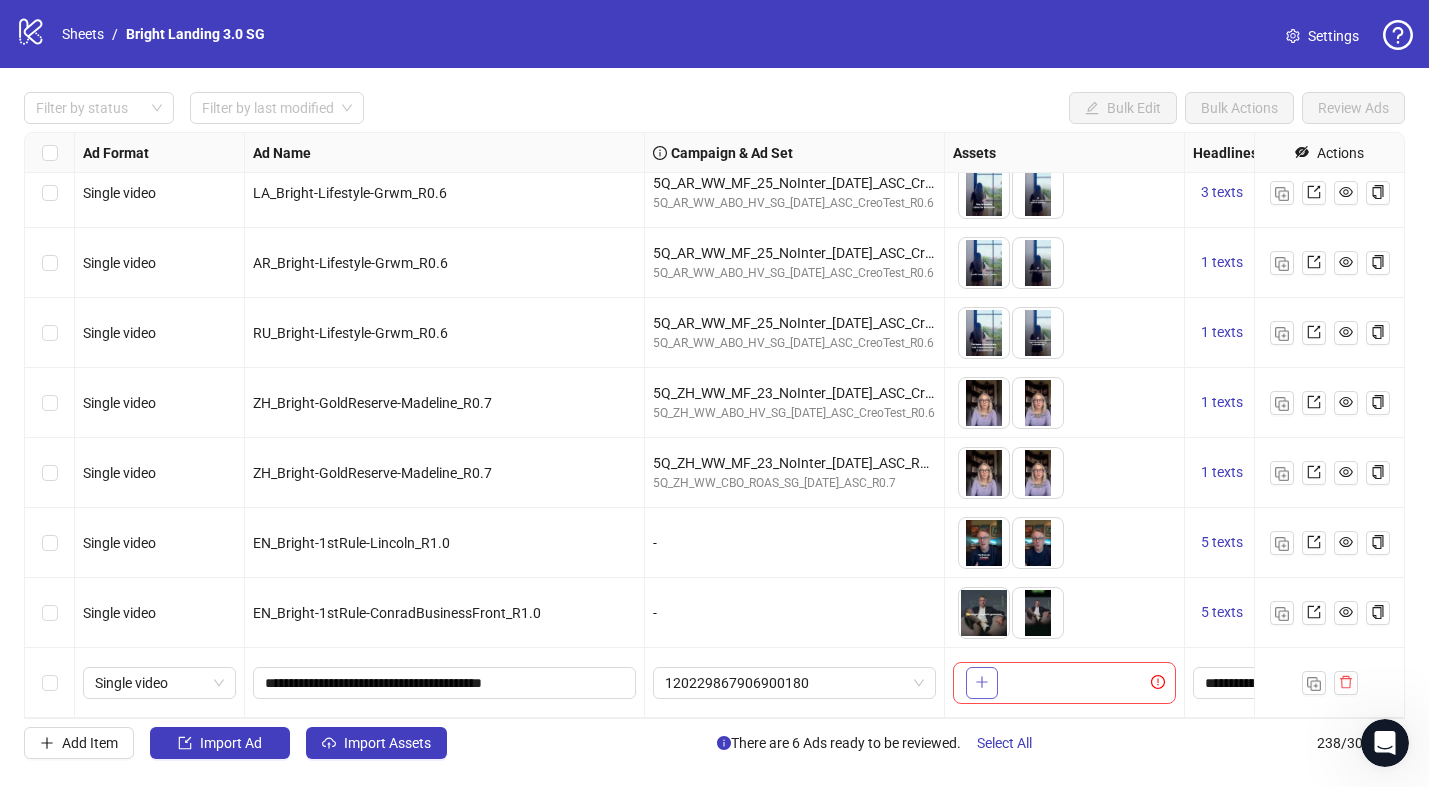 click 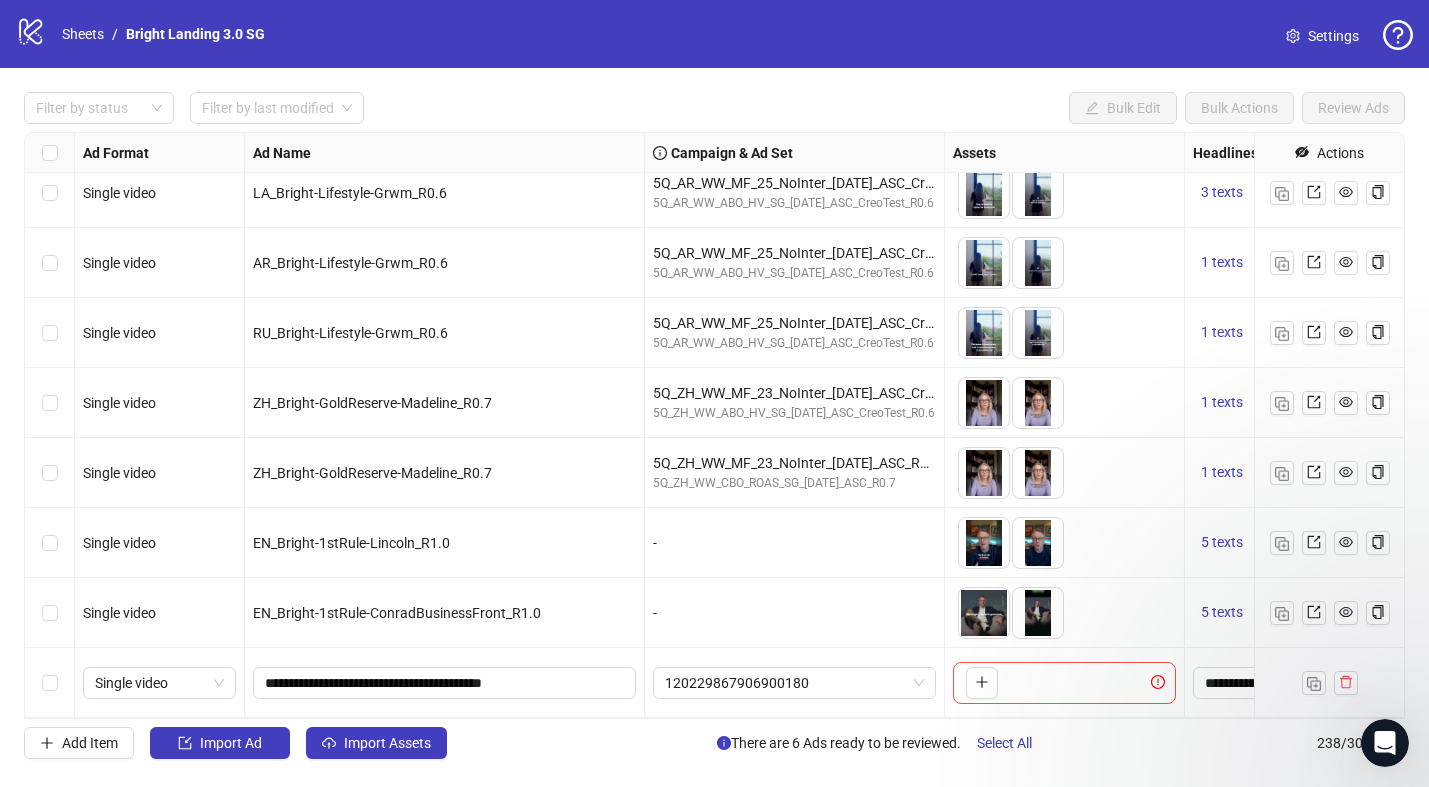 scroll, scrollTop: 0, scrollLeft: 0, axis: both 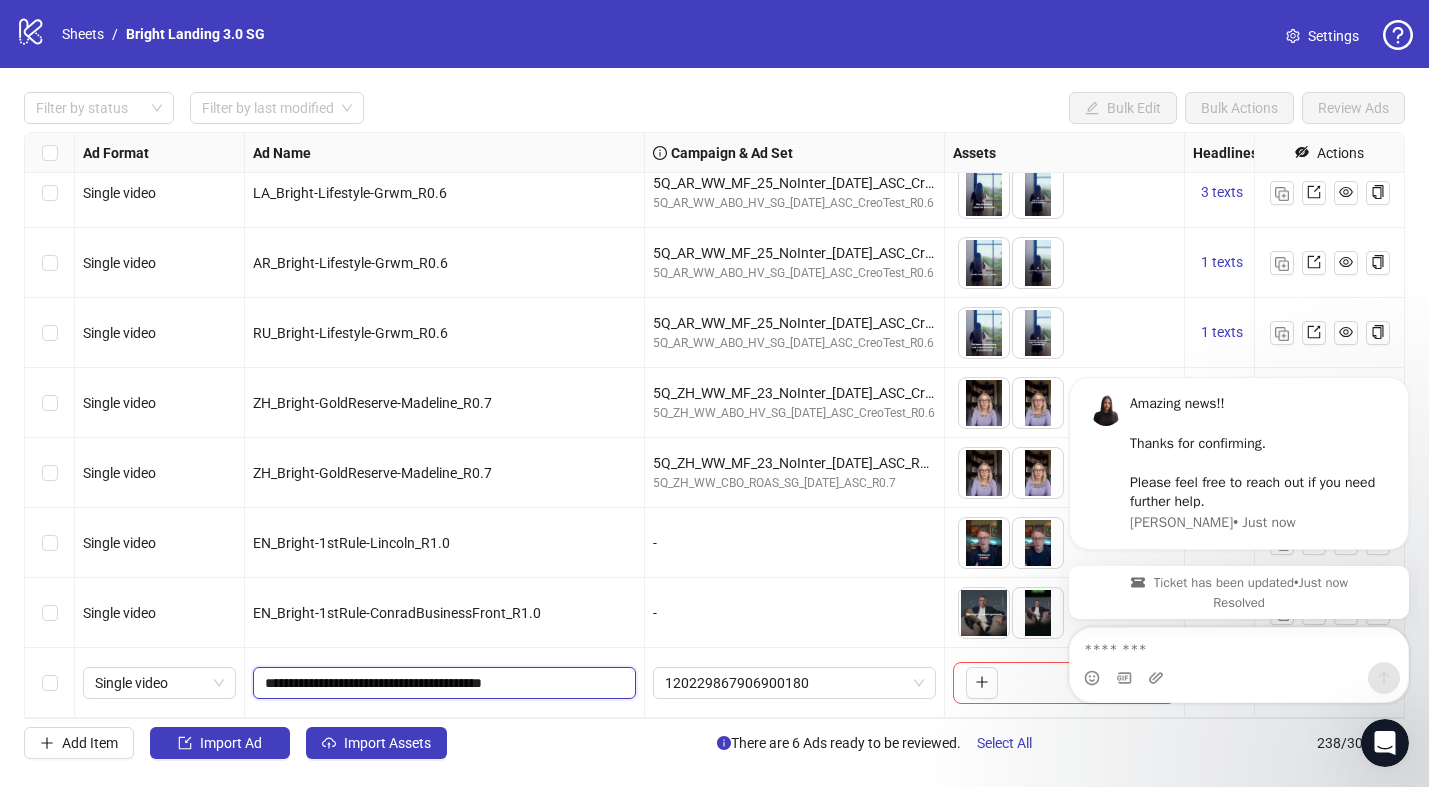 drag, startPoint x: 385, startPoint y: 682, endPoint x: 596, endPoint y: 685, distance: 211.02133 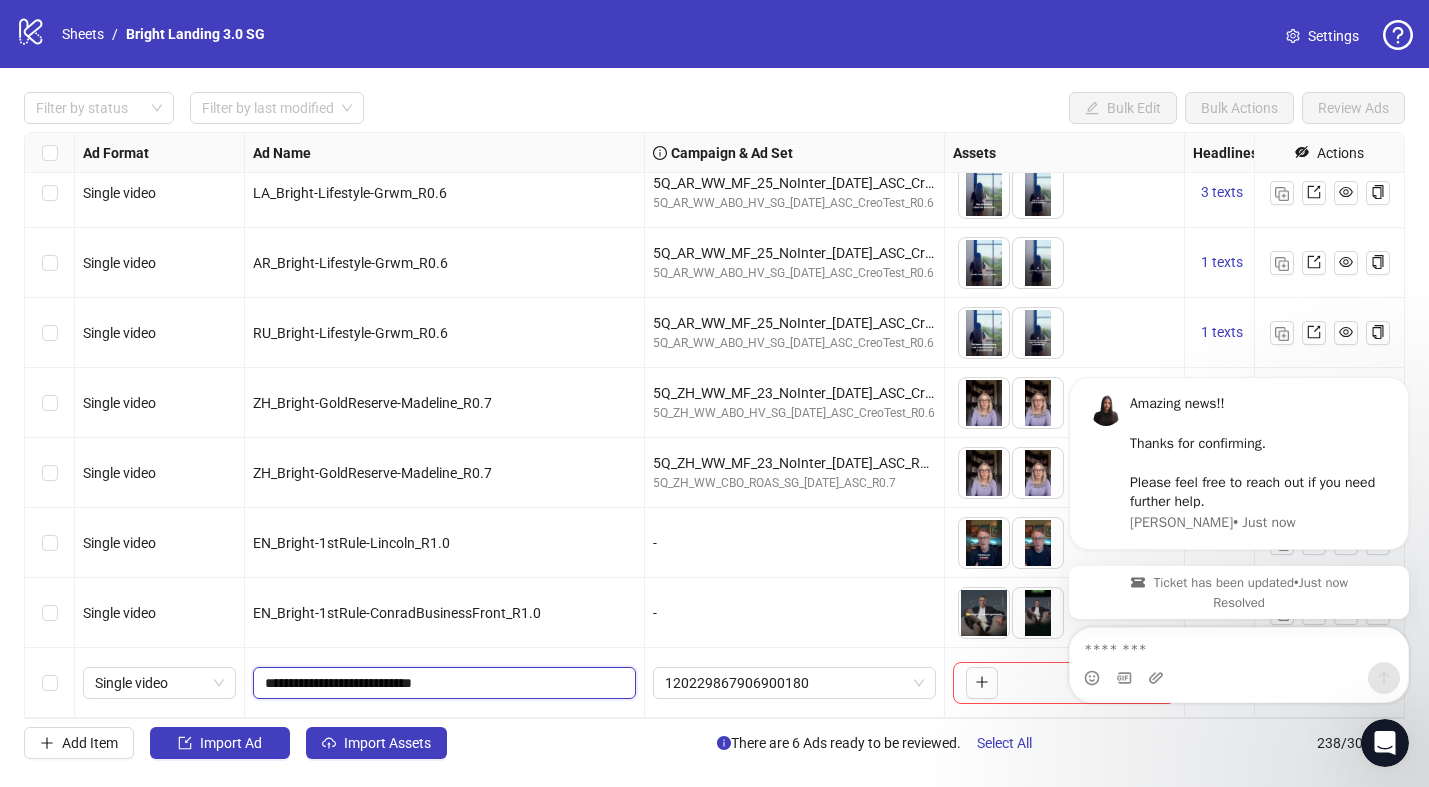 type on "**********" 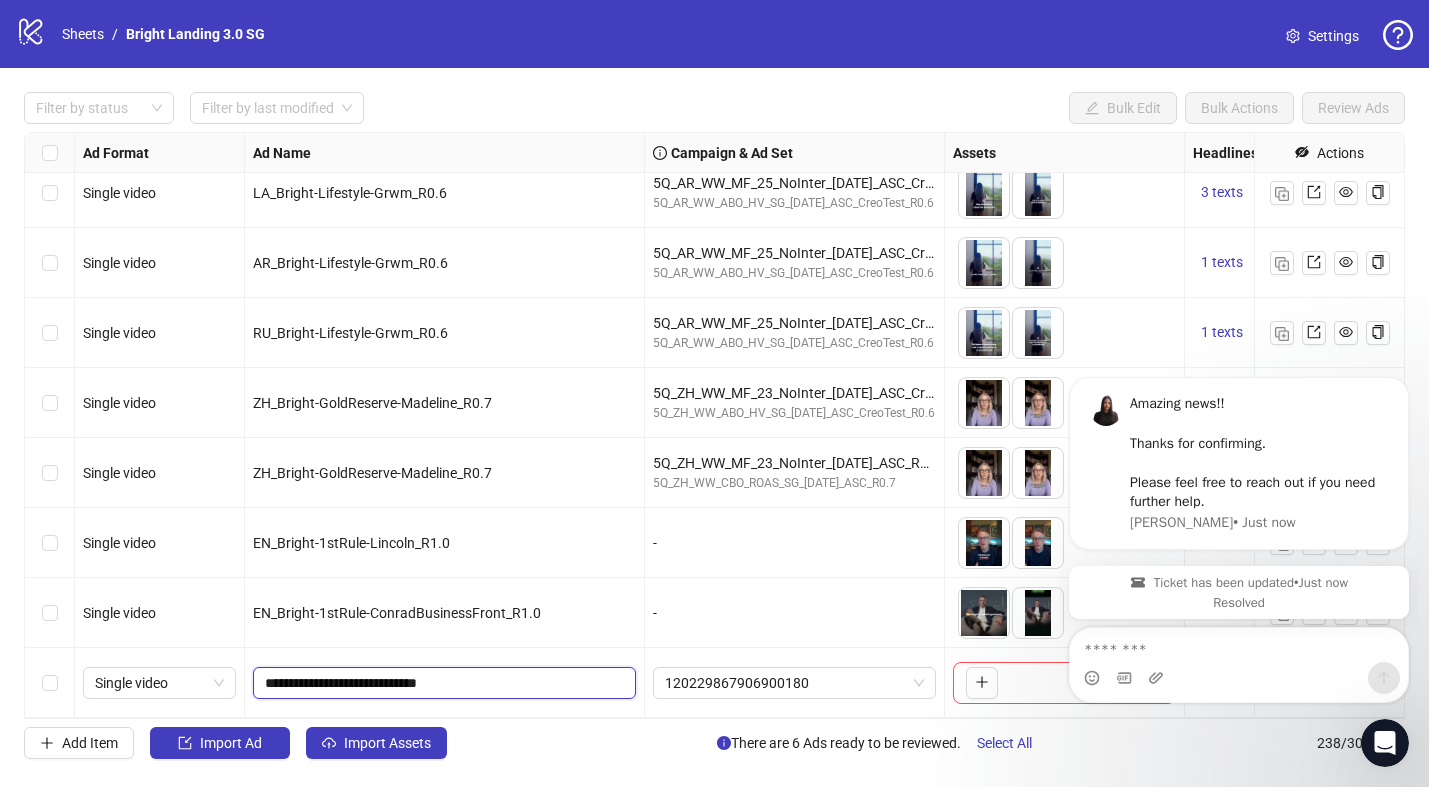 drag, startPoint x: 494, startPoint y: 684, endPoint x: 493, endPoint y: 607, distance: 77.00649 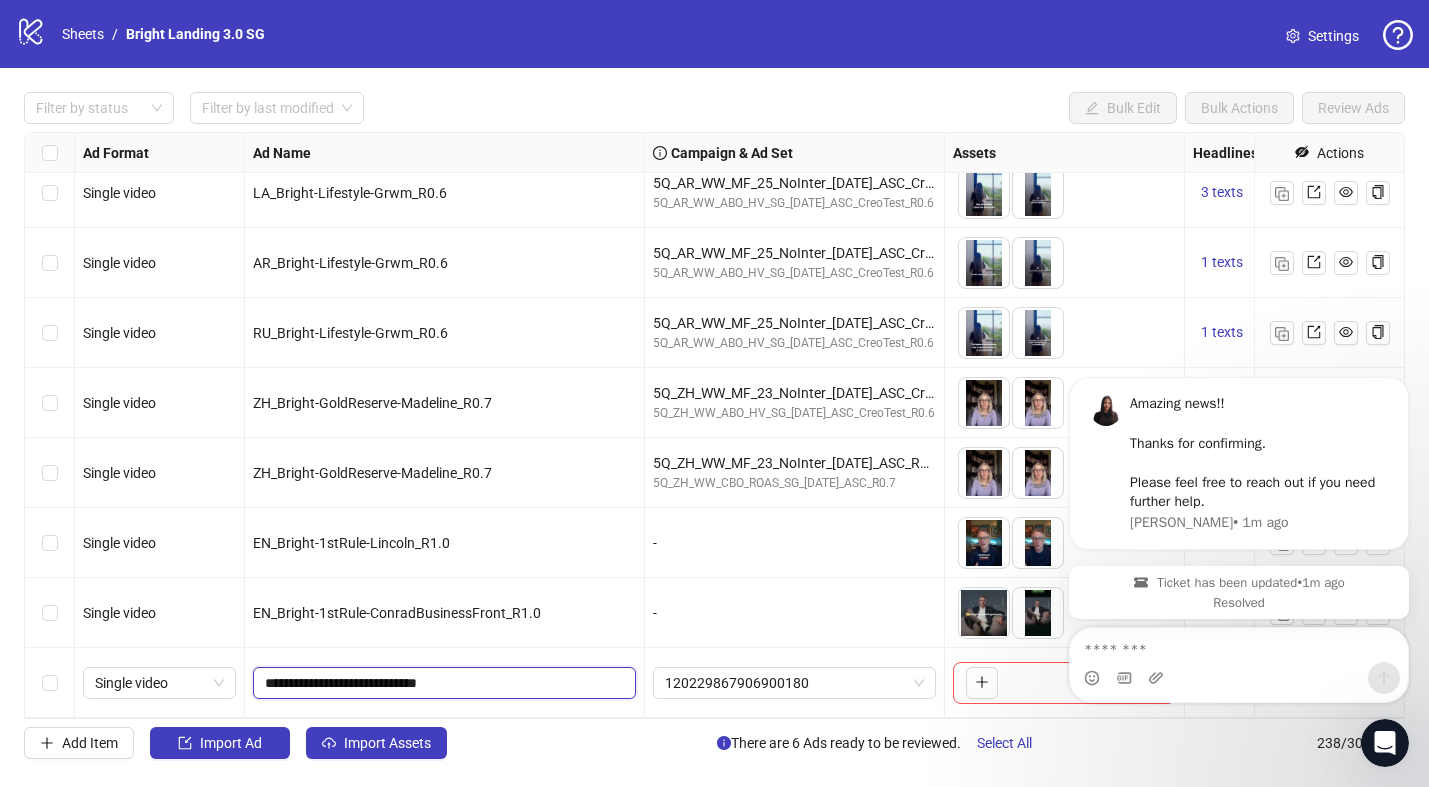 drag, startPoint x: 380, startPoint y: 677, endPoint x: 336, endPoint y: 674, distance: 44.102154 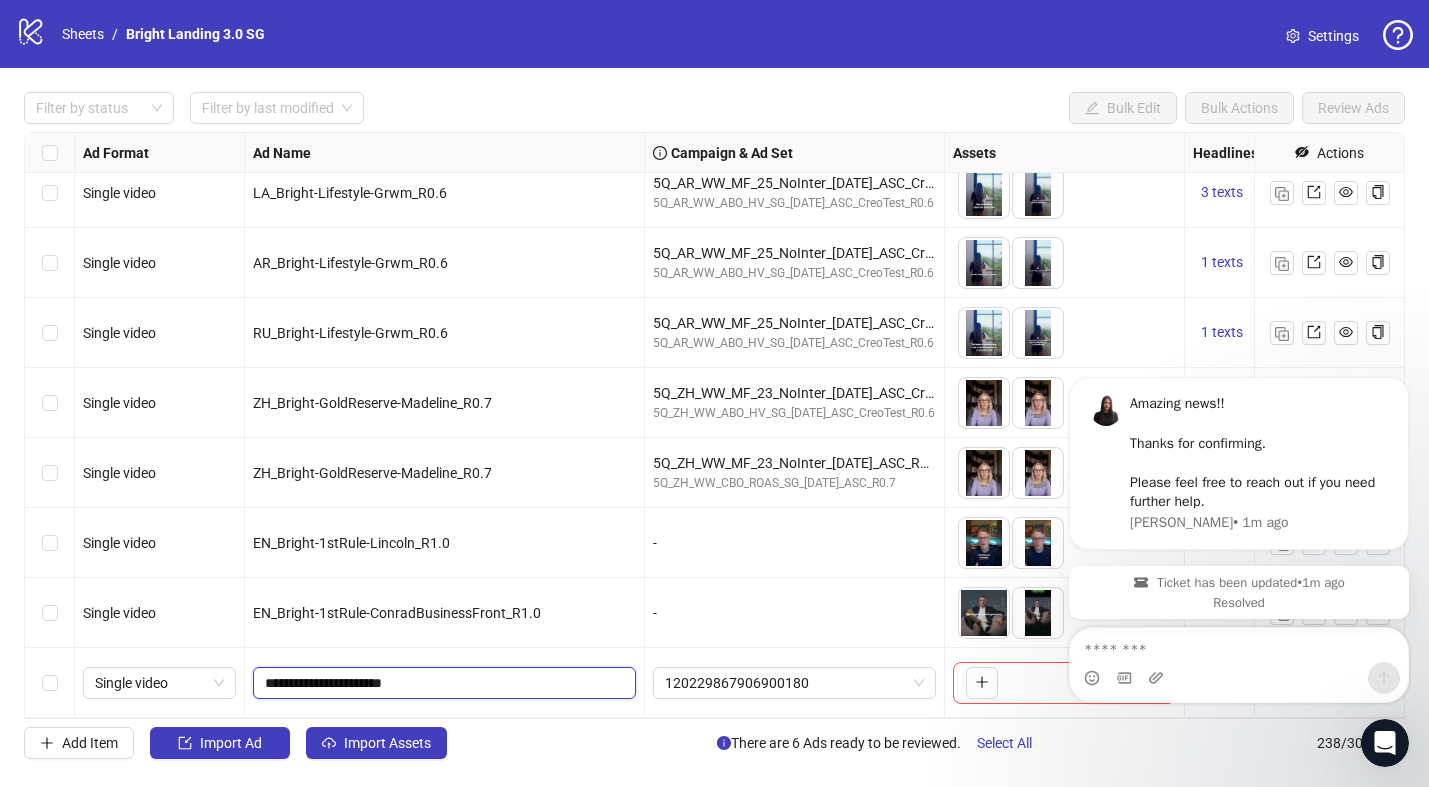 type on "**********" 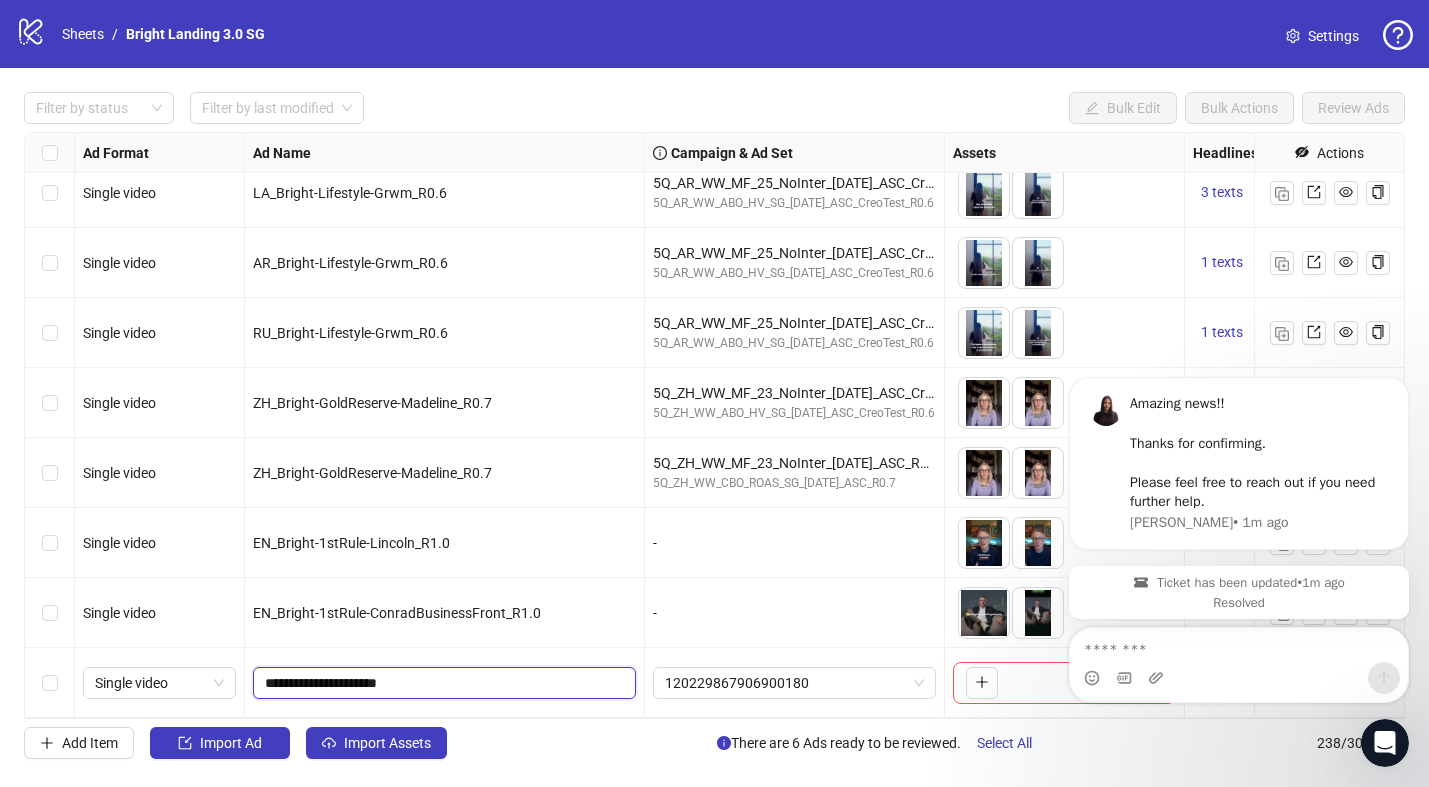 drag, startPoint x: 409, startPoint y: 682, endPoint x: 407, endPoint y: 569, distance: 113.0177 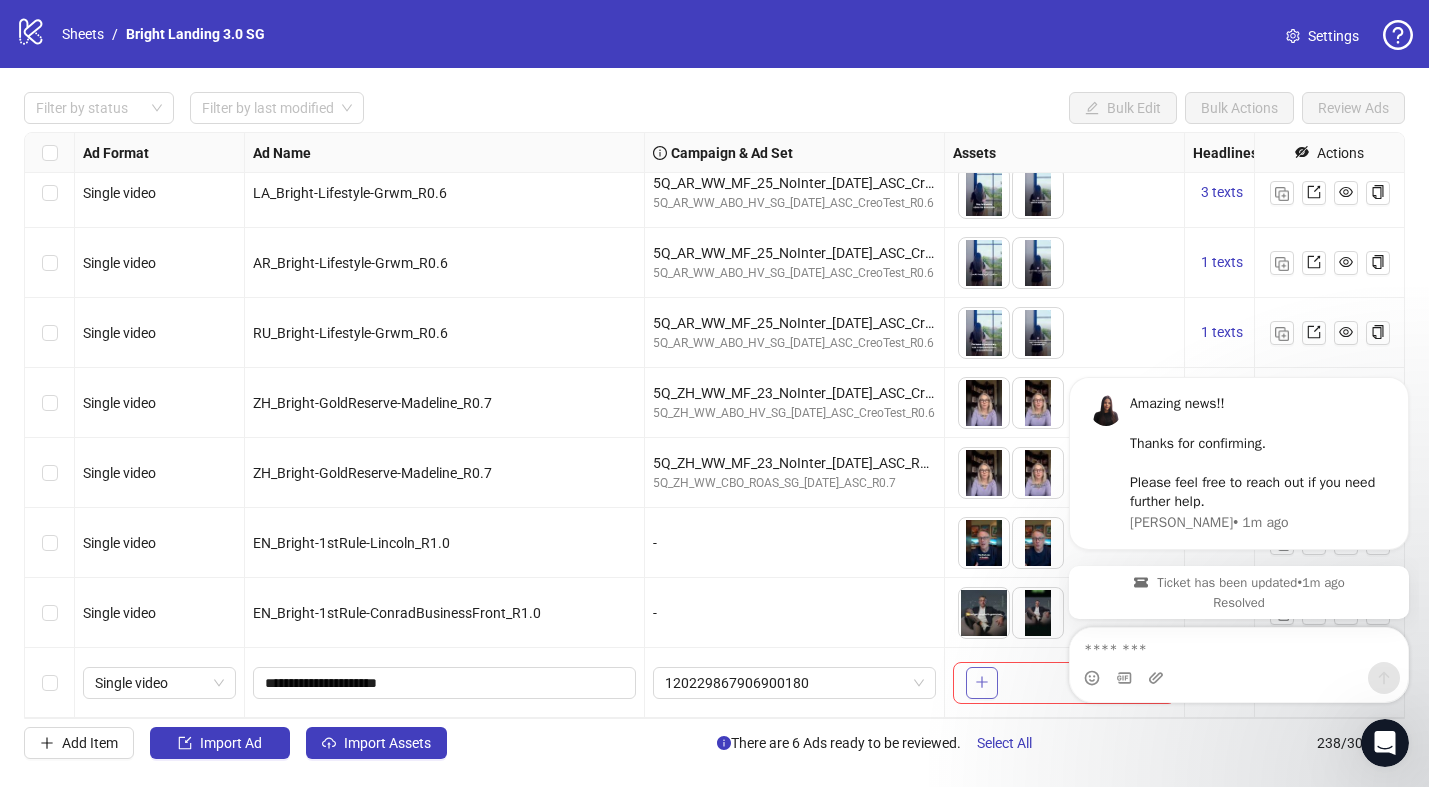 click at bounding box center (982, 683) 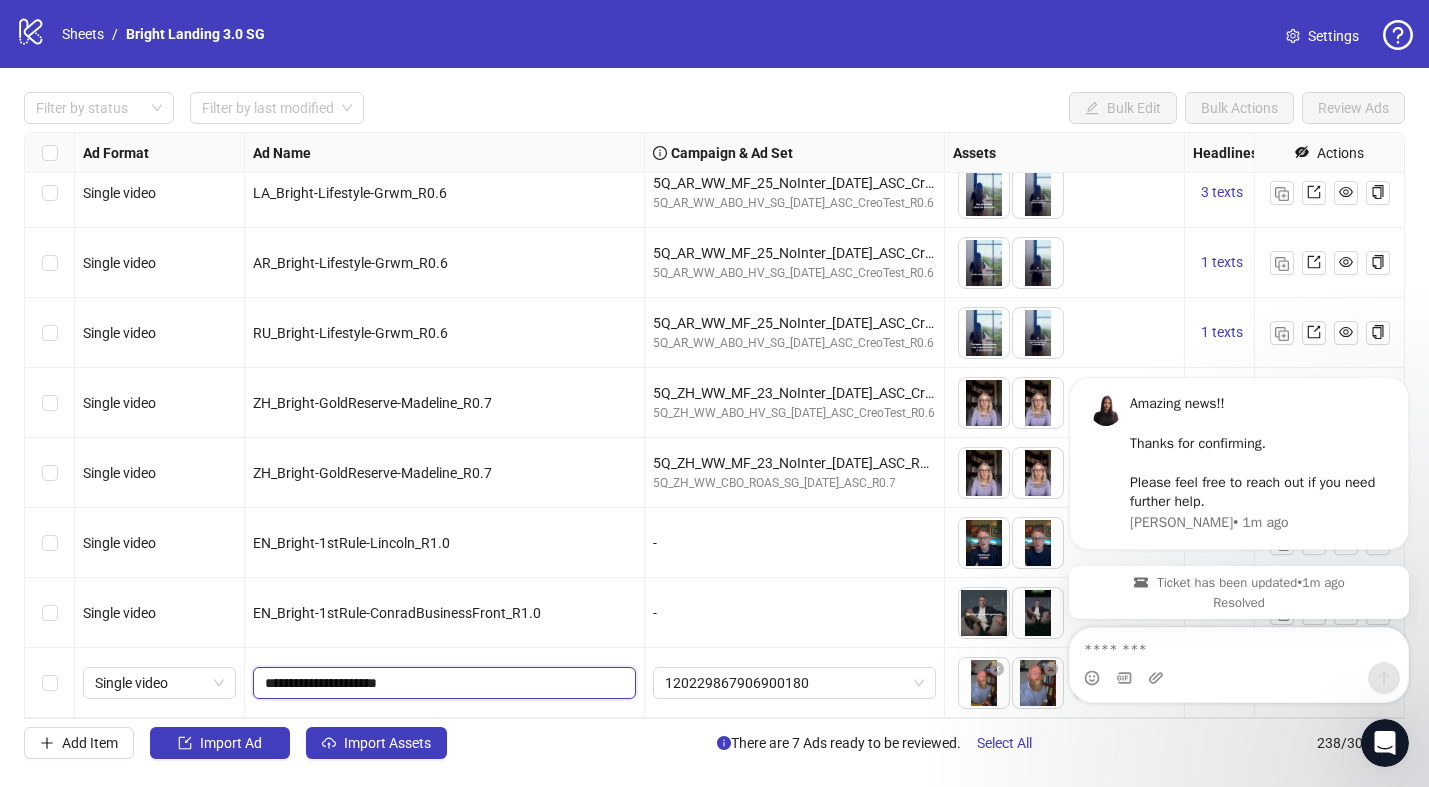 click on "**********" at bounding box center (442, 683) 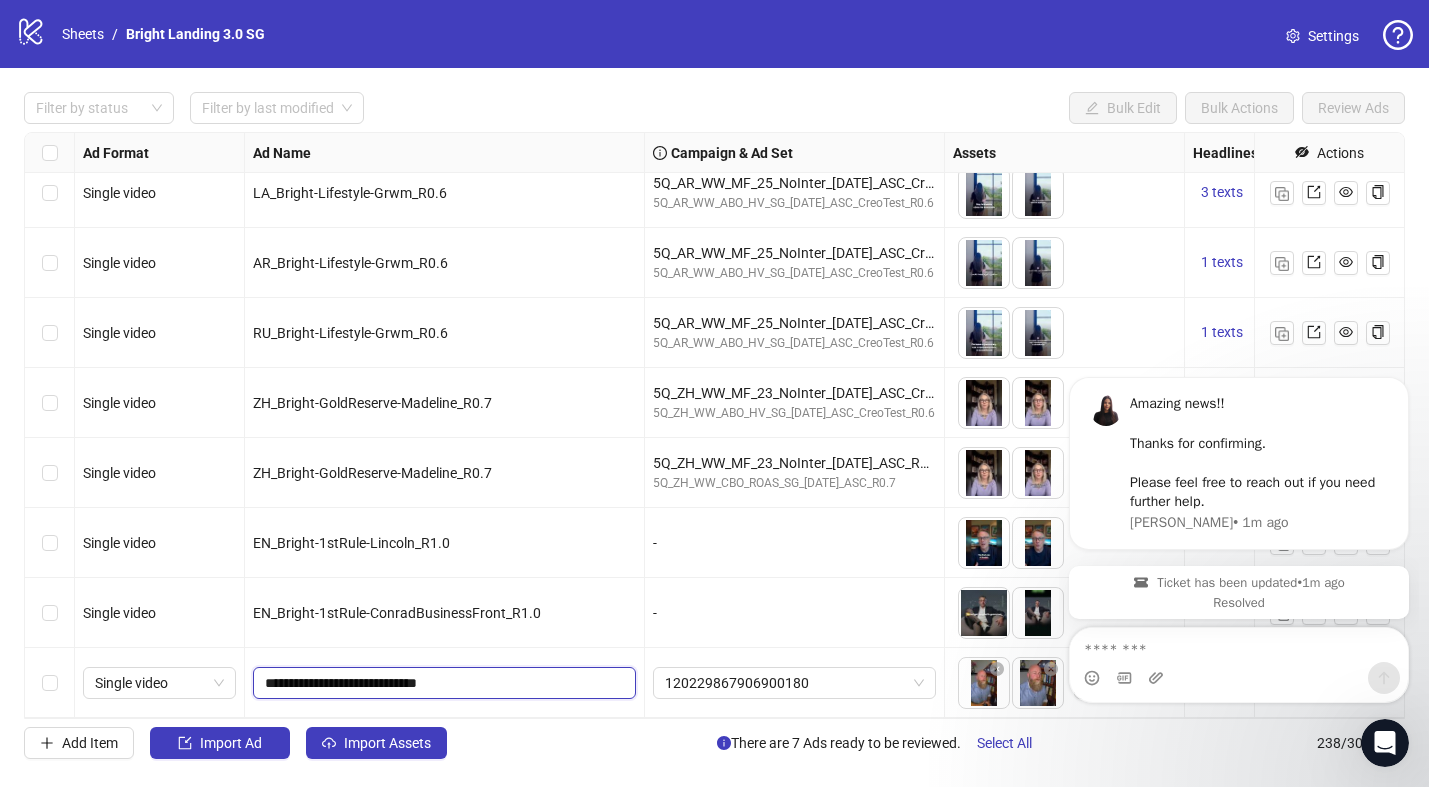 type on "**********" 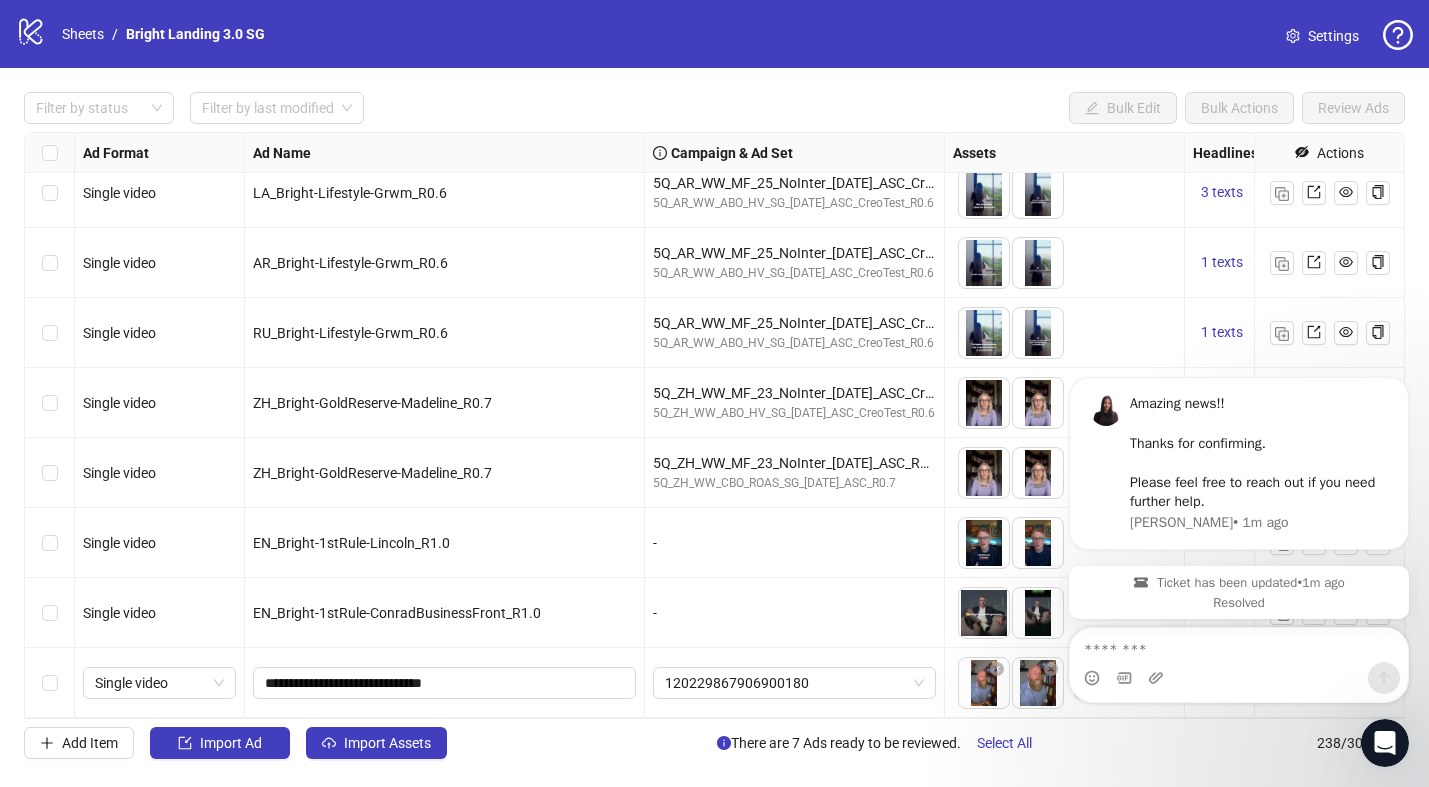 drag, startPoint x: 500, startPoint y: 613, endPoint x: 585, endPoint y: 633, distance: 87.32124 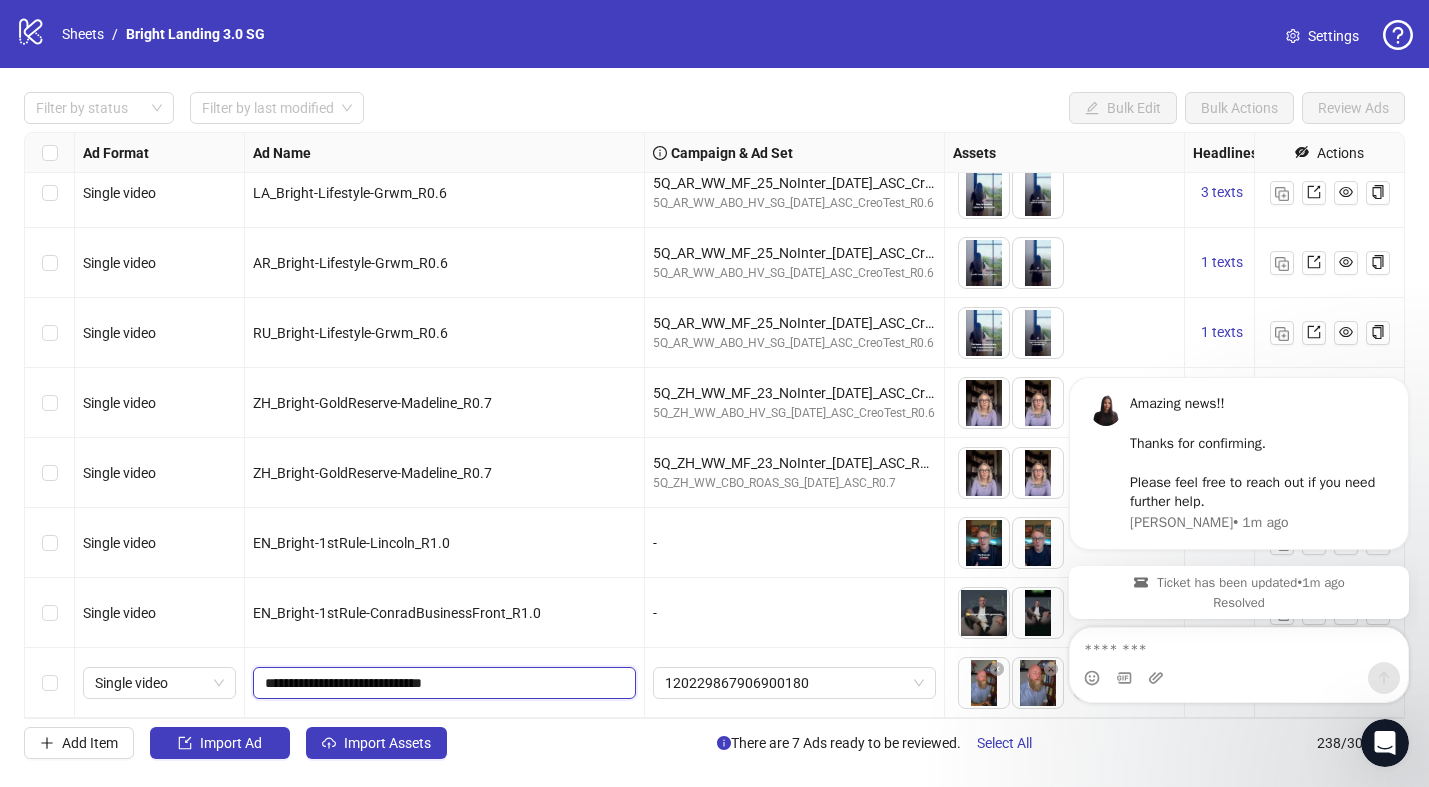click on "**********" at bounding box center [442, 683] 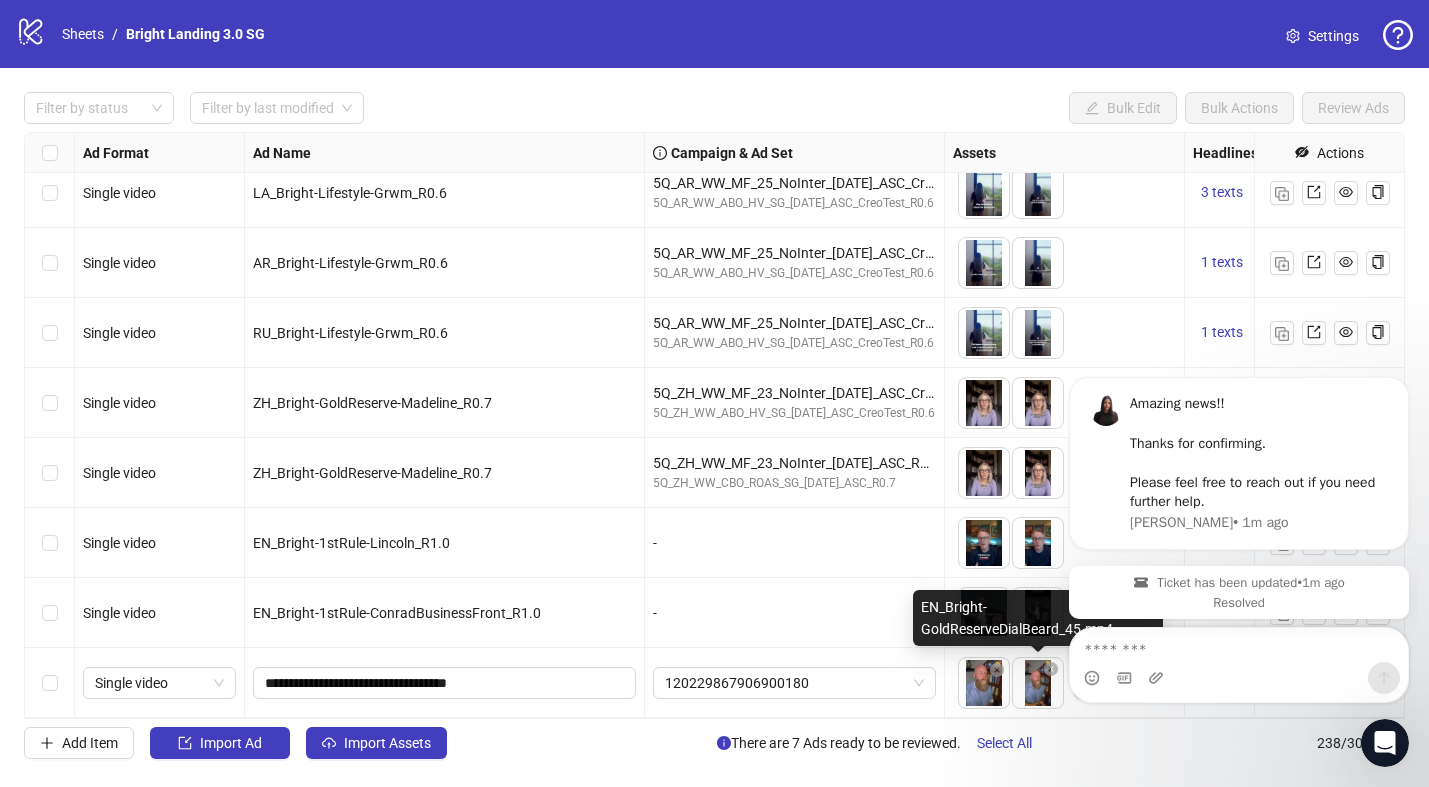 drag, startPoint x: 1044, startPoint y: 702, endPoint x: 973, endPoint y: 702, distance: 71 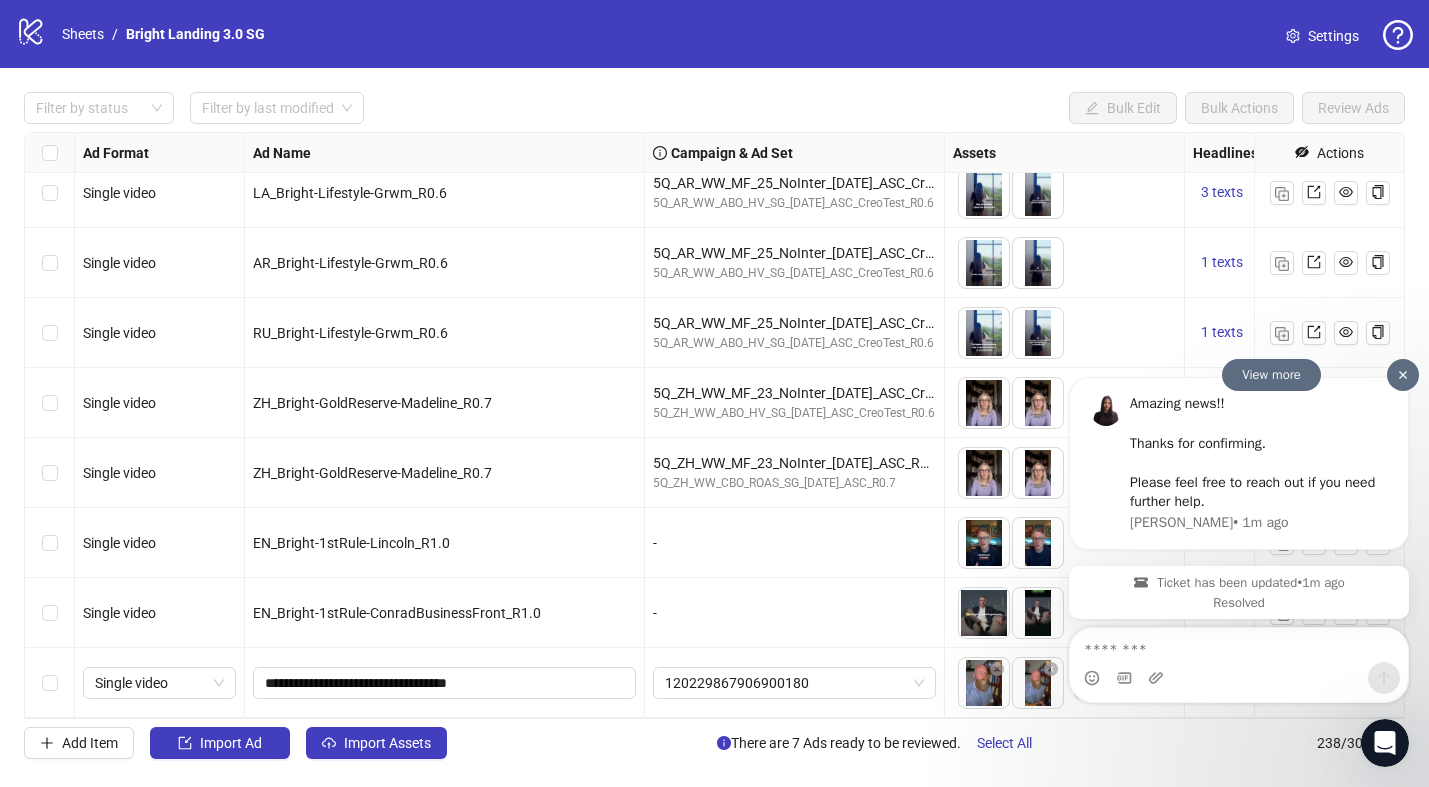 scroll, scrollTop: 16115, scrollLeft: 130, axis: both 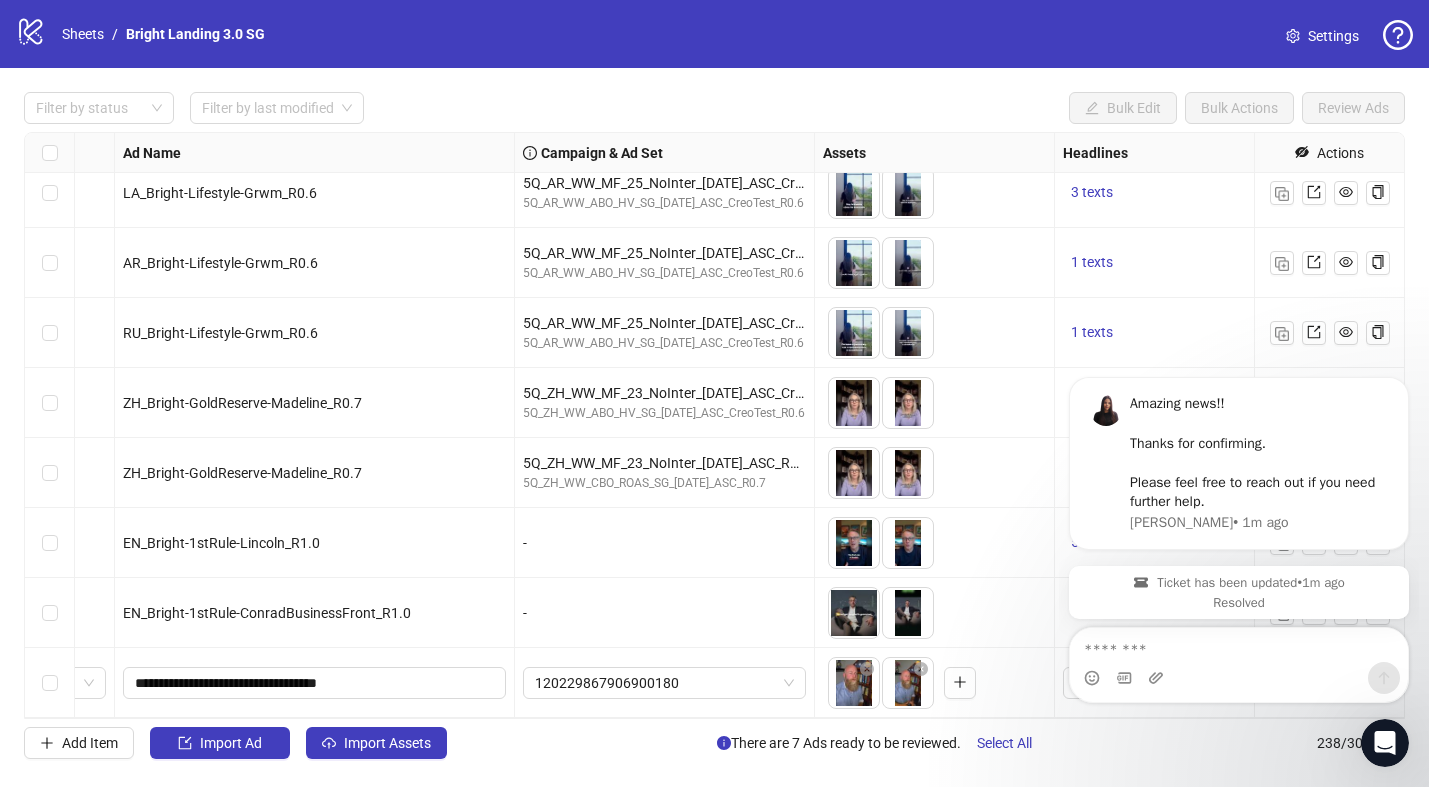 click 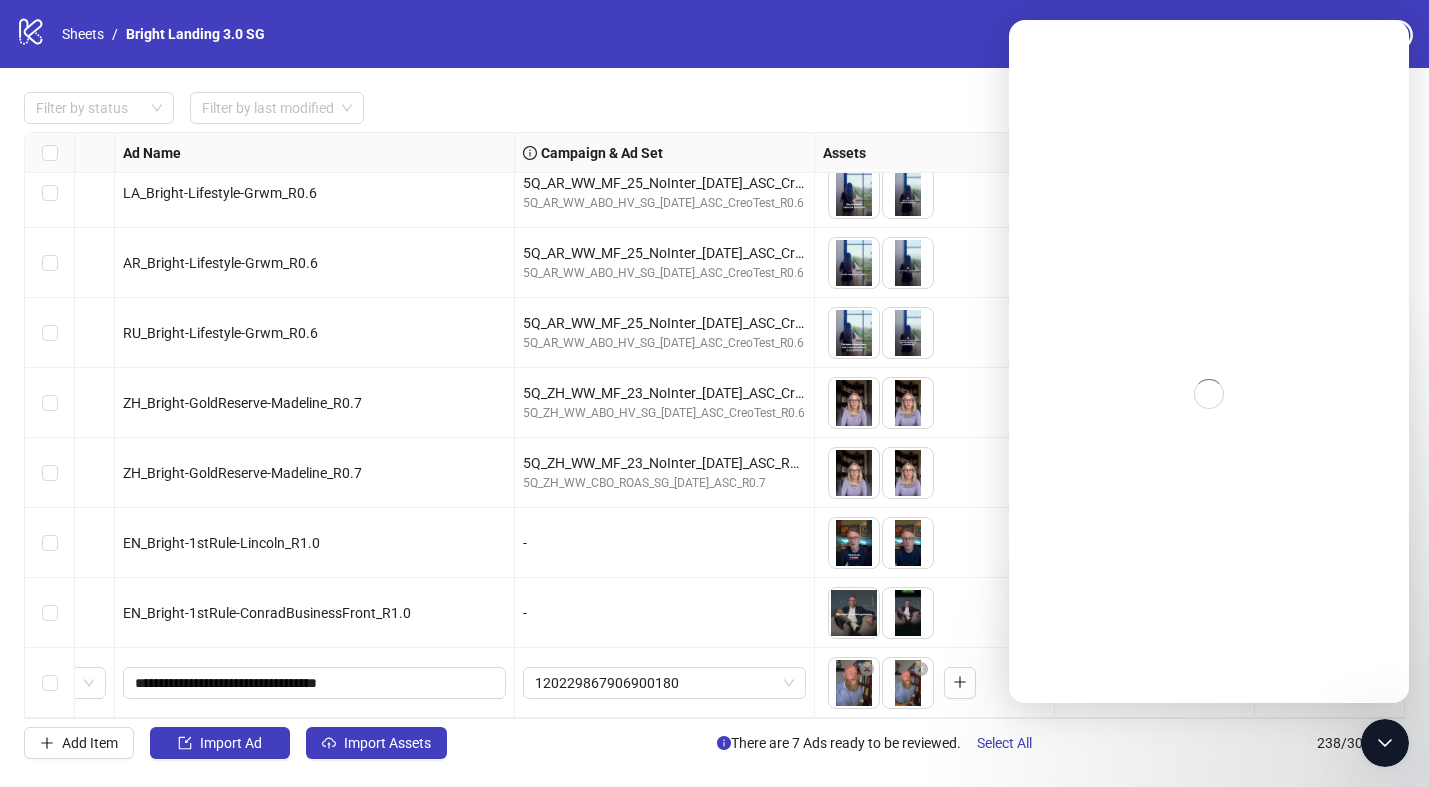 click 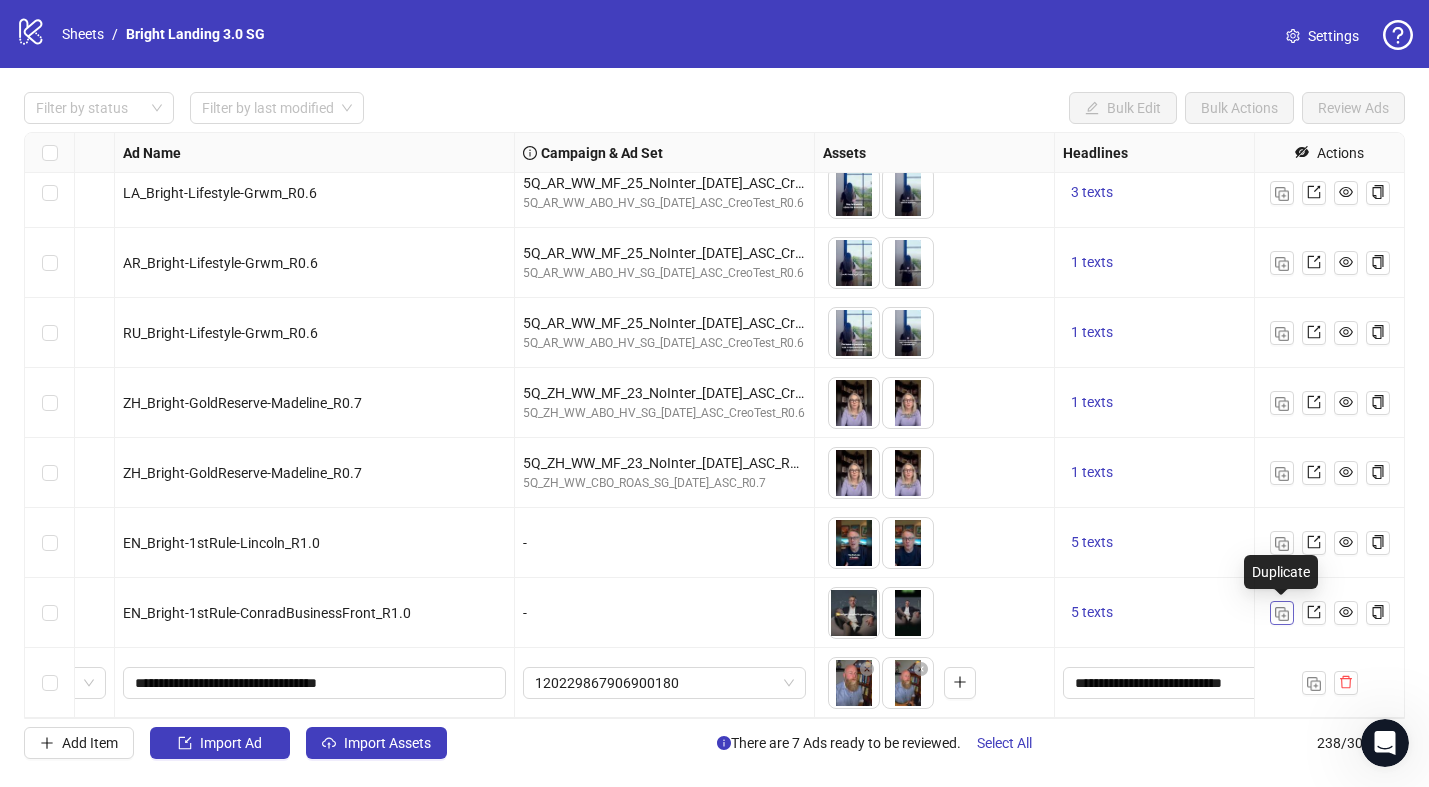 click at bounding box center [1282, 614] 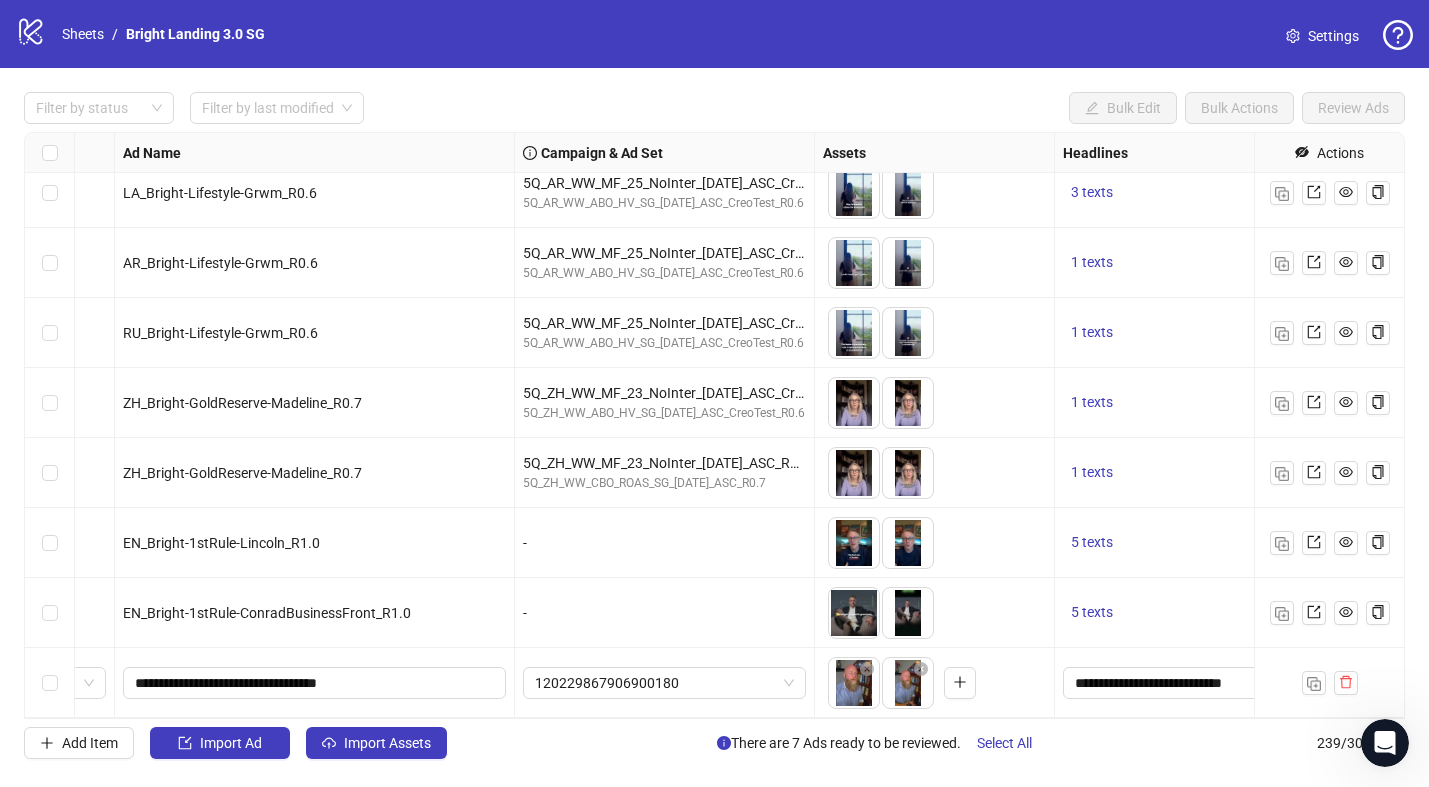 scroll, scrollTop: 16185, scrollLeft: 130, axis: both 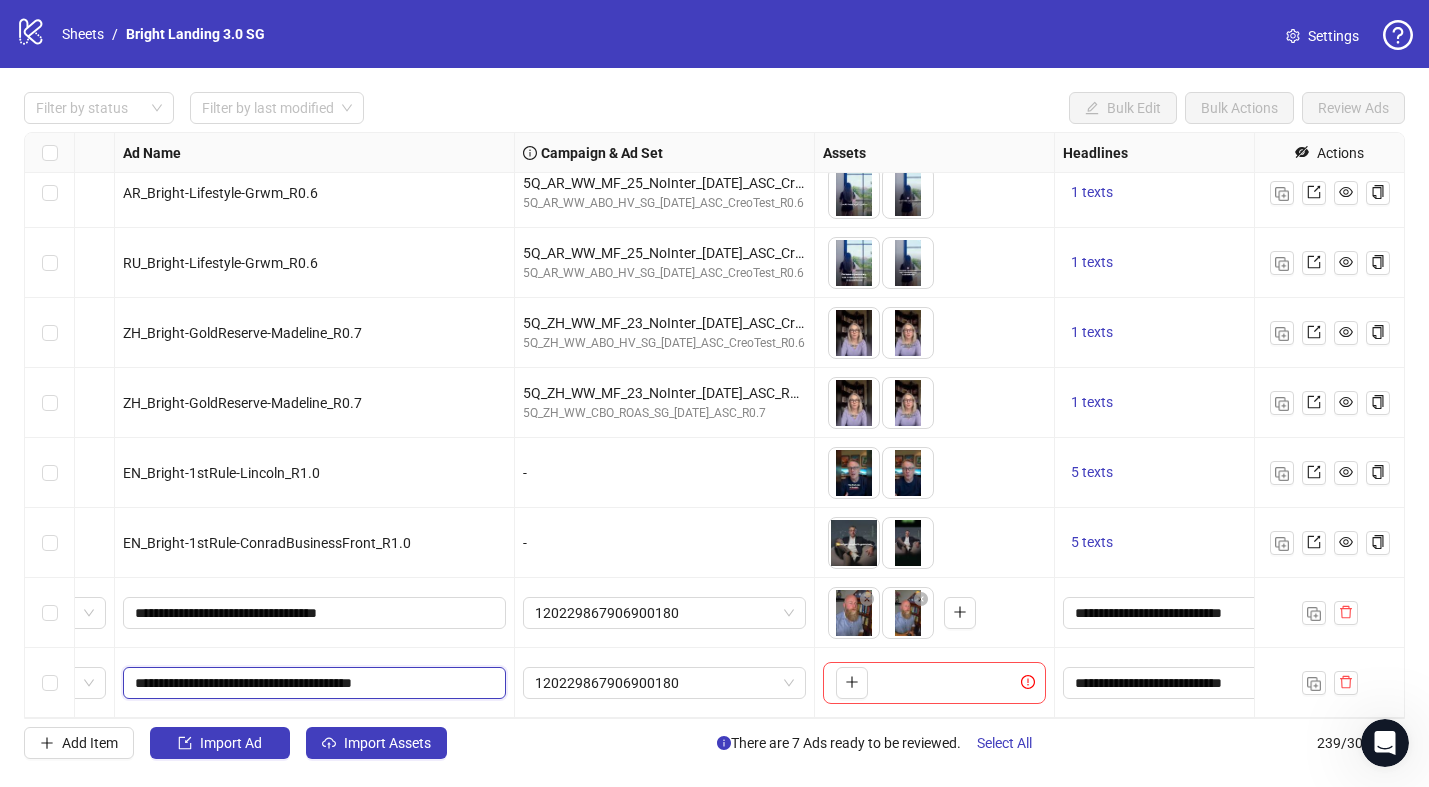 drag, startPoint x: 257, startPoint y: 681, endPoint x: 444, endPoint y: 682, distance: 187.00267 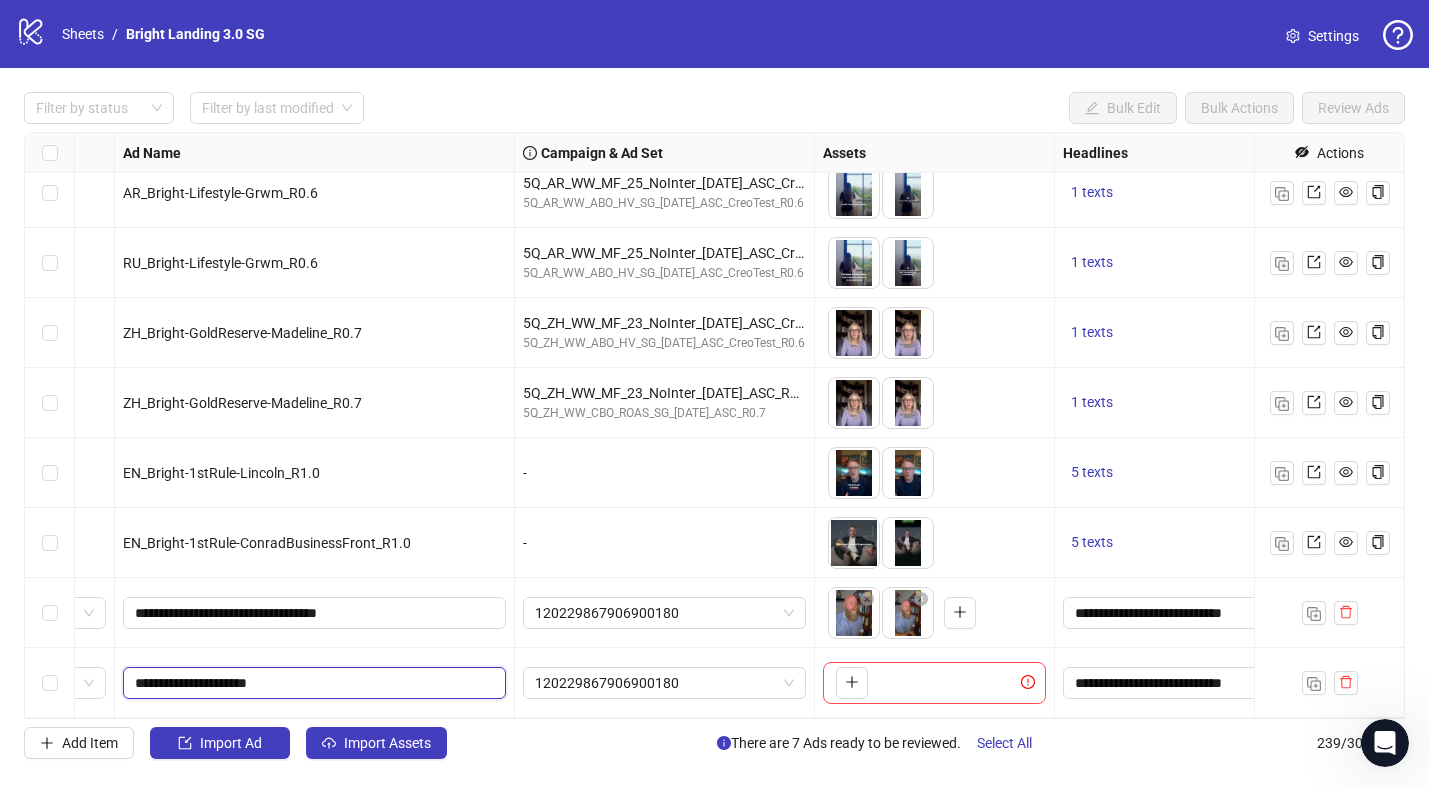 type on "**********" 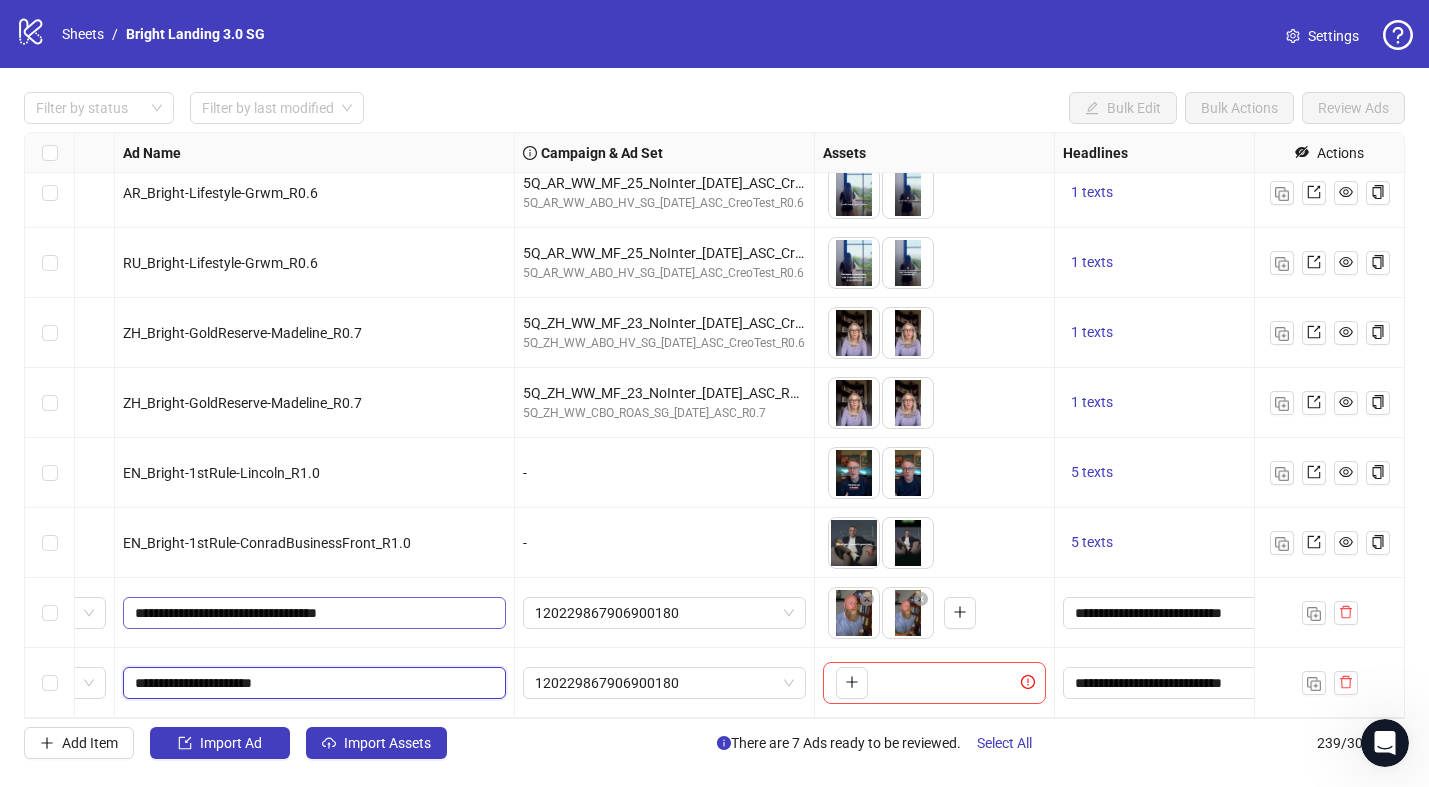 drag, startPoint x: 418, startPoint y: 686, endPoint x: 415, endPoint y: 619, distance: 67.06713 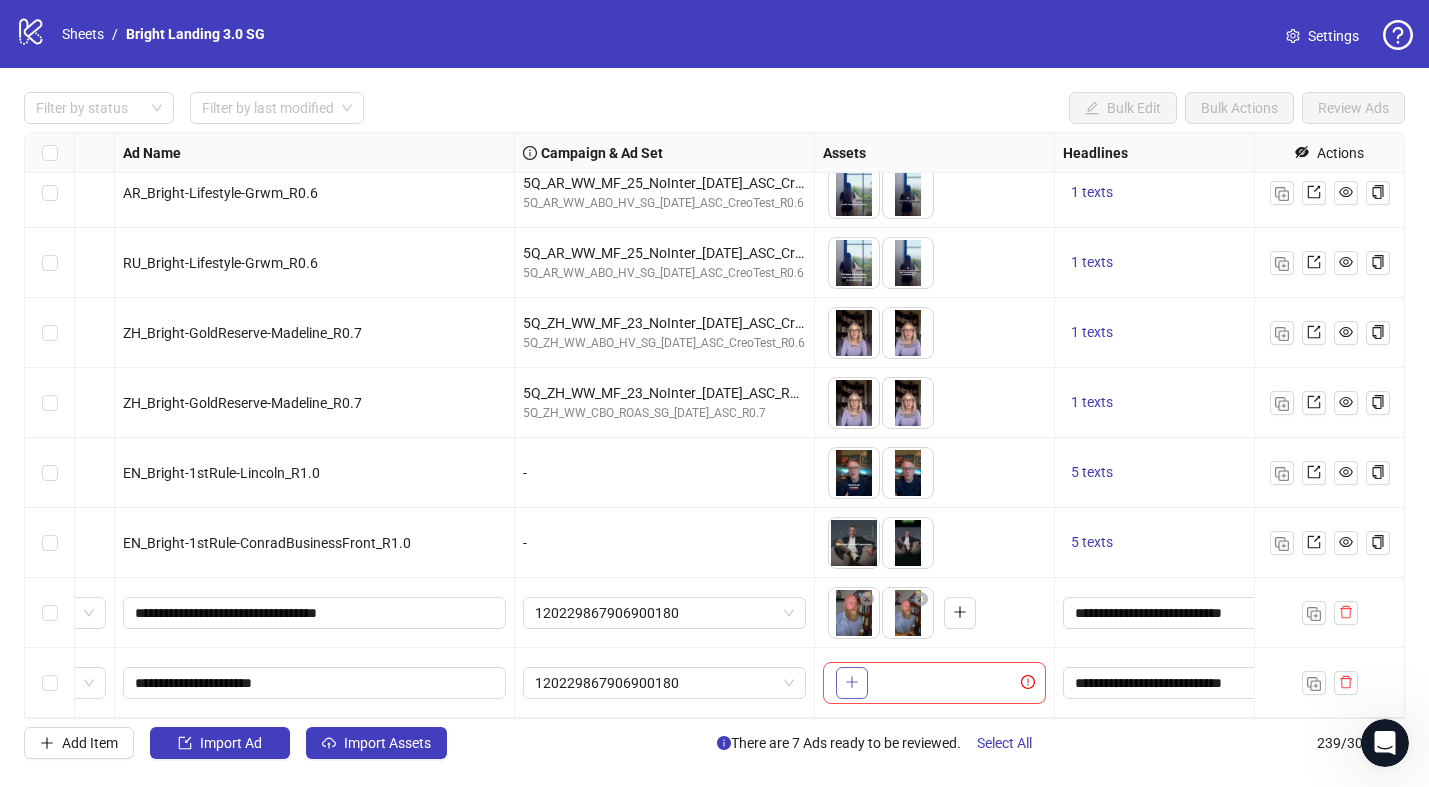 click 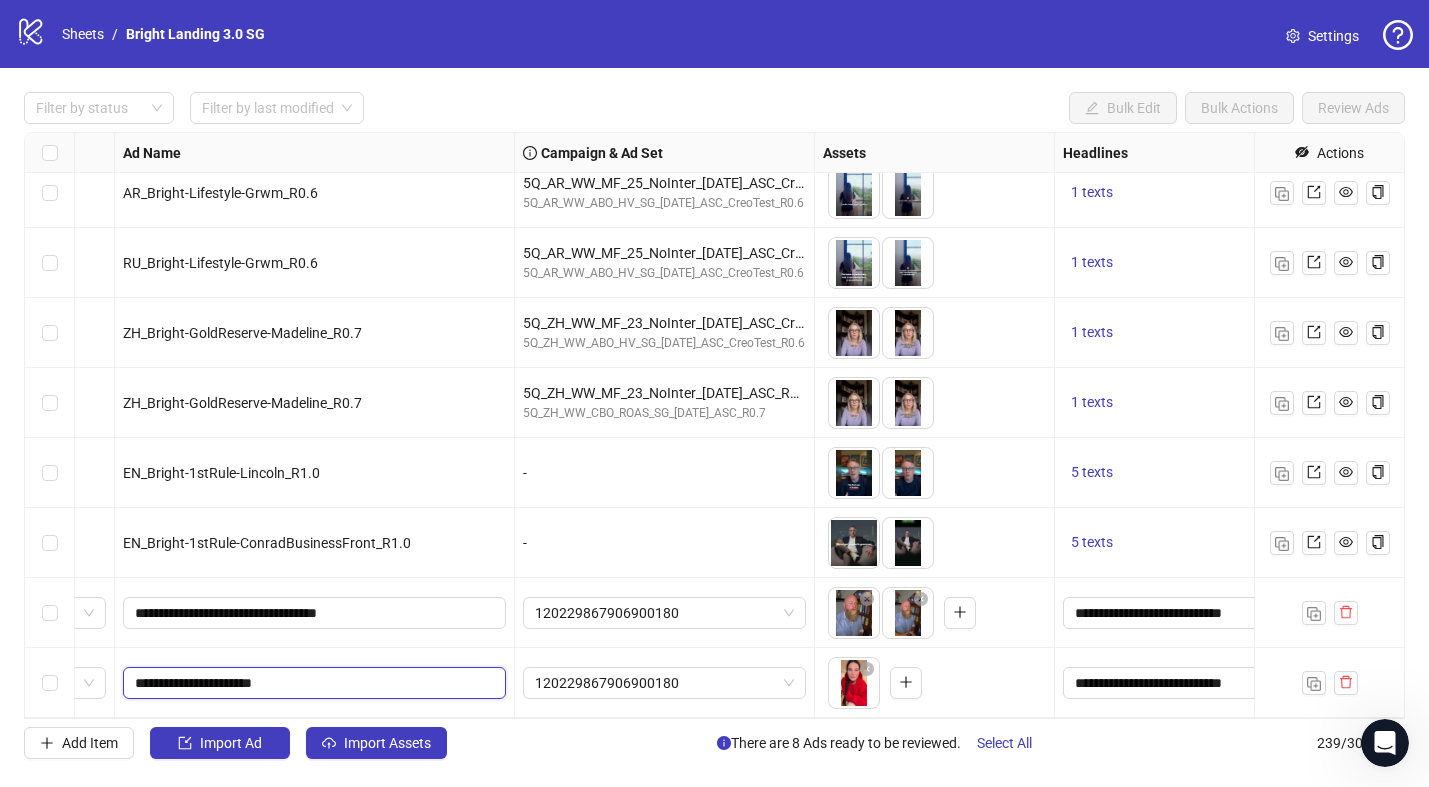 click on "**********" at bounding box center (312, 683) 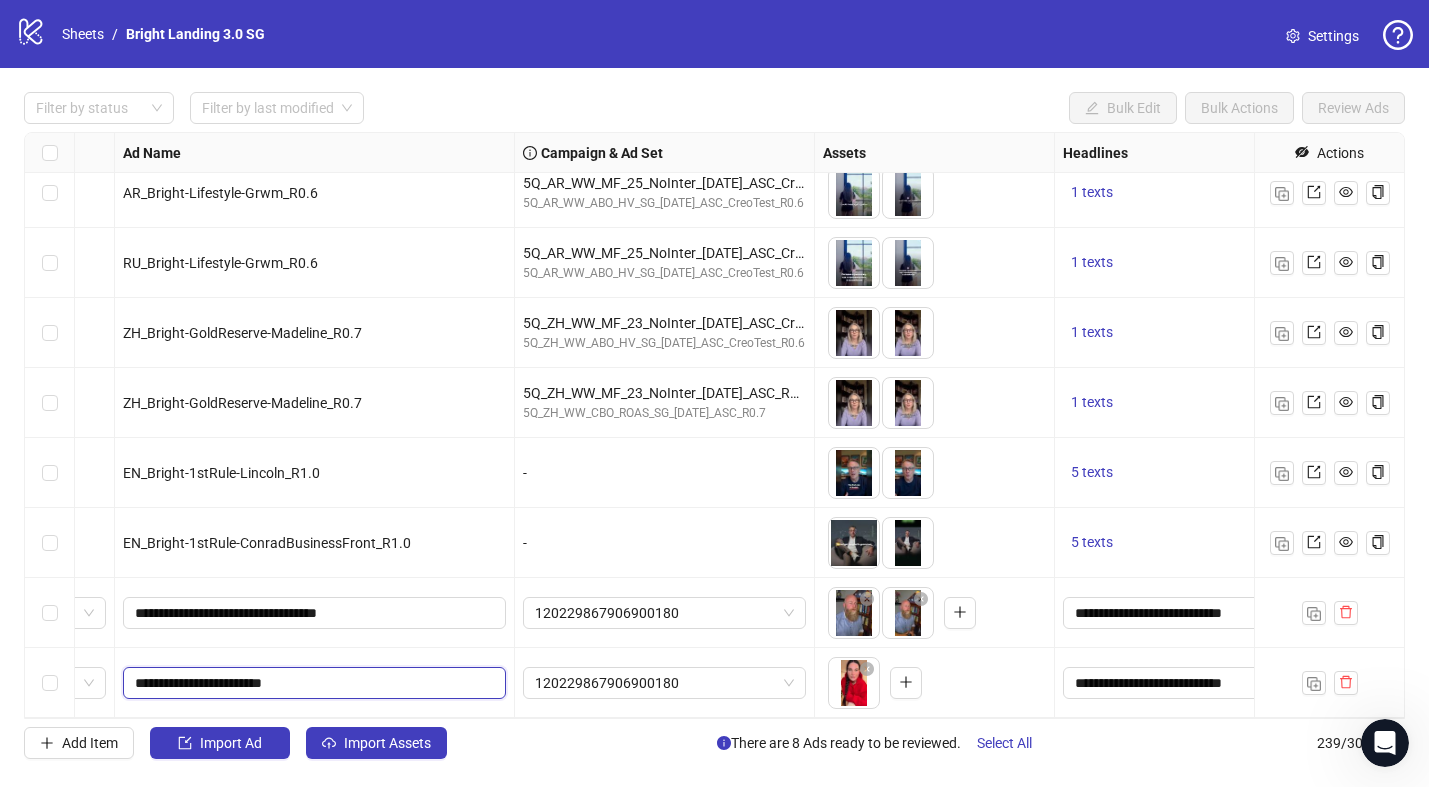 type on "**********" 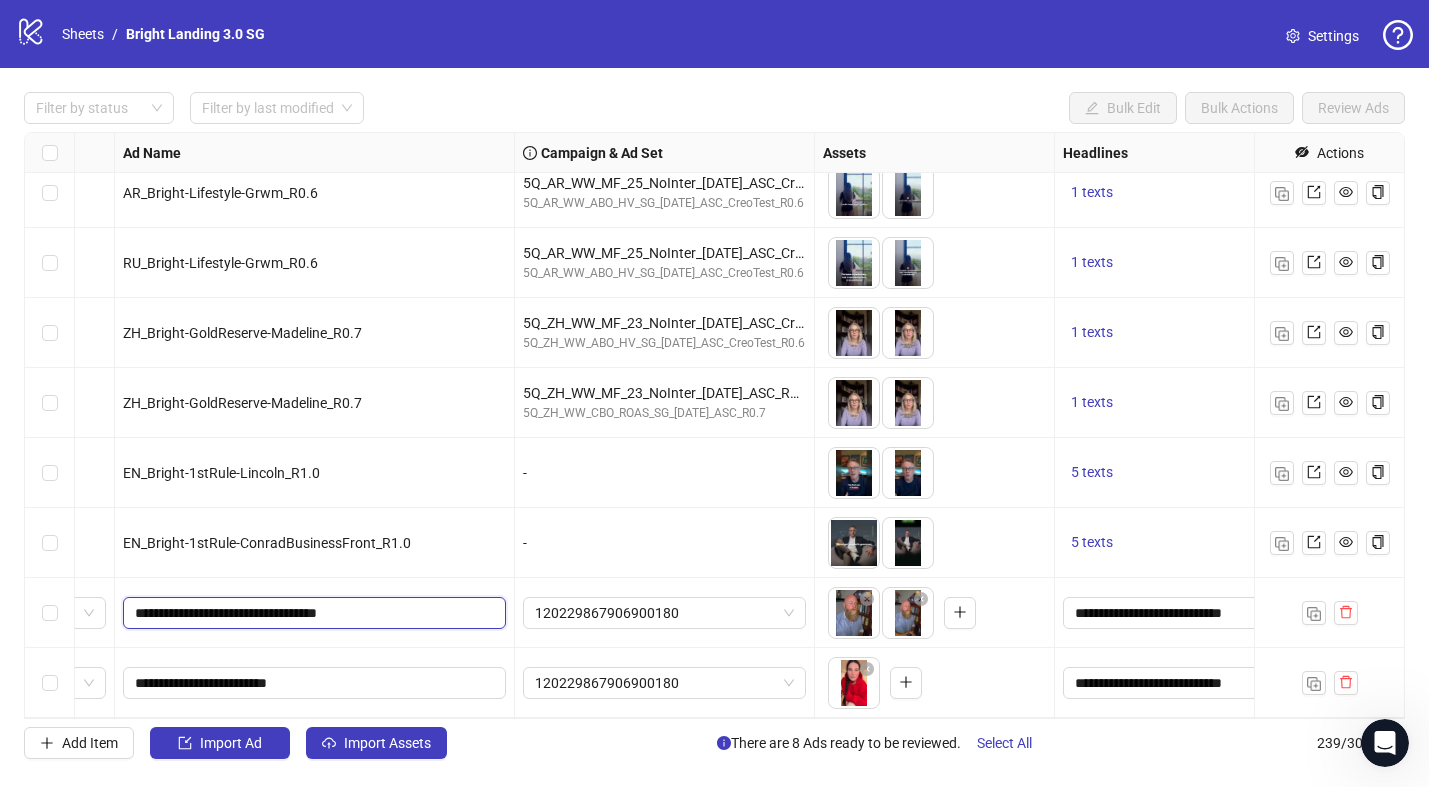 click on "Single video ZH_Bright-Lifestyle-Grwm_R0.7 5Q_AR_WW_MF_25_NoInter_[DATE]_ASC_CreoTest_R0.6 5Q_AR_WW_ABO_HV_SG_[DATE]_ASC_CreoTest_R0.6
To pick up a draggable item, press the space bar.
While dragging, use the arrow keys to move the item.
Press space again to drop the item in its new position, or press escape to cancel.
5 texts 5 texts 1 texts Single video LA_Bright-Lifestyle-Grwm_R0.6 5Q_AR_WW_MF_25_NoInter_[DATE]_ASC_CreoTest_R0.6 5Q_AR_WW_ABO_HV_SG_[DATE]_ASC_CreoTest_R0.6
To pick up a draggable item, press the space bar.
While dragging, use the arrow keys to move the item.
Press space again to drop the item in its new position, or press escape to cancel.
3 texts 2 texts 1 texts Single video AR_Bright-Lifestyle-Grwm_R0.6 5Q_AR_WW_MF_25_NoInter_[DATE]_ASC_CreoTest_R0.6 5Q_AR_WW_ABO_HV_SG_[DATE]_ASC_CreoTest_R0.6 1 texts 1 texts 1 texts Single video RU_Bright-Lifestyle-Grwm_R0.6 5Q_AR_WW_MF_25_NoInter_[DATE]_ASC_CreoTest_R0.6 1 texts 4 texts 1 texts Single video -" at bounding box center (1759, -16052) 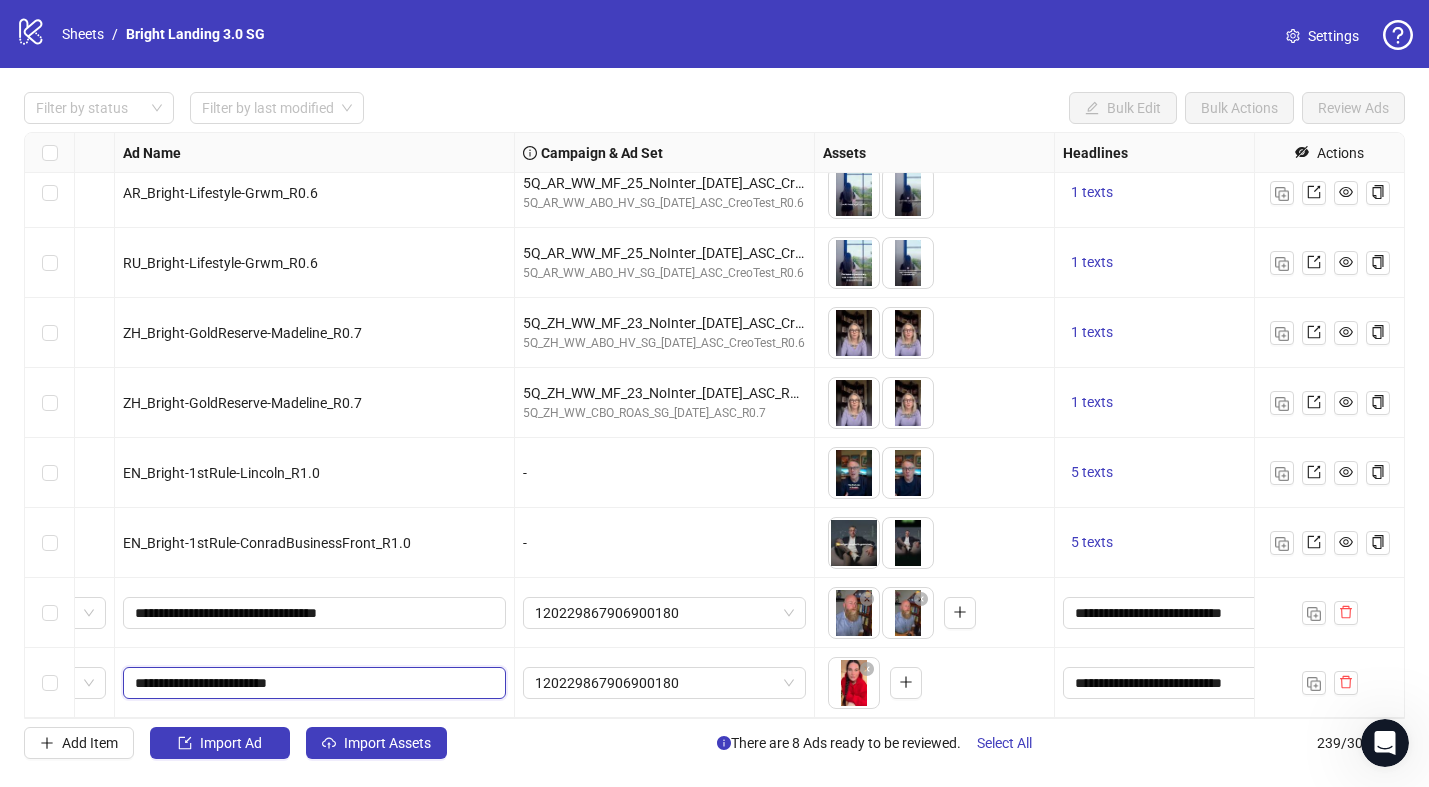 click on "**********" at bounding box center (312, 683) 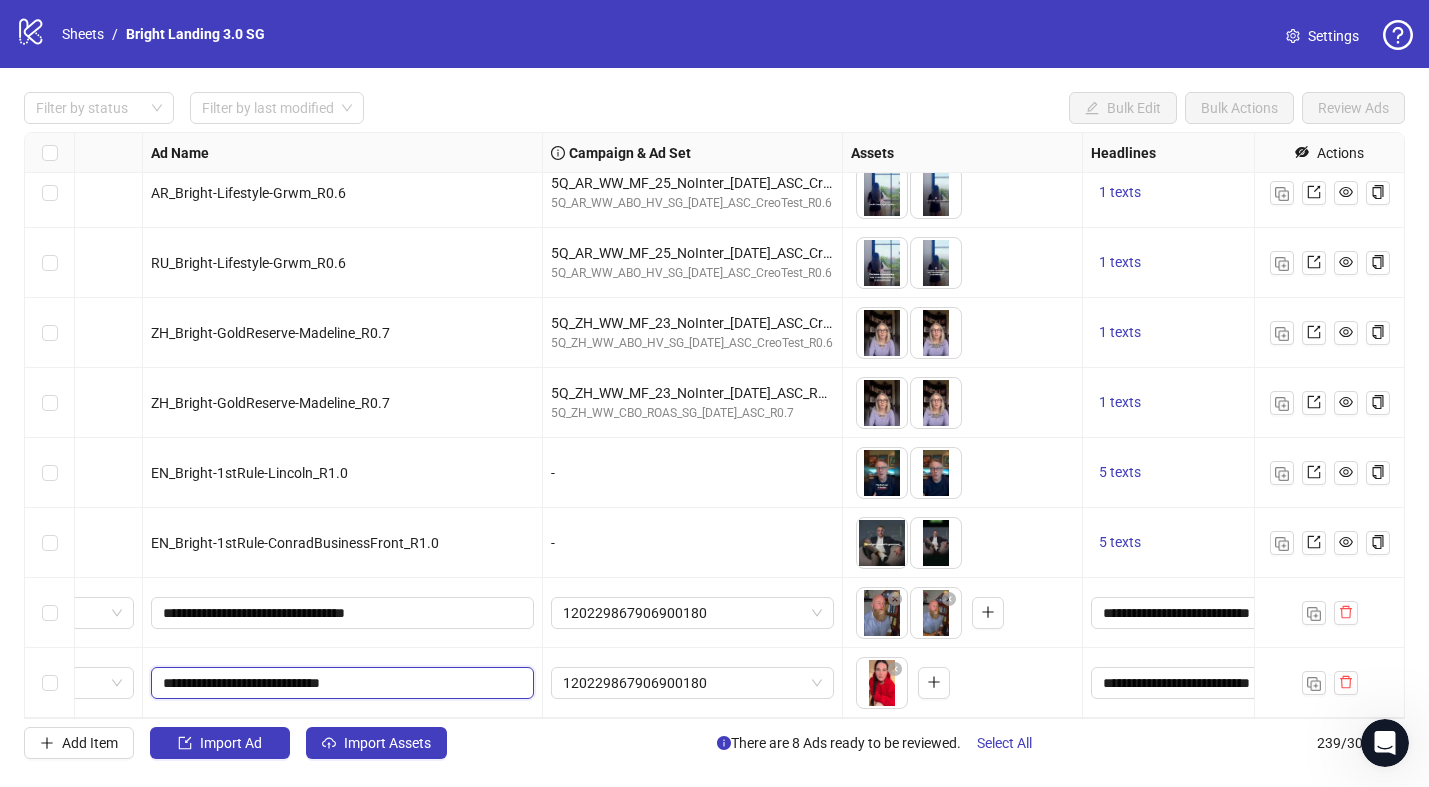 scroll, scrollTop: 16185, scrollLeft: 0, axis: vertical 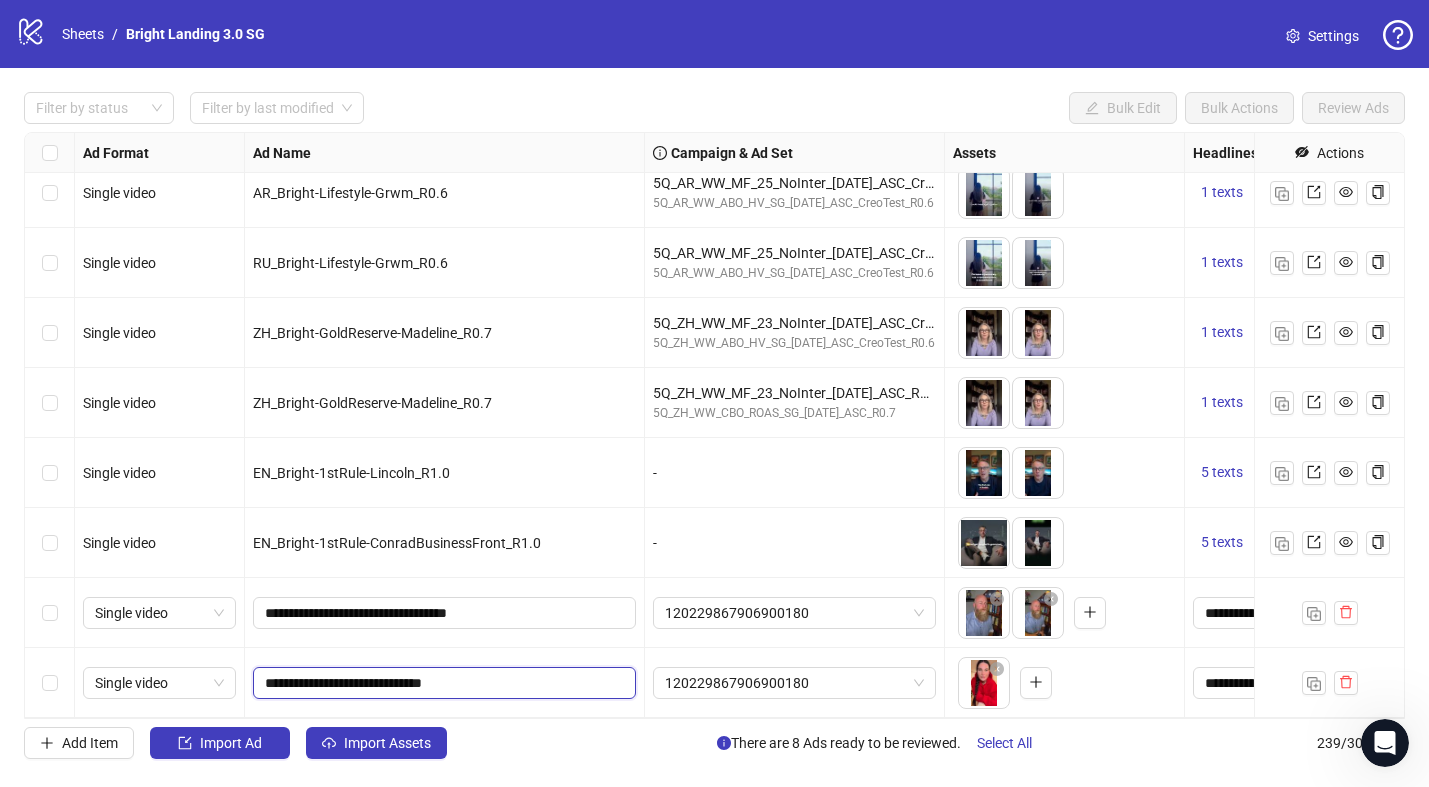 drag, startPoint x: 385, startPoint y: 685, endPoint x: 548, endPoint y: 685, distance: 163 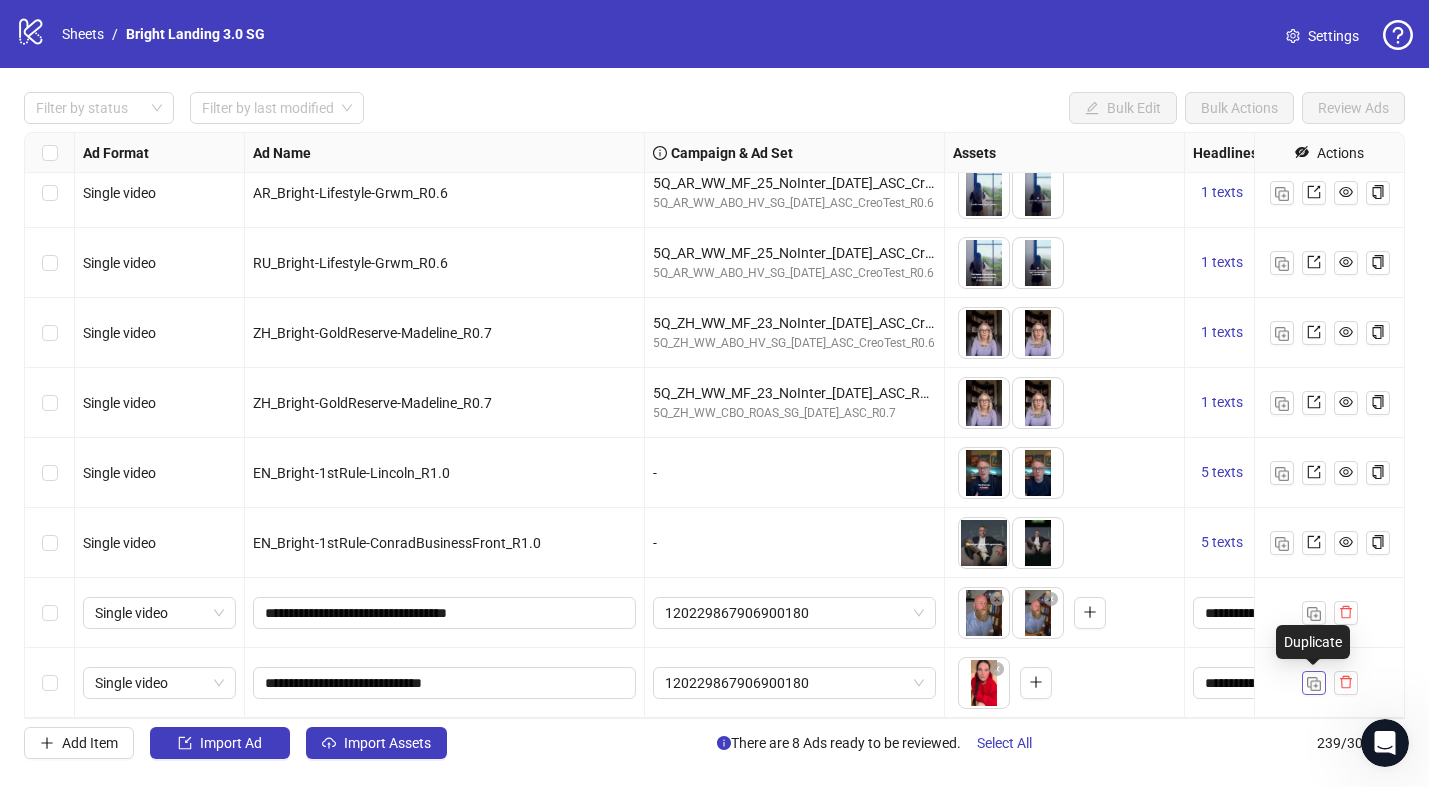 click at bounding box center (1314, 684) 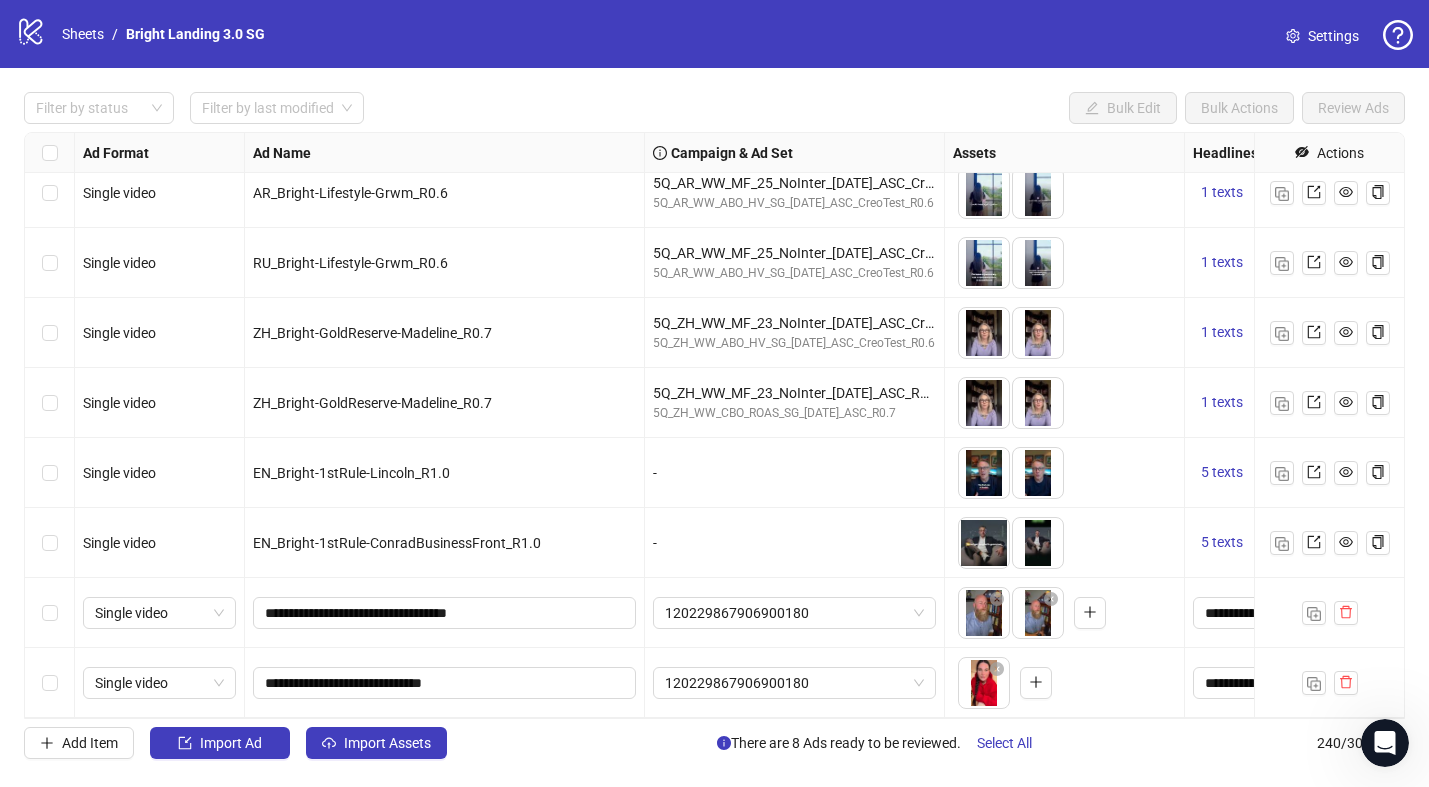 scroll, scrollTop: 16255, scrollLeft: 0, axis: vertical 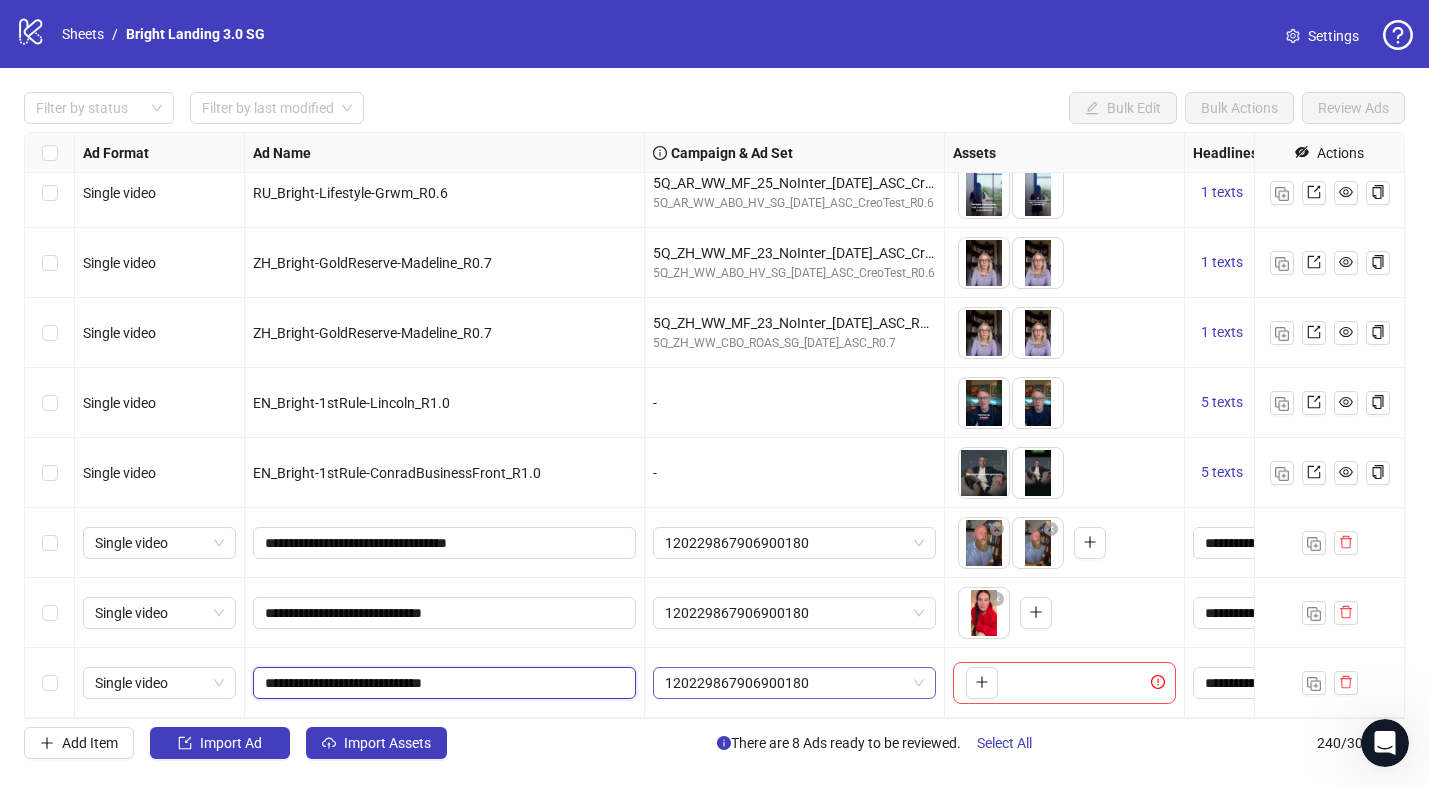 drag, startPoint x: 385, startPoint y: 683, endPoint x: 687, endPoint y: 686, distance: 302.0149 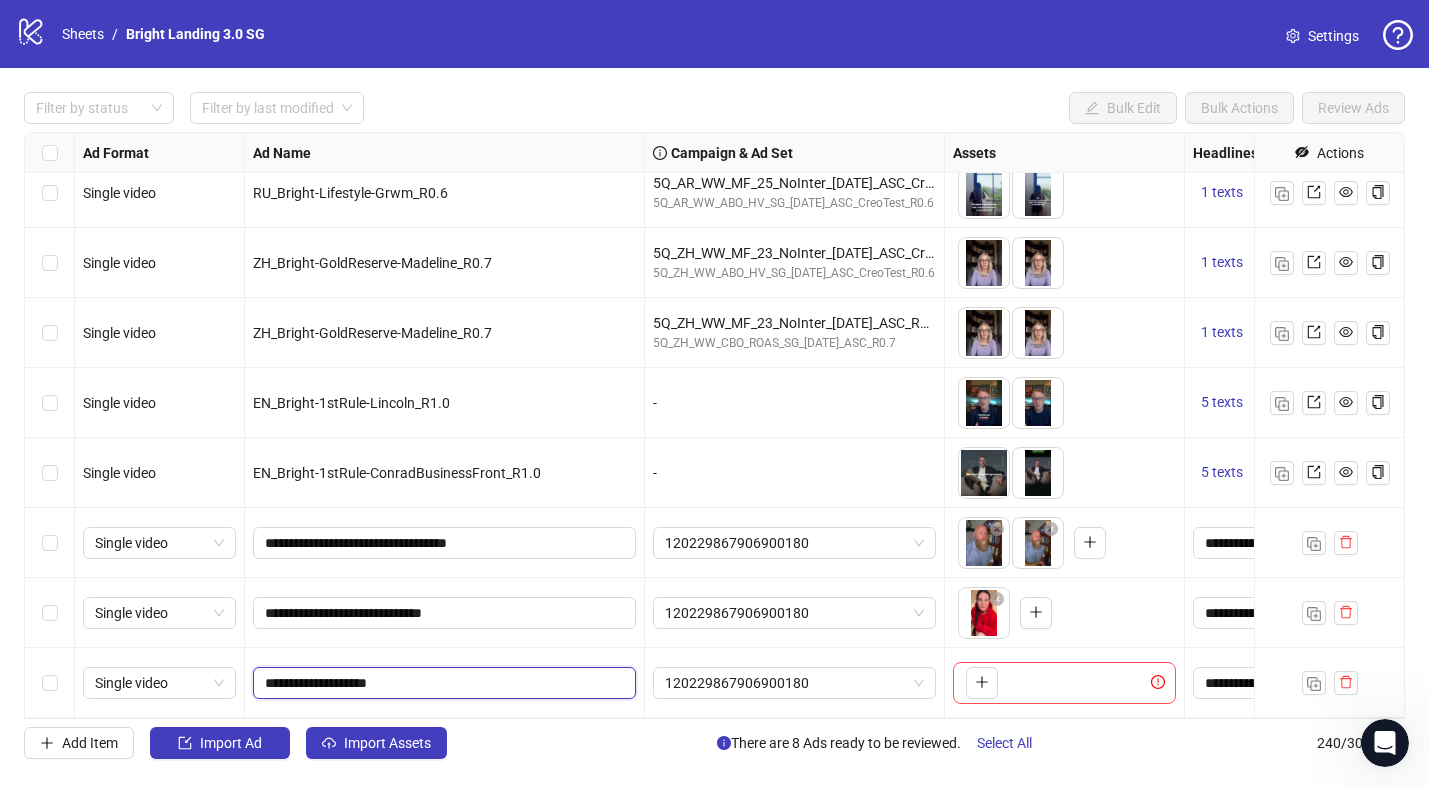 drag, startPoint x: 596, startPoint y: 686, endPoint x: 555, endPoint y: 577, distance: 116.456 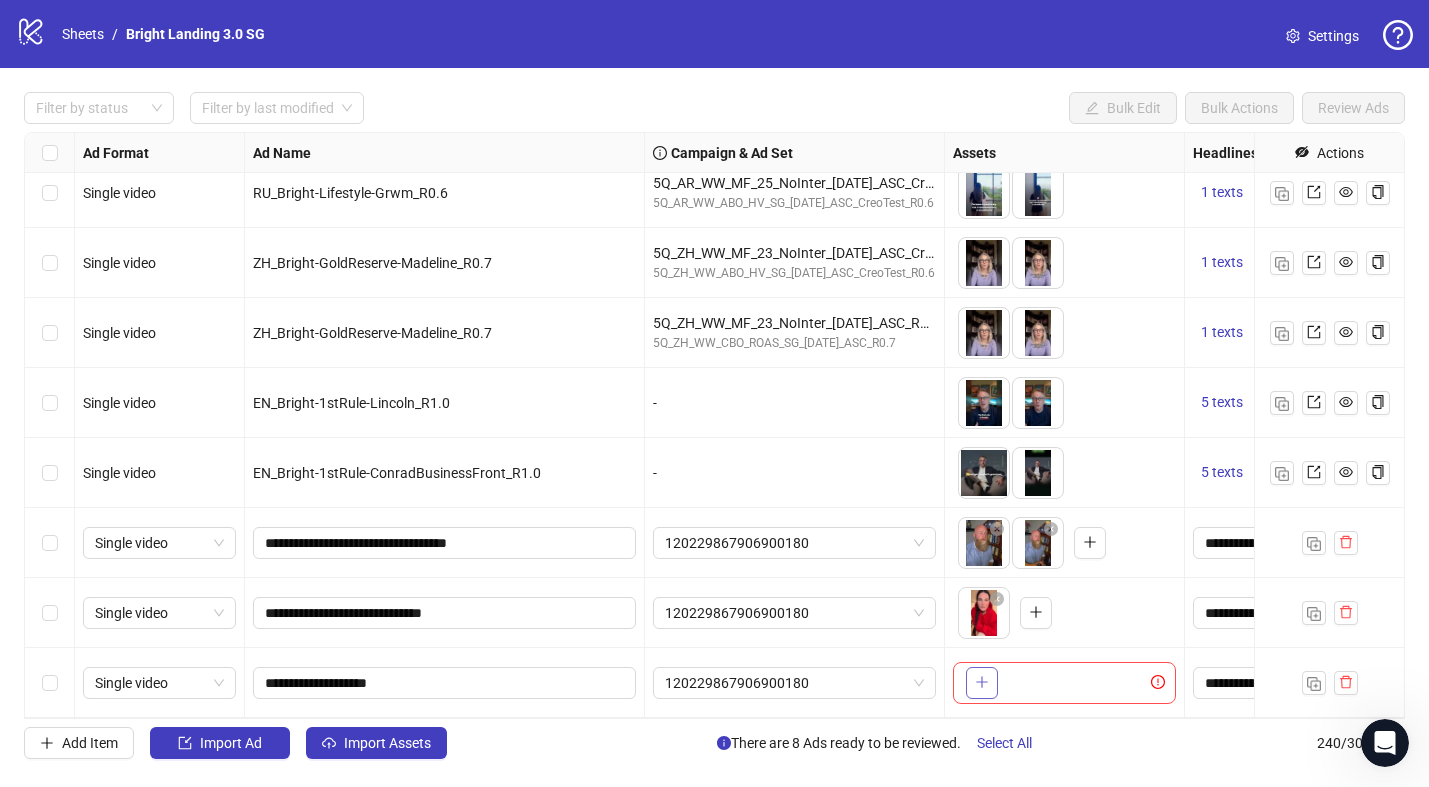 click at bounding box center (982, 683) 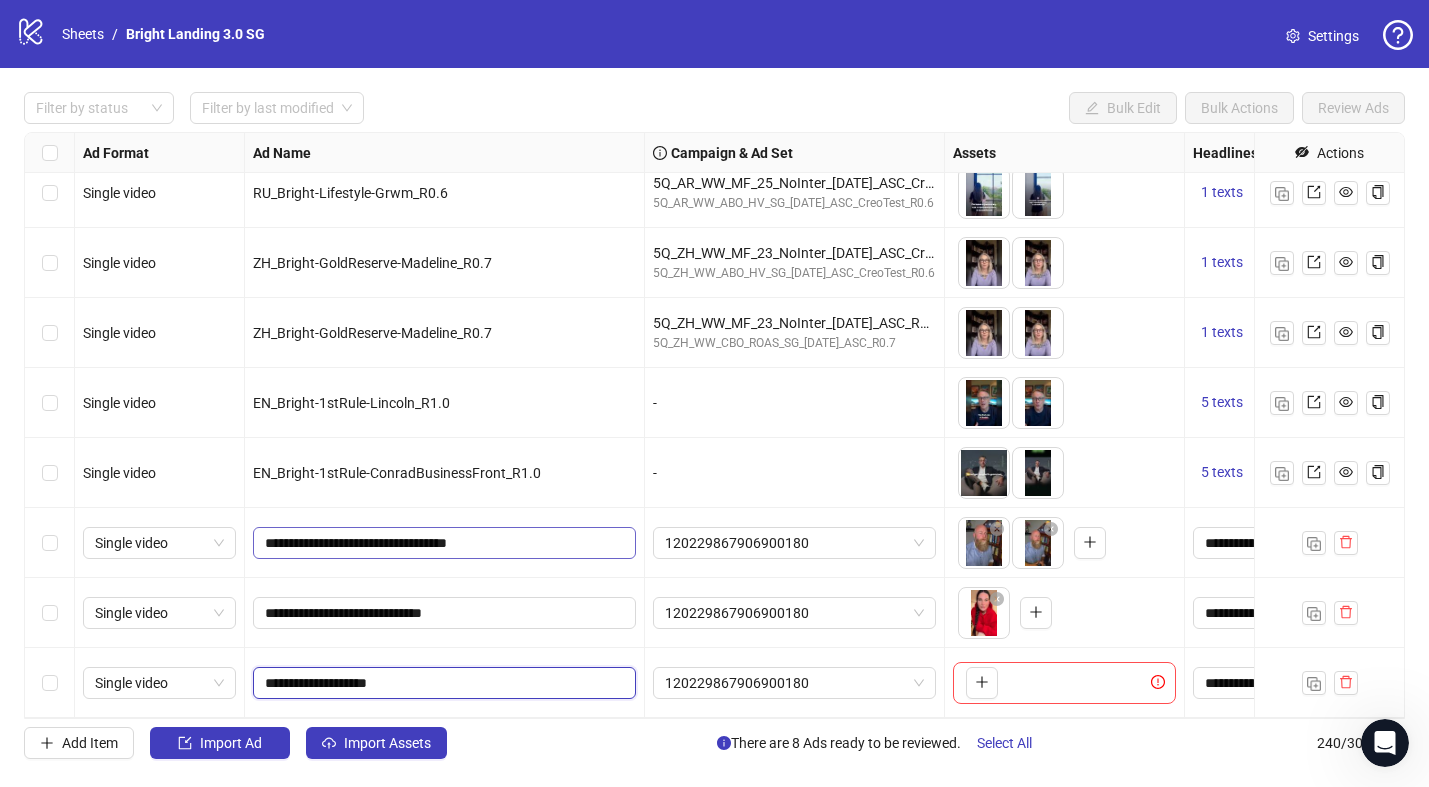 drag, startPoint x: 404, startPoint y: 683, endPoint x: 355, endPoint y: 558, distance: 134.26094 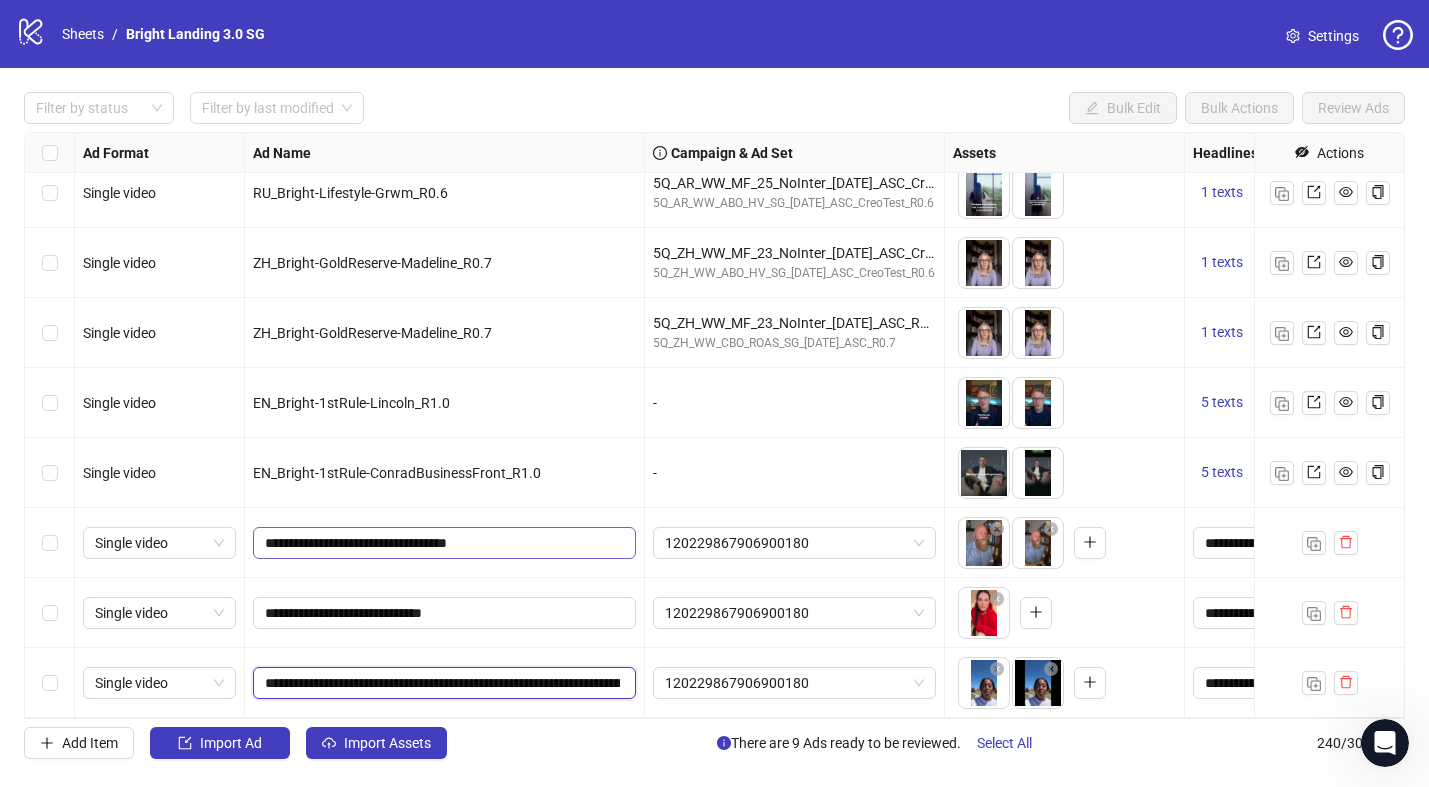 scroll, scrollTop: 0, scrollLeft: 930, axis: horizontal 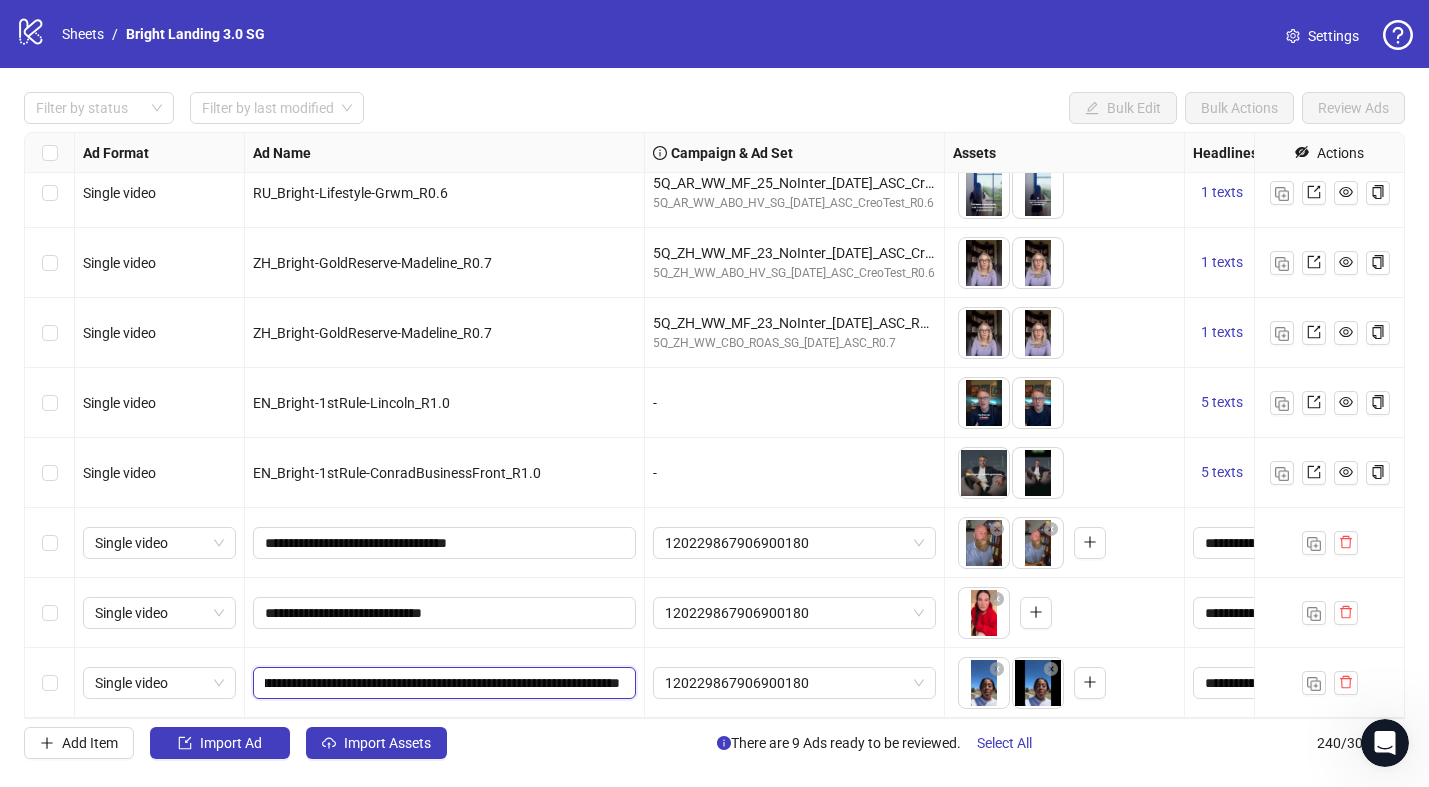 click on "**********" at bounding box center (442, 683) 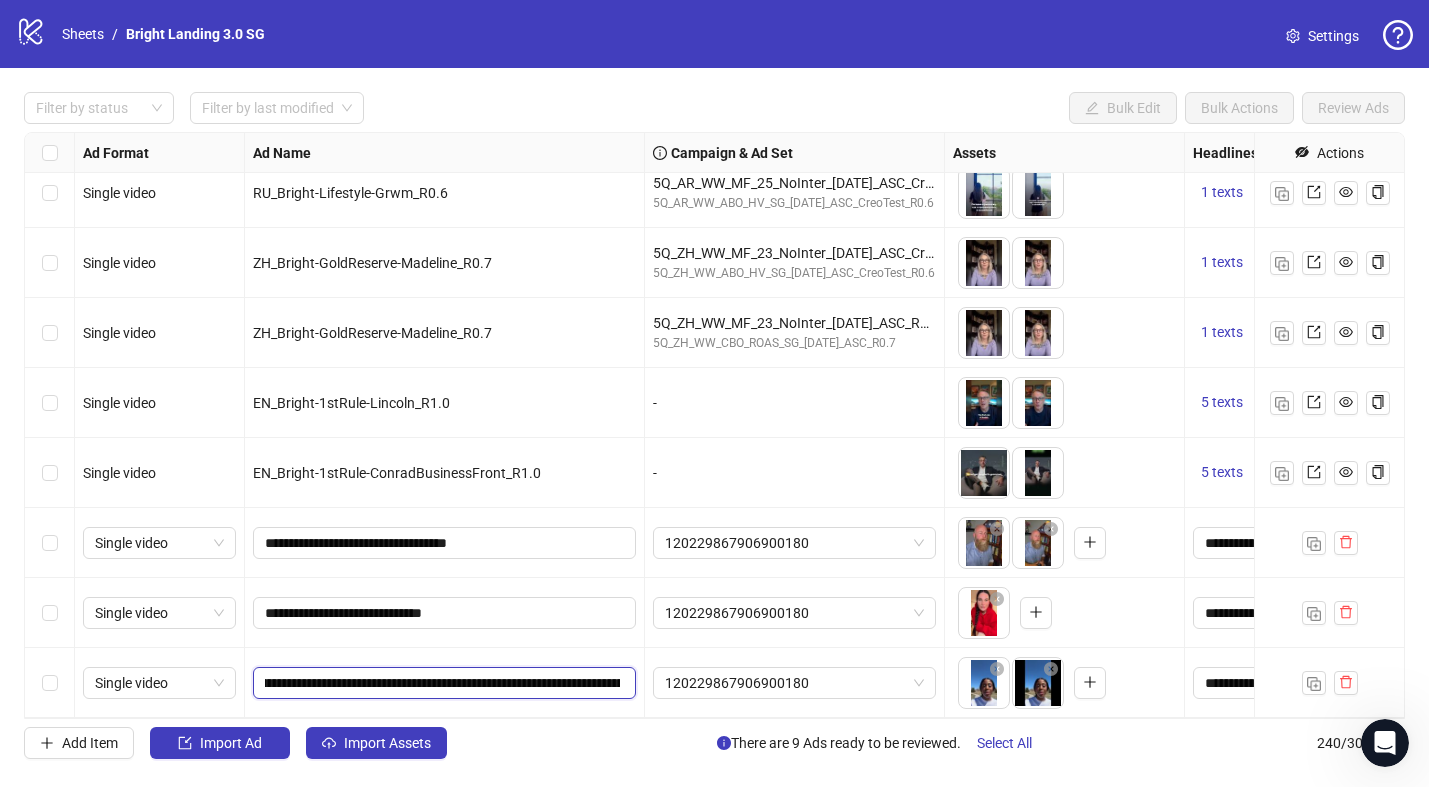 scroll, scrollTop: 0, scrollLeft: 0, axis: both 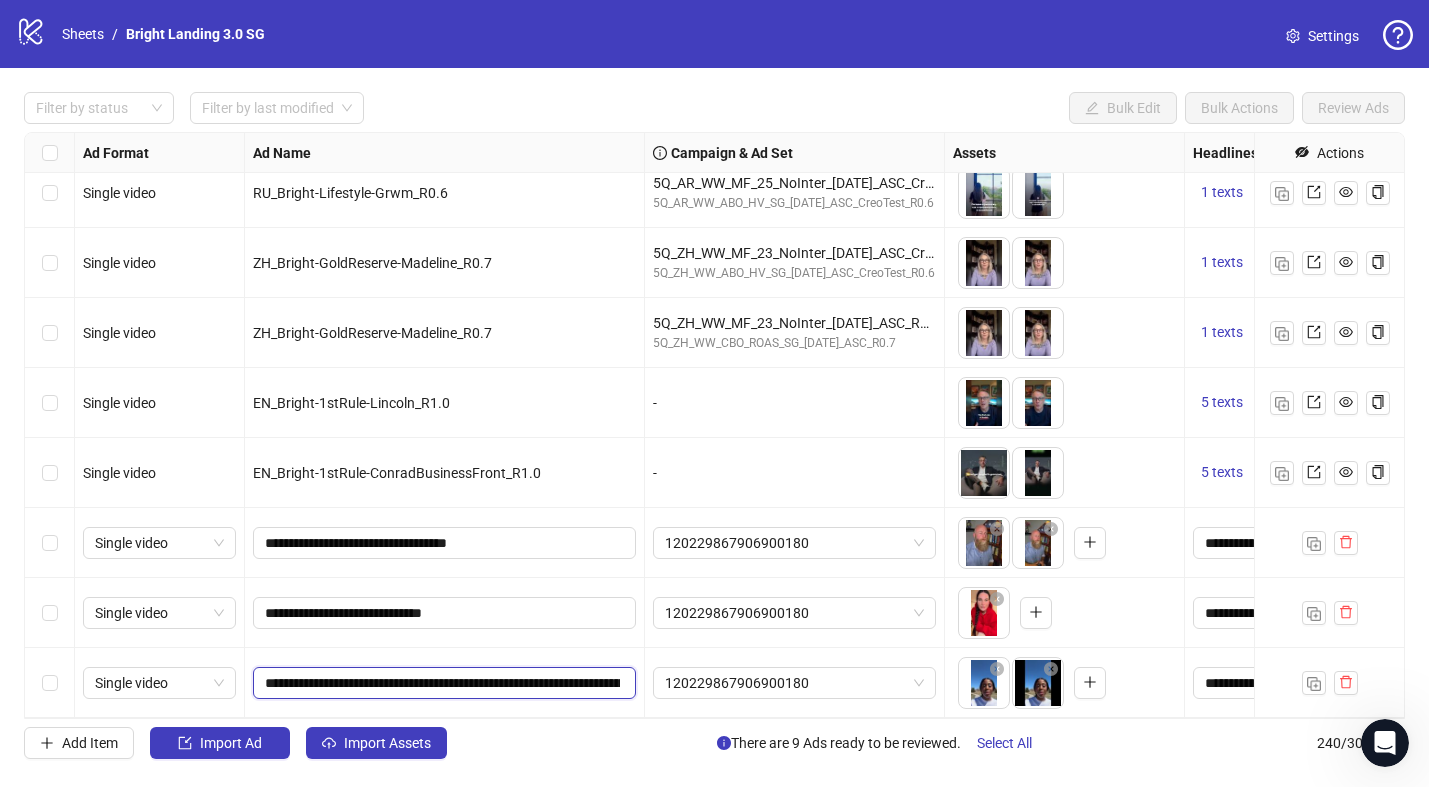 drag, startPoint x: 382, startPoint y: 682, endPoint x: 66, endPoint y: 653, distance: 317.3279 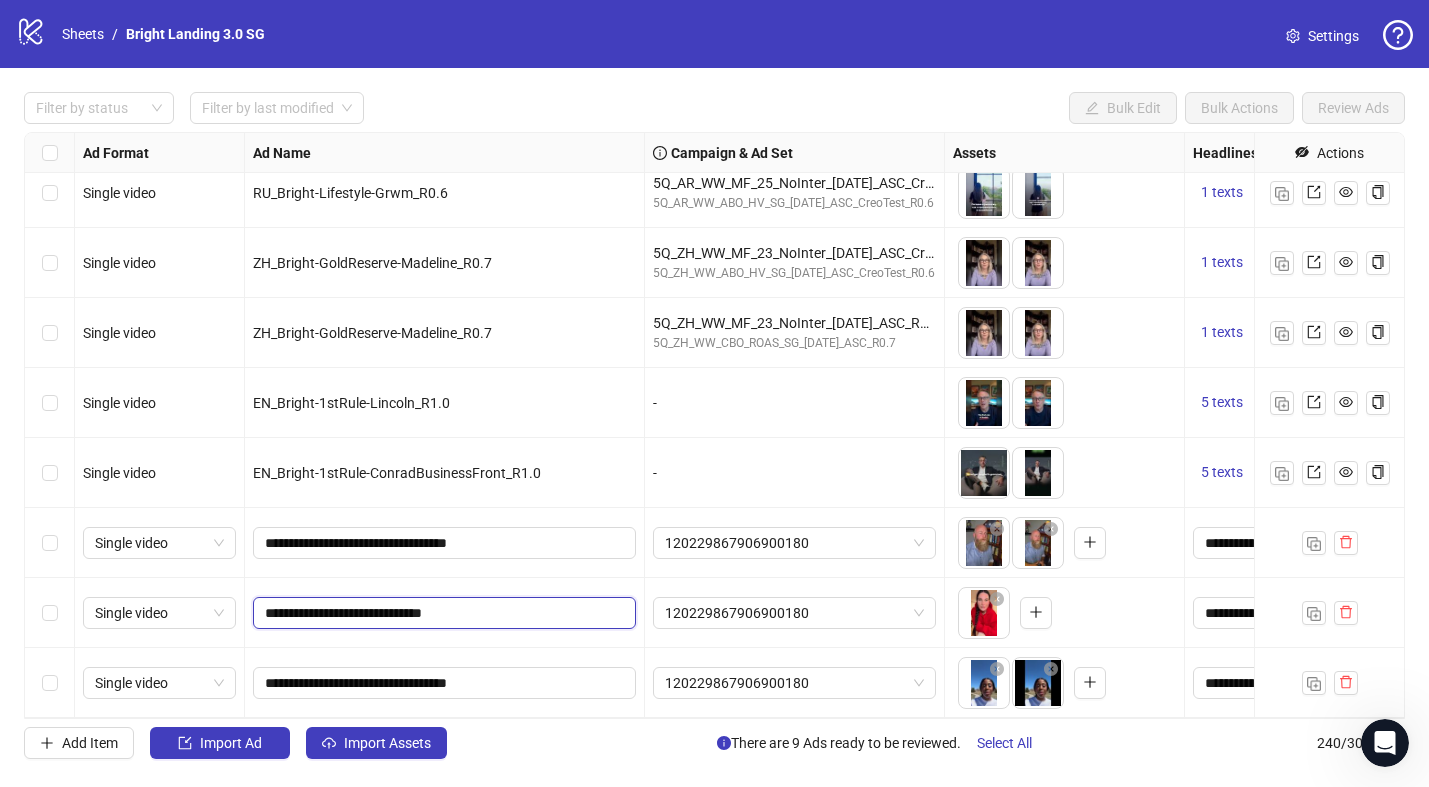 drag, startPoint x: 437, startPoint y: 614, endPoint x: 546, endPoint y: 641, distance: 112.29426 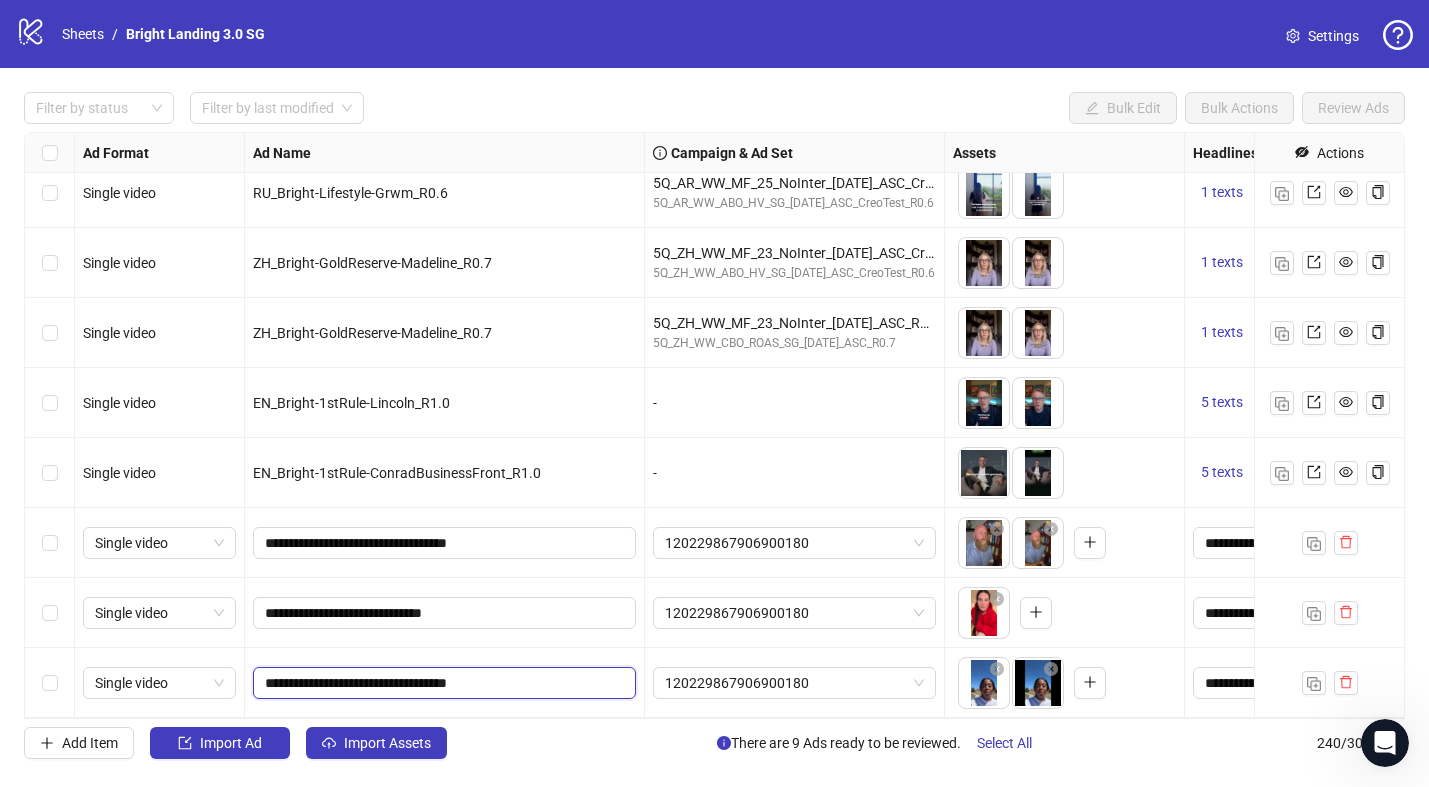 click on "**********" at bounding box center (442, 683) 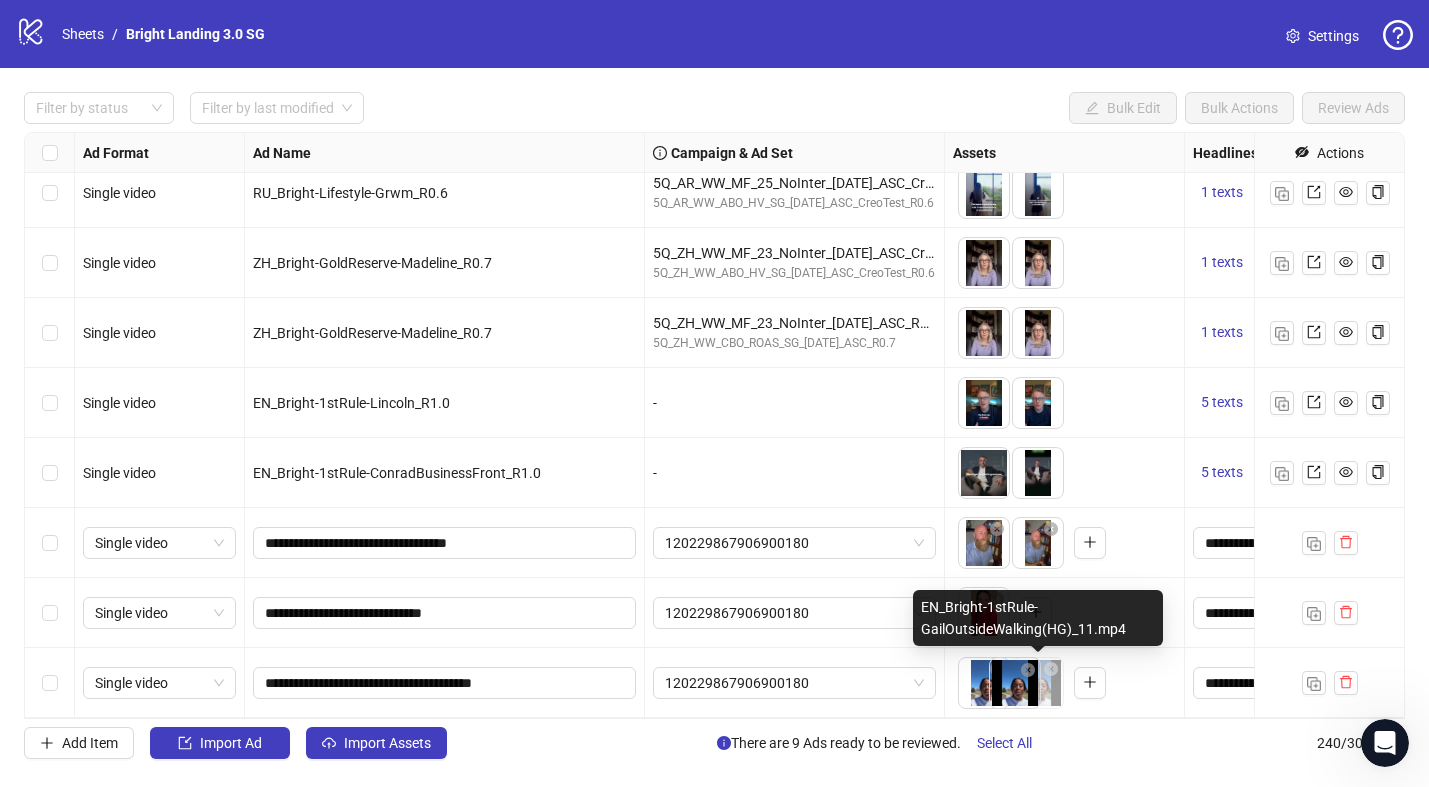 drag, startPoint x: 1037, startPoint y: 700, endPoint x: 980, endPoint y: 698, distance: 57.035076 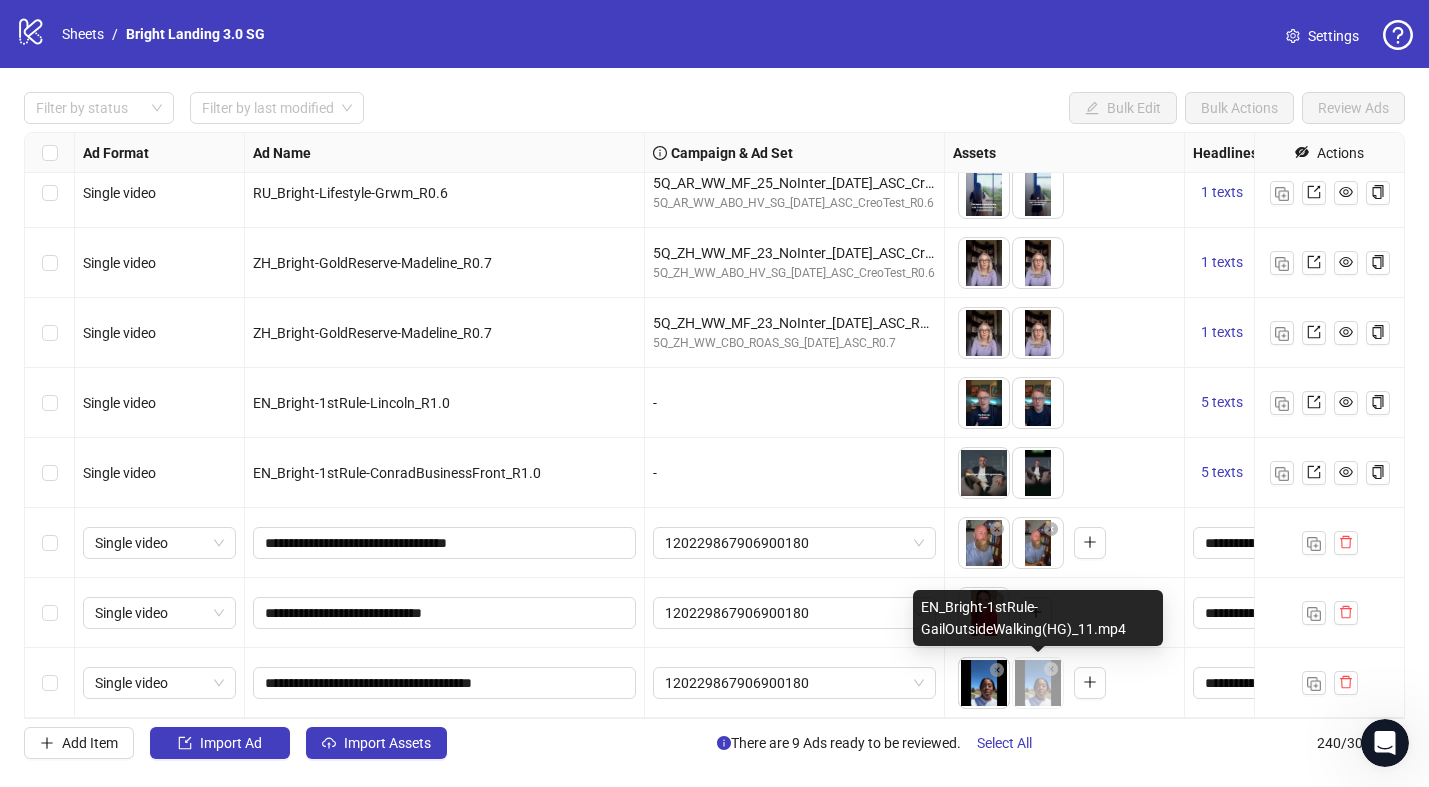 click on "logo/logo-mobile Sheets / Bright Landing 3.0 SG Settings   Filter by status Filter by last modified Bulk Edit Bulk Actions Review Ads Ad Format Ad Name Campaign & Ad Set Assets Headlines Primary Texts Descriptions Destination URL App Product Page ID Display URL Leadgen Form Product Set ID URL Params Call to Action Actions Single video LA_Bright-Lifestyle-Grwm_R0.6 5Q_AR_WW_MF_25_NoInter_[DATE]_ASC_CreoTest_R0.6 5Q_AR_WW_ABO_HV_SG_[DATE]_ASC_CreoTest_R0.6
To pick up a draggable item, press the space bar.
While dragging, use the arrow keys to move the item.
Press space again to drop the item in its new position, or press escape to cancel.
3 texts 2 texts Single video AR_Bright-Lifestyle-Grwm_R0.6 5Q_AR_WW_MF_25_NoInter_[DATE]_ASC_CreoTest_R0.6 5Q_AR_WW_ABO_HV_SG_[DATE]_ASC_CreoTest_R0.6
To pick up a draggable item, press the space bar.
While dragging, use the arrow keys to move the item.
Press space again to drop the item in its new position, or press escape to cancel.
-" at bounding box center [714, 393] 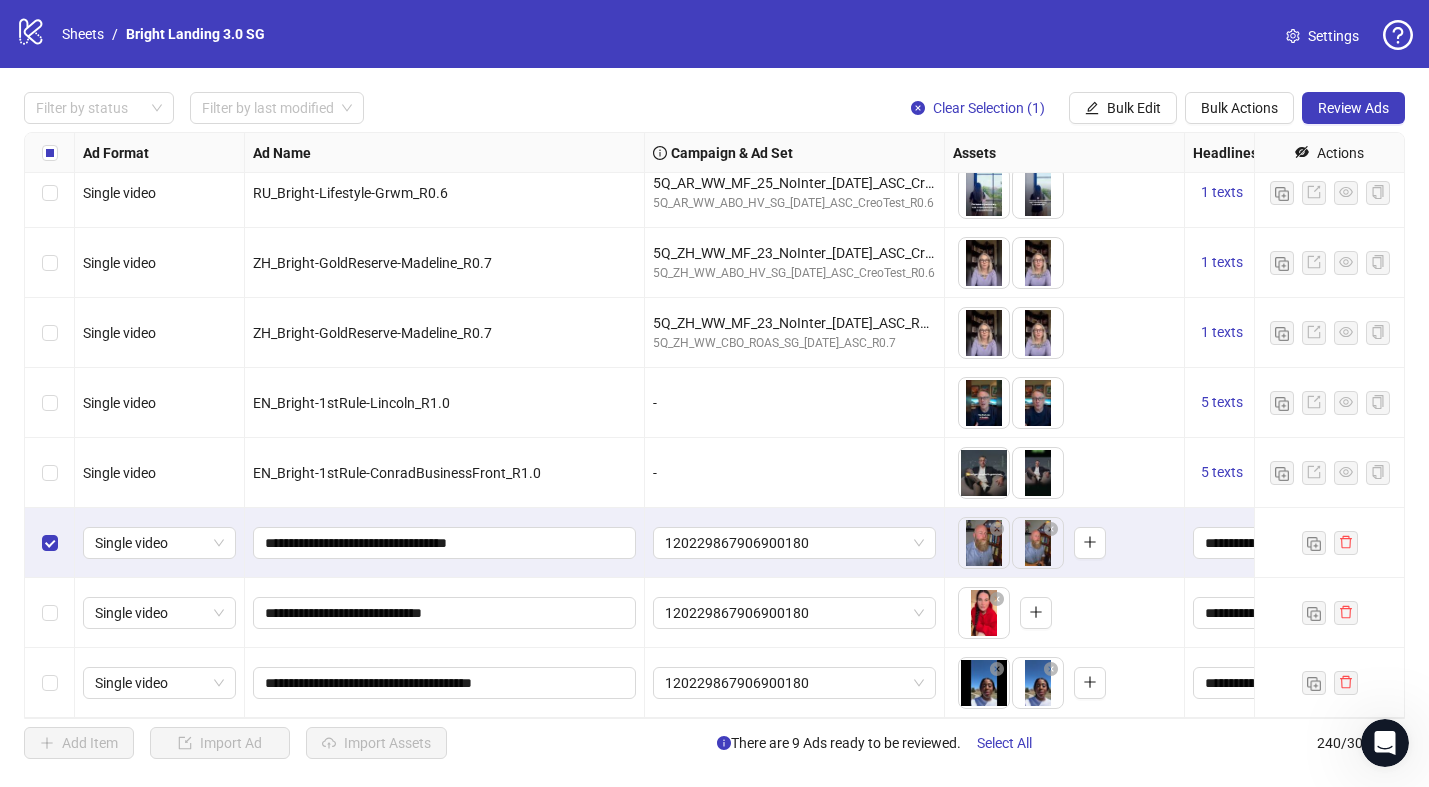 click at bounding box center [50, 613] 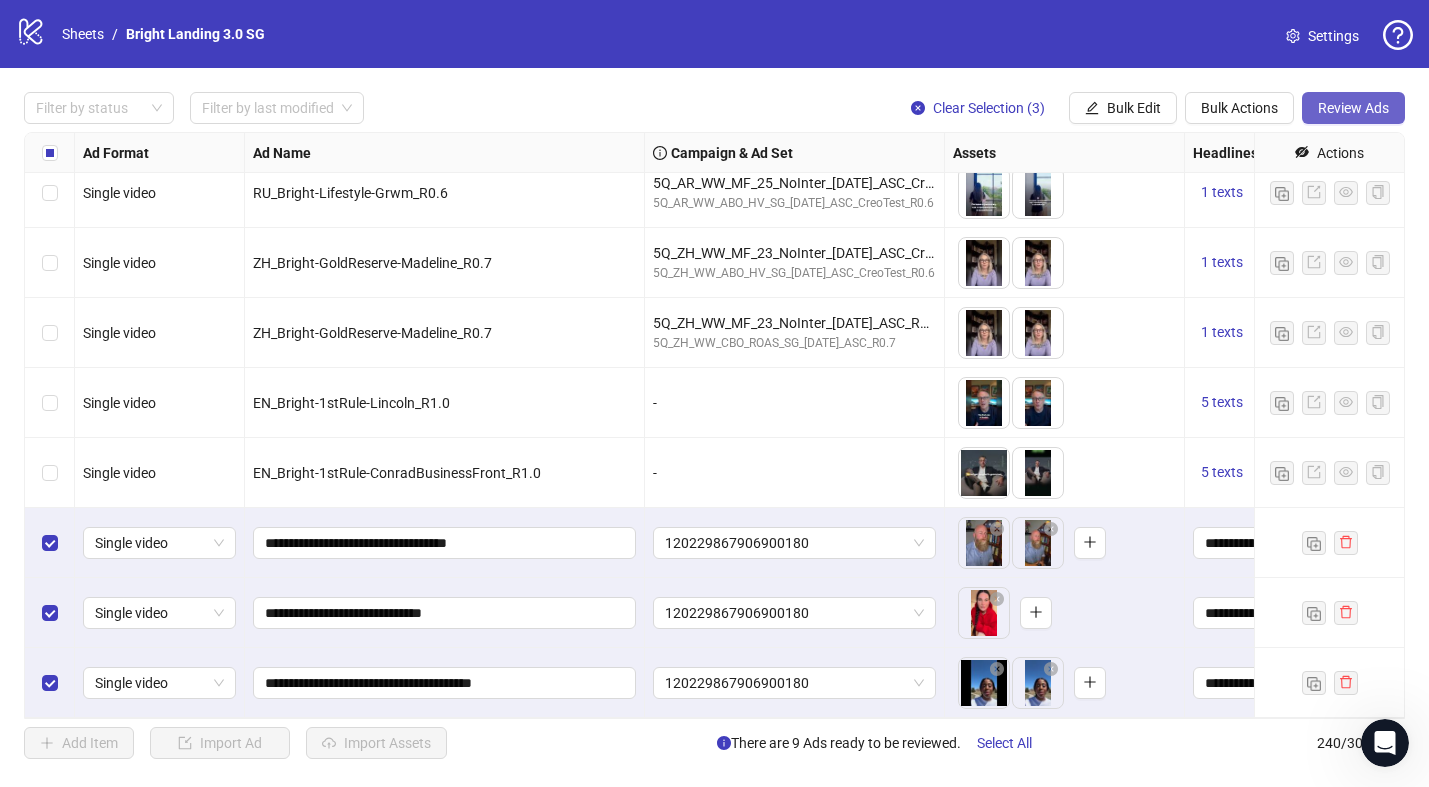 click on "Review Ads" at bounding box center (1353, 108) 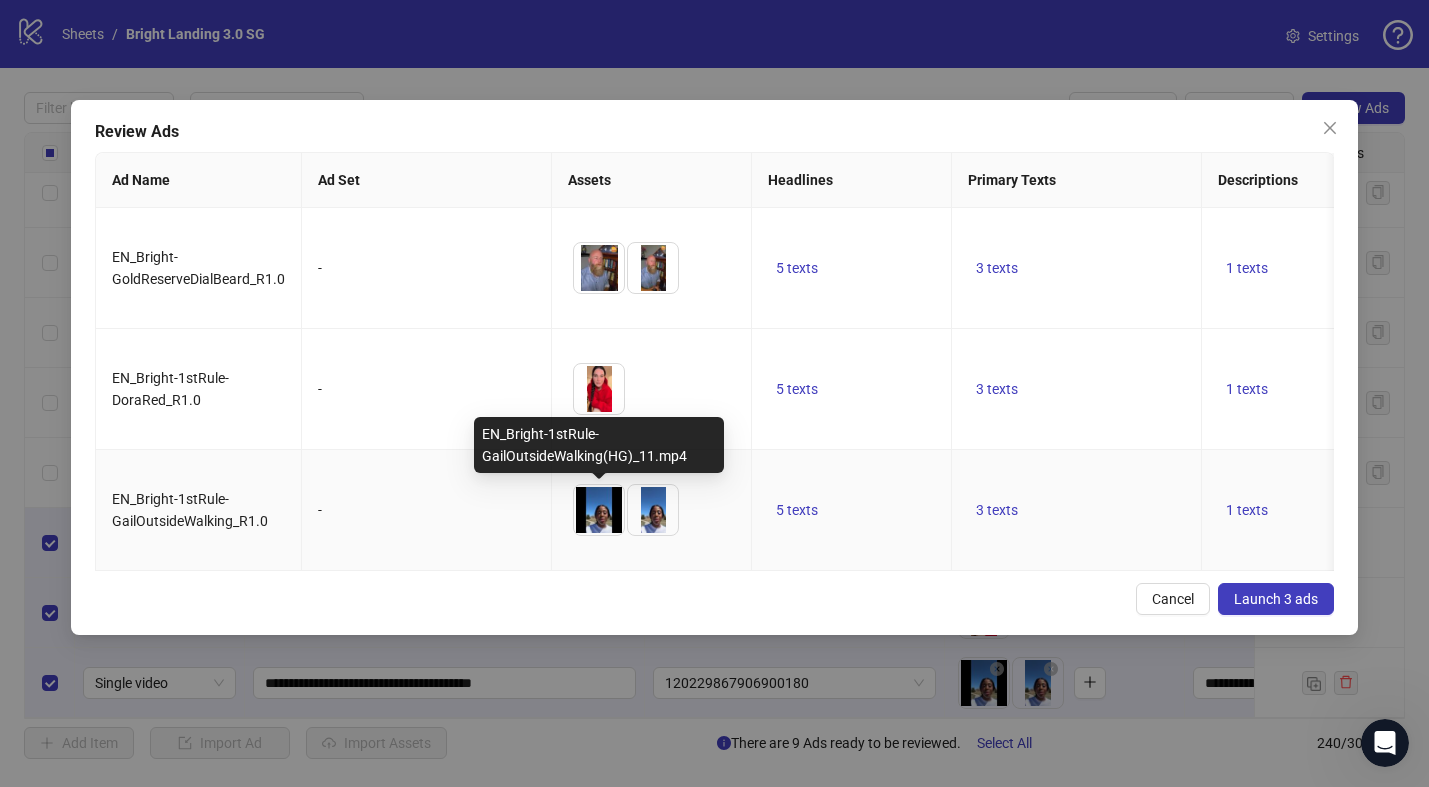 scroll, scrollTop: 0, scrollLeft: 292, axis: horizontal 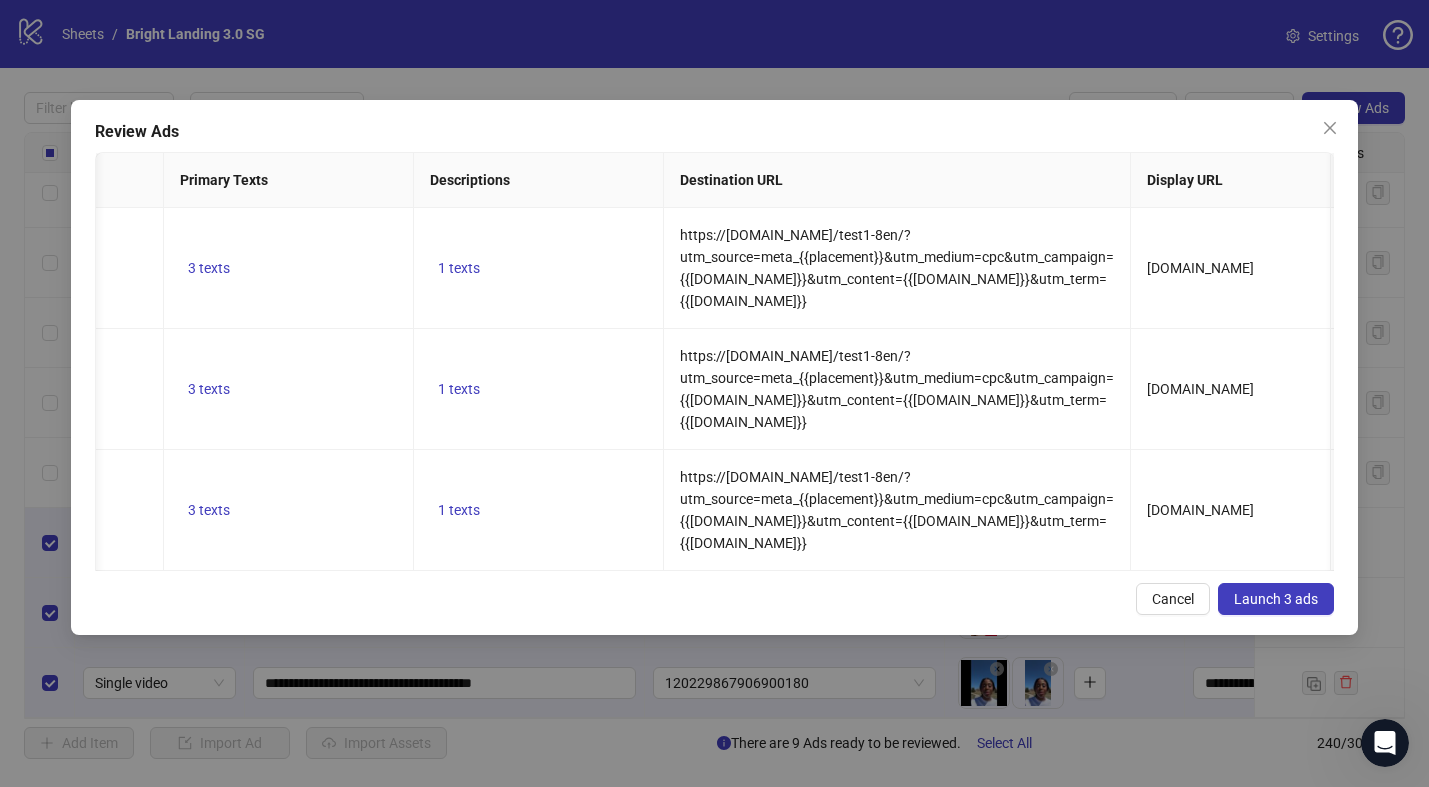 click on "Launch 3 ads" at bounding box center (1276, 599) 